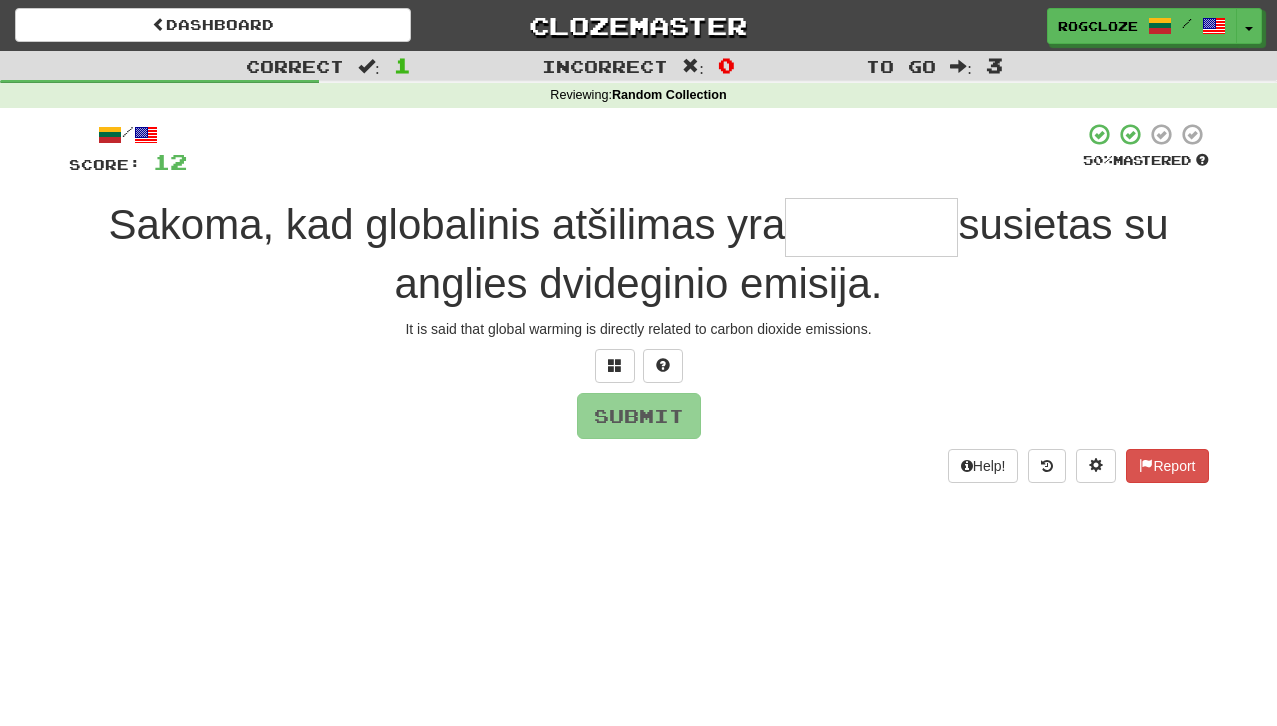 scroll, scrollTop: 0, scrollLeft: 0, axis: both 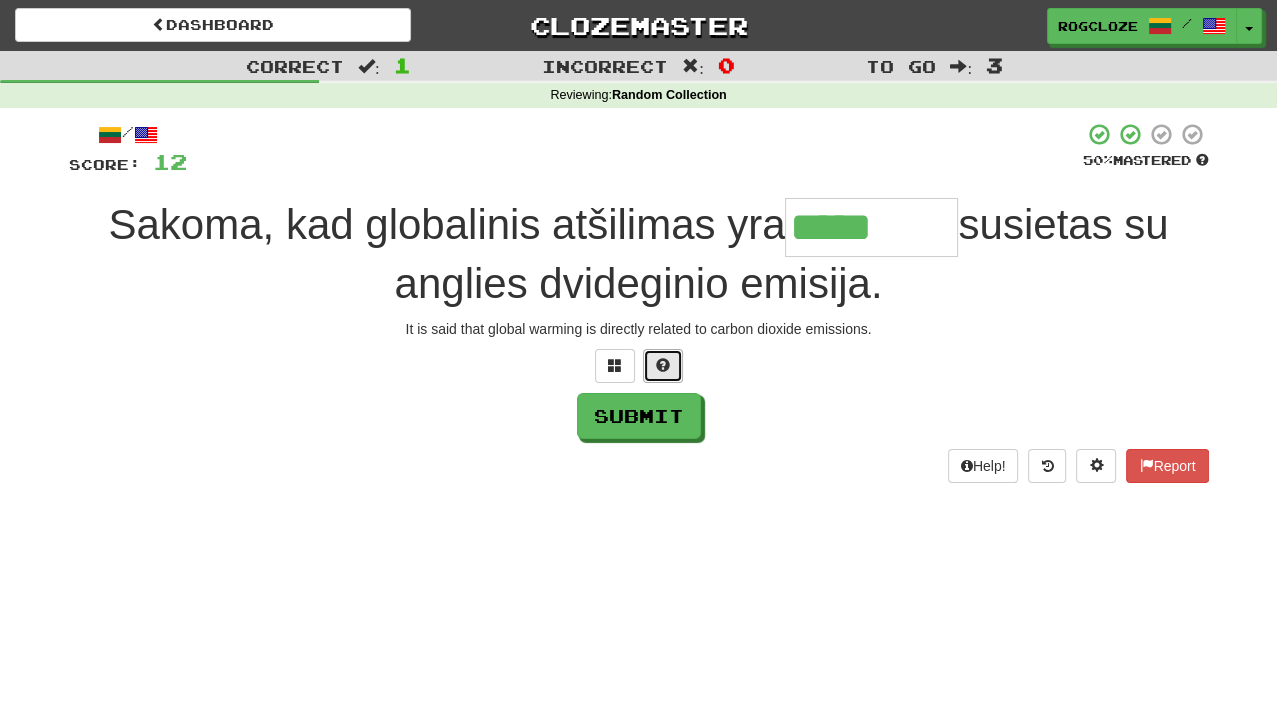 click at bounding box center (663, 366) 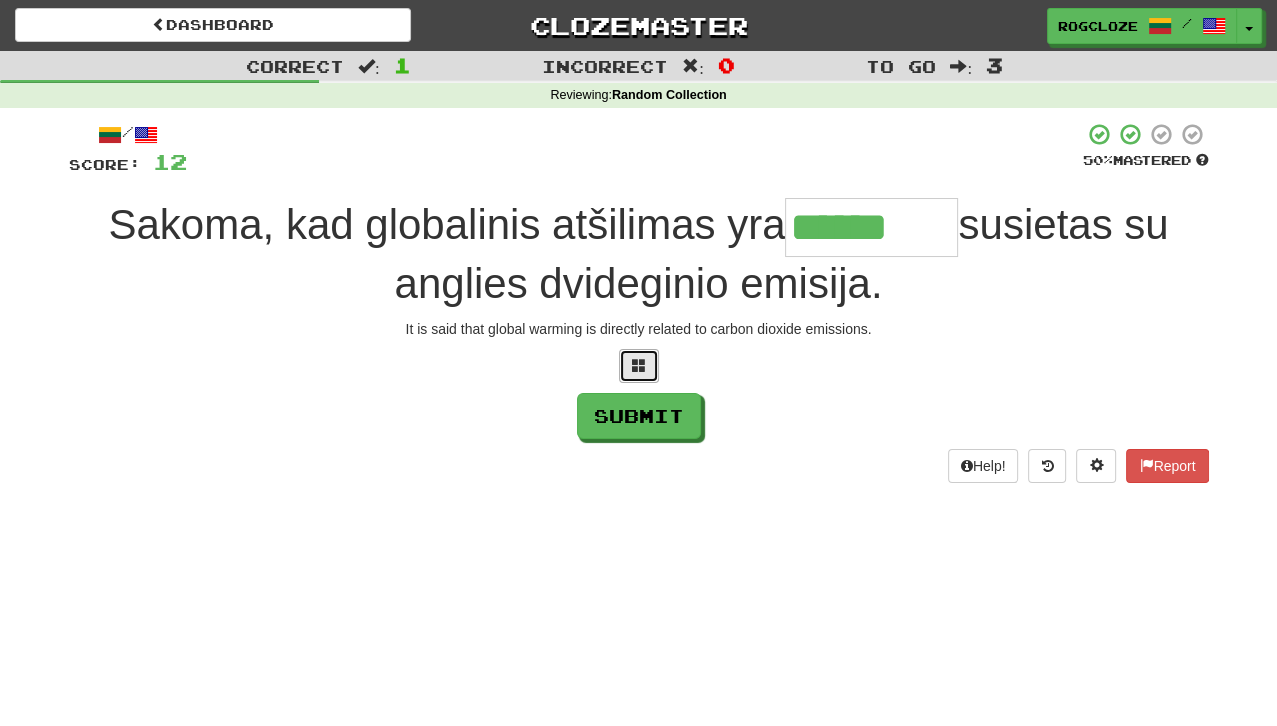 click at bounding box center (639, 365) 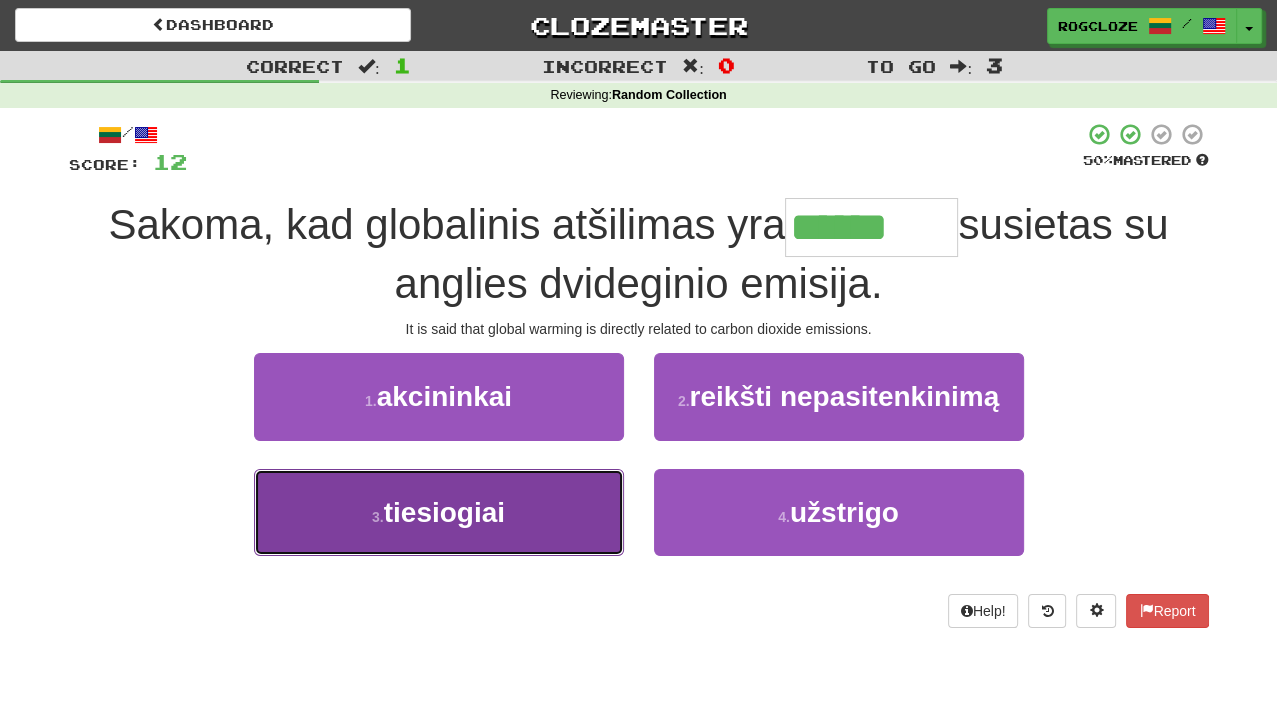 click on "3 .  tiesiogiai" at bounding box center (439, 512) 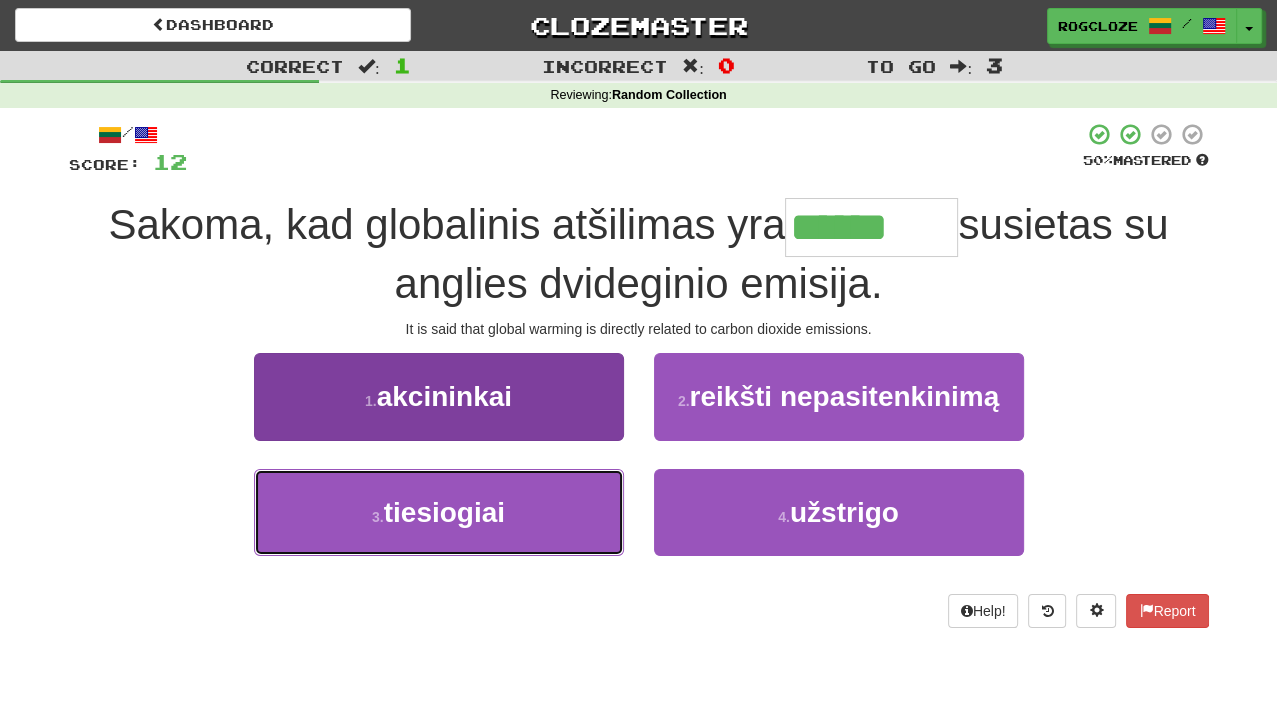 type on "**********" 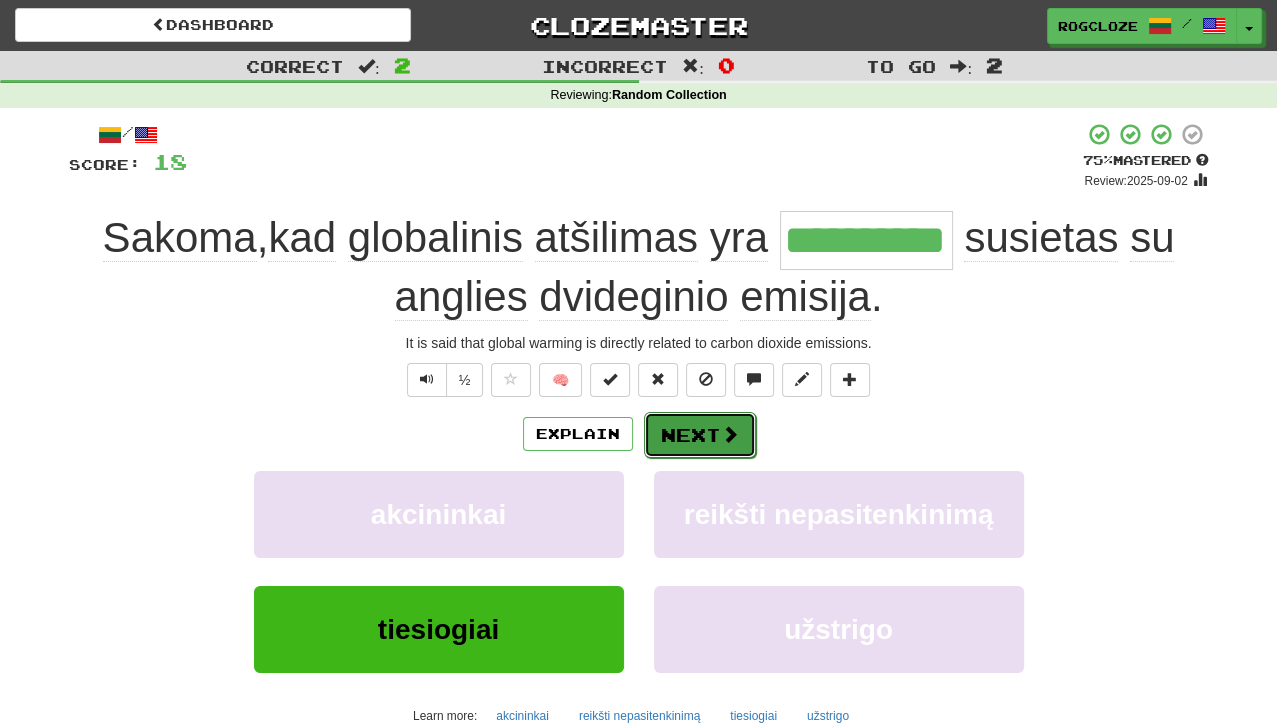 click on "Next" at bounding box center (700, 435) 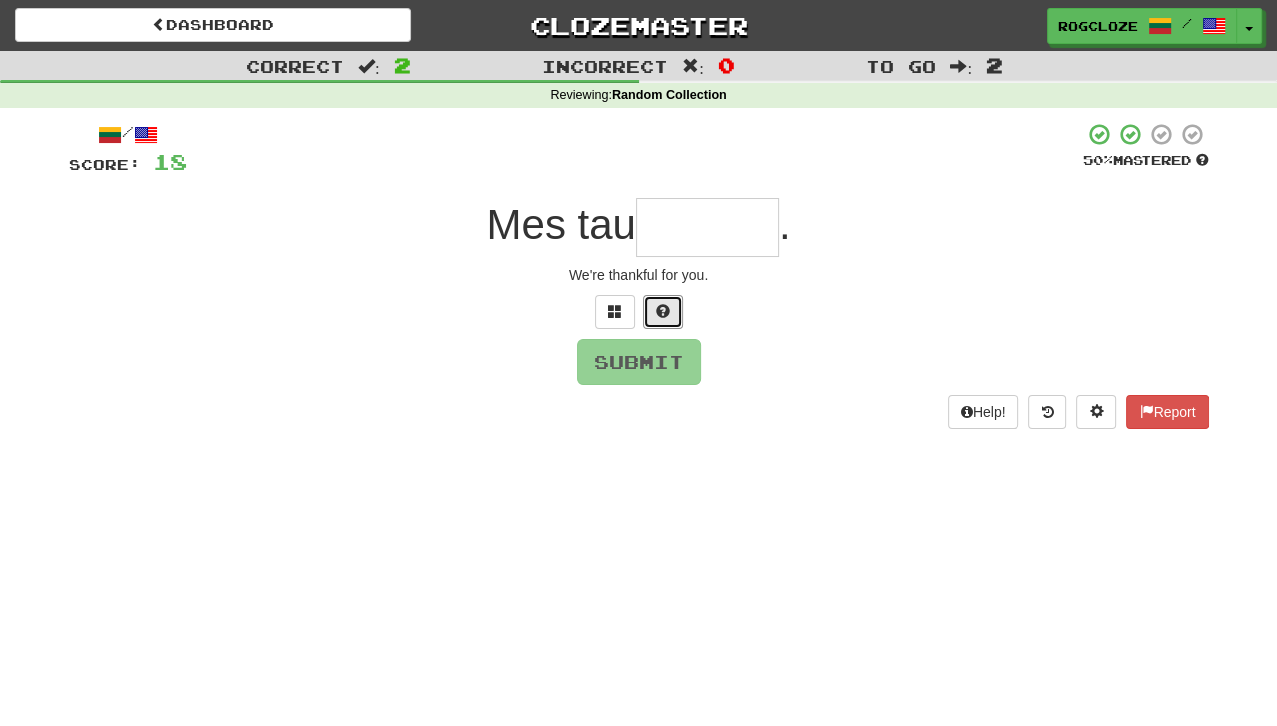 click at bounding box center [663, 312] 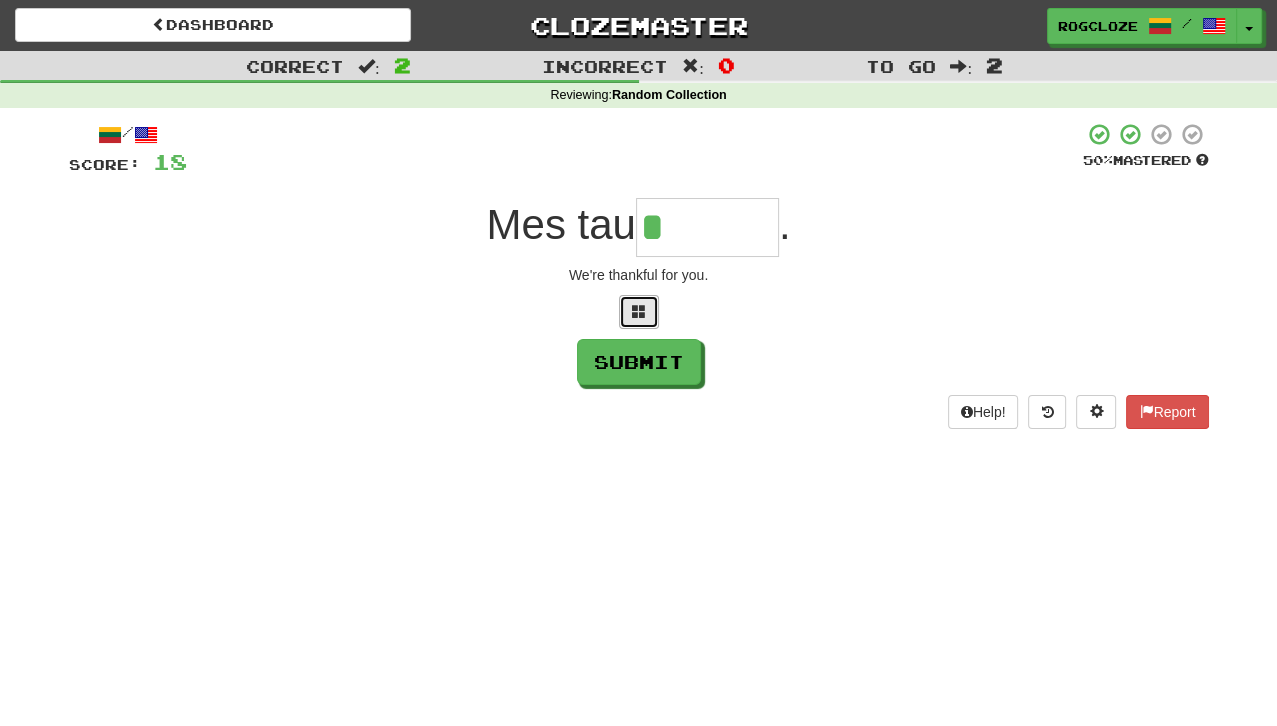 click at bounding box center (639, 312) 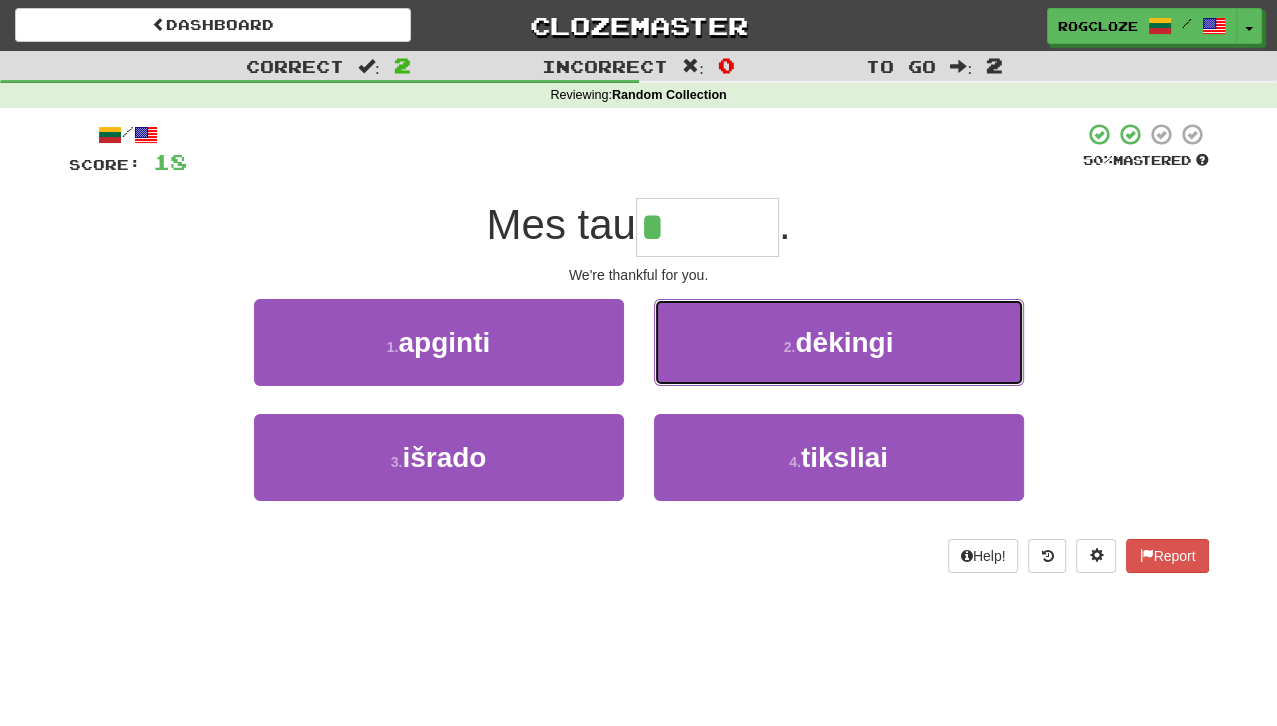 click on "2 ." at bounding box center (790, 347) 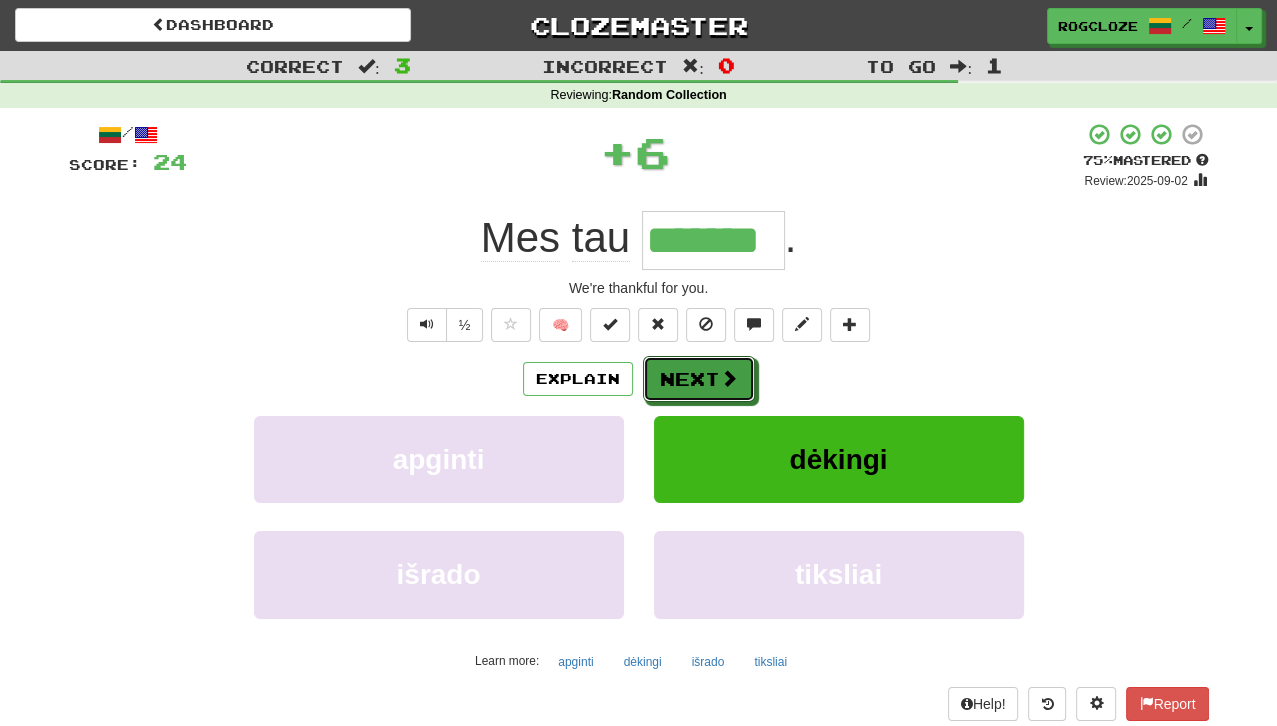 click on "Next" at bounding box center (699, 379) 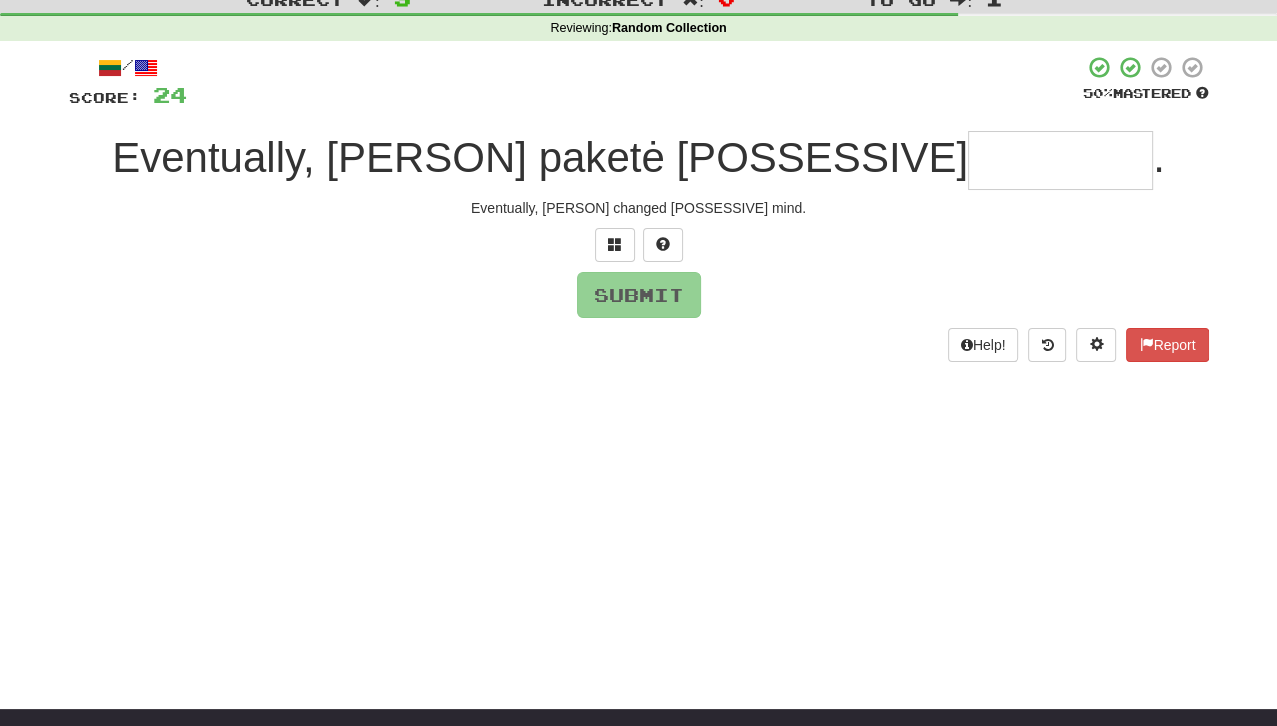 scroll, scrollTop: 100, scrollLeft: 0, axis: vertical 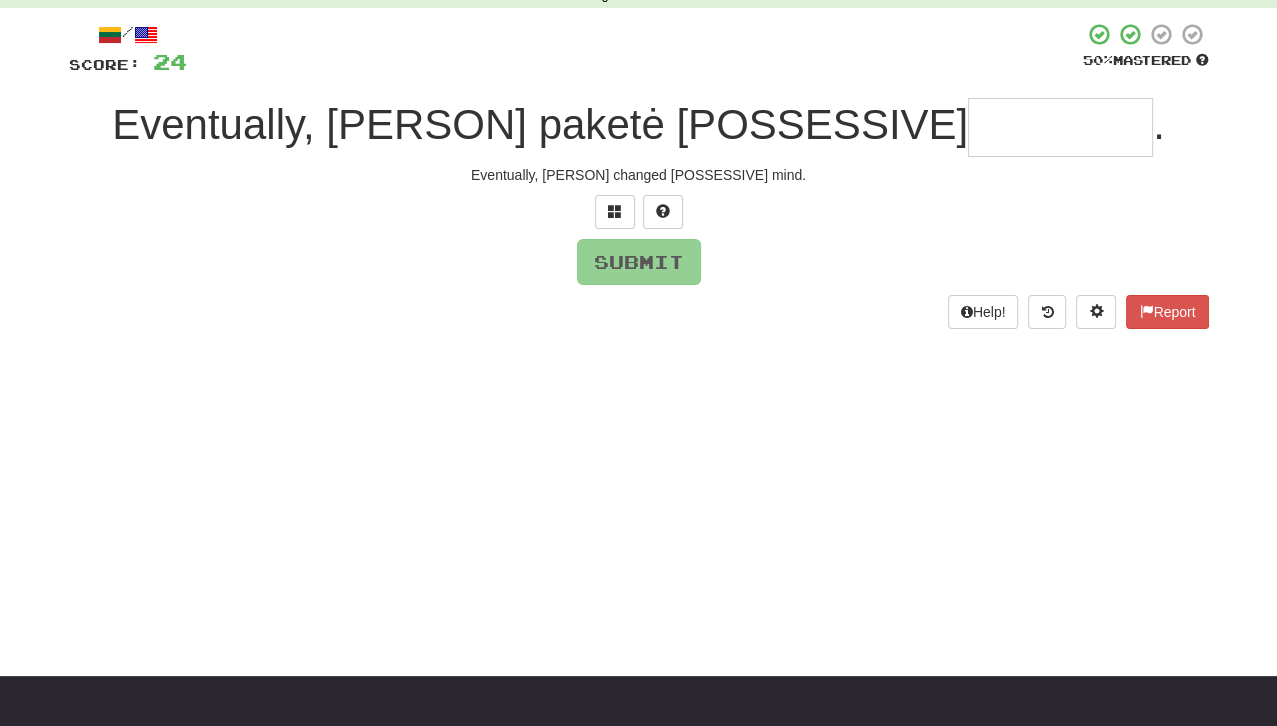 type on "*" 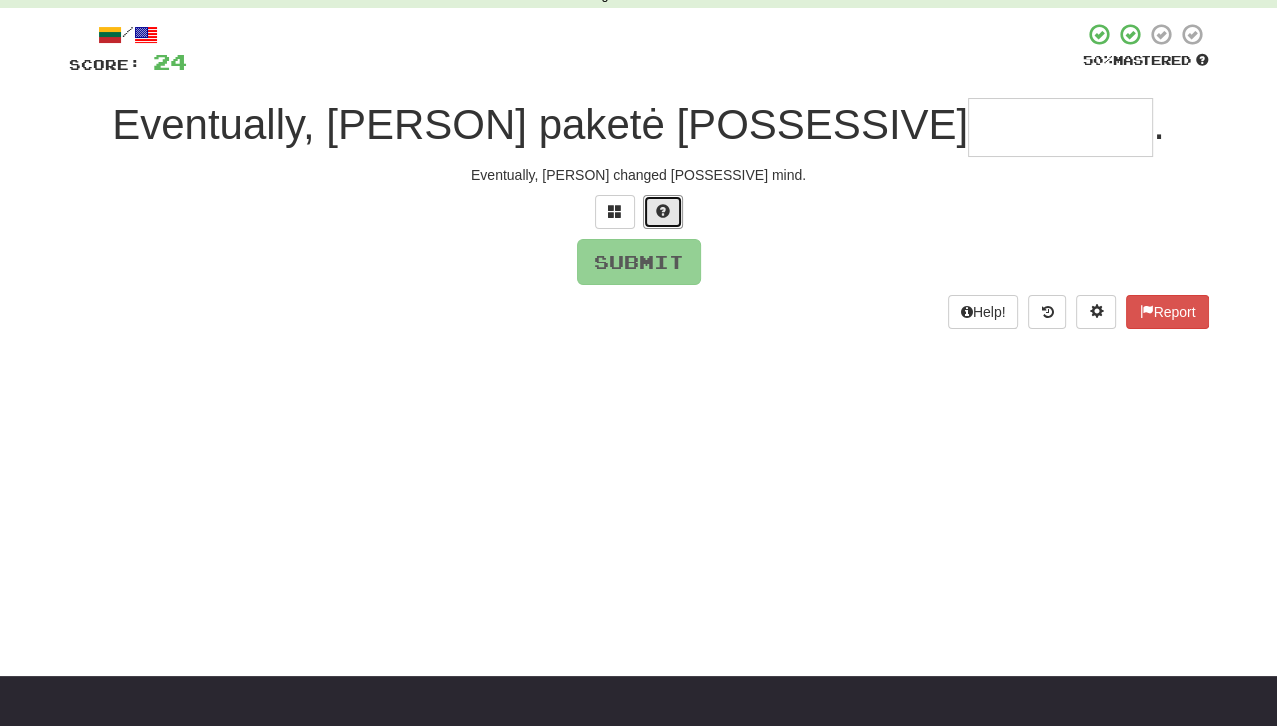 drag, startPoint x: 662, startPoint y: 215, endPoint x: 666, endPoint y: 225, distance: 10.770329 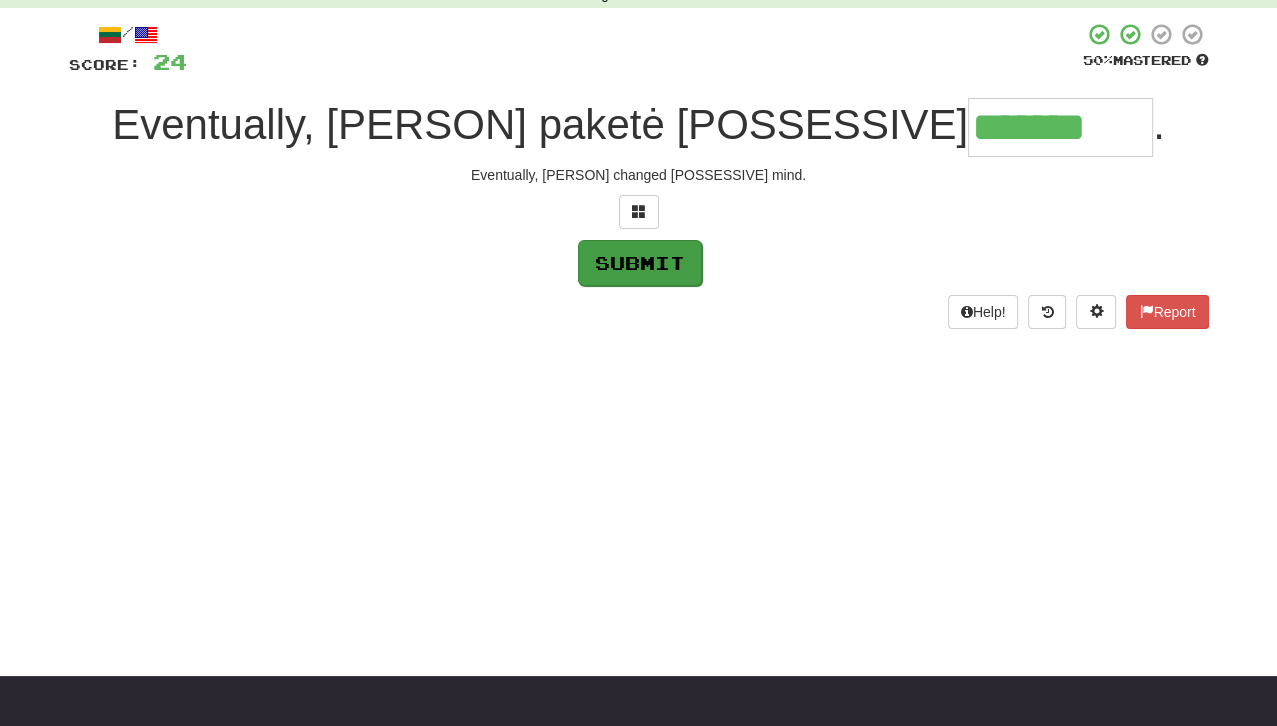 type on "*******" 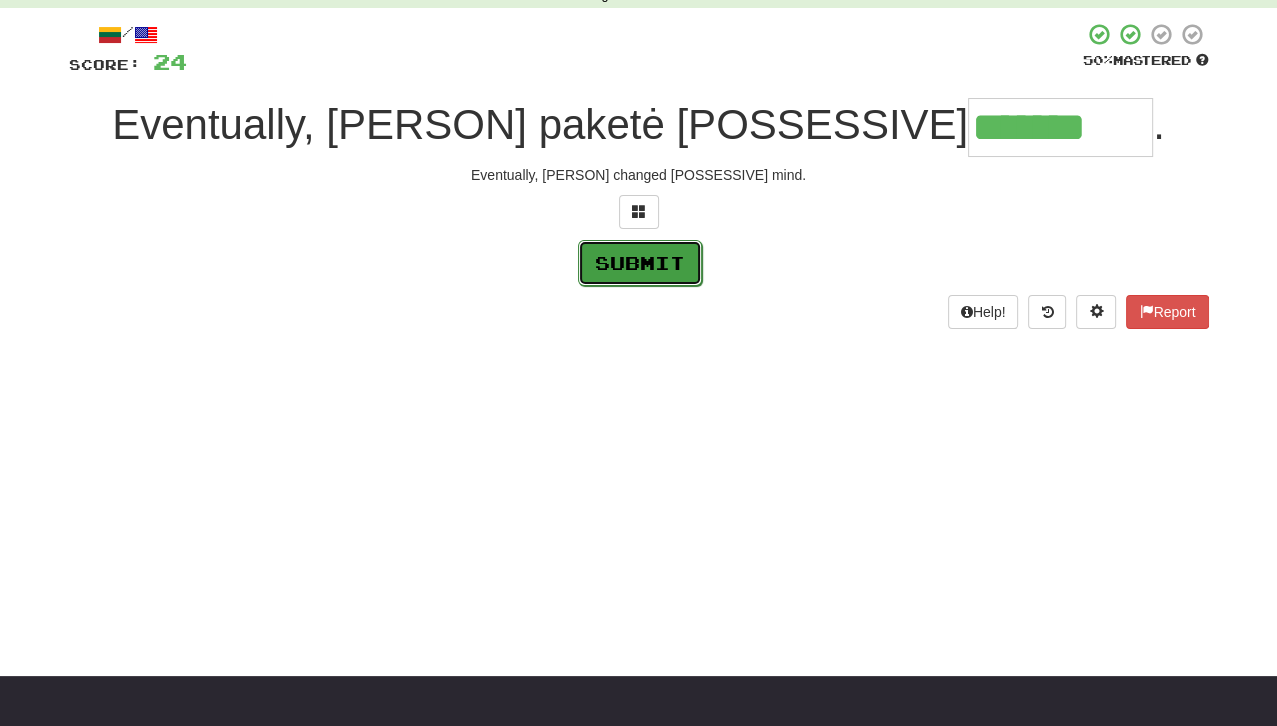 click on "Submit" at bounding box center [640, 263] 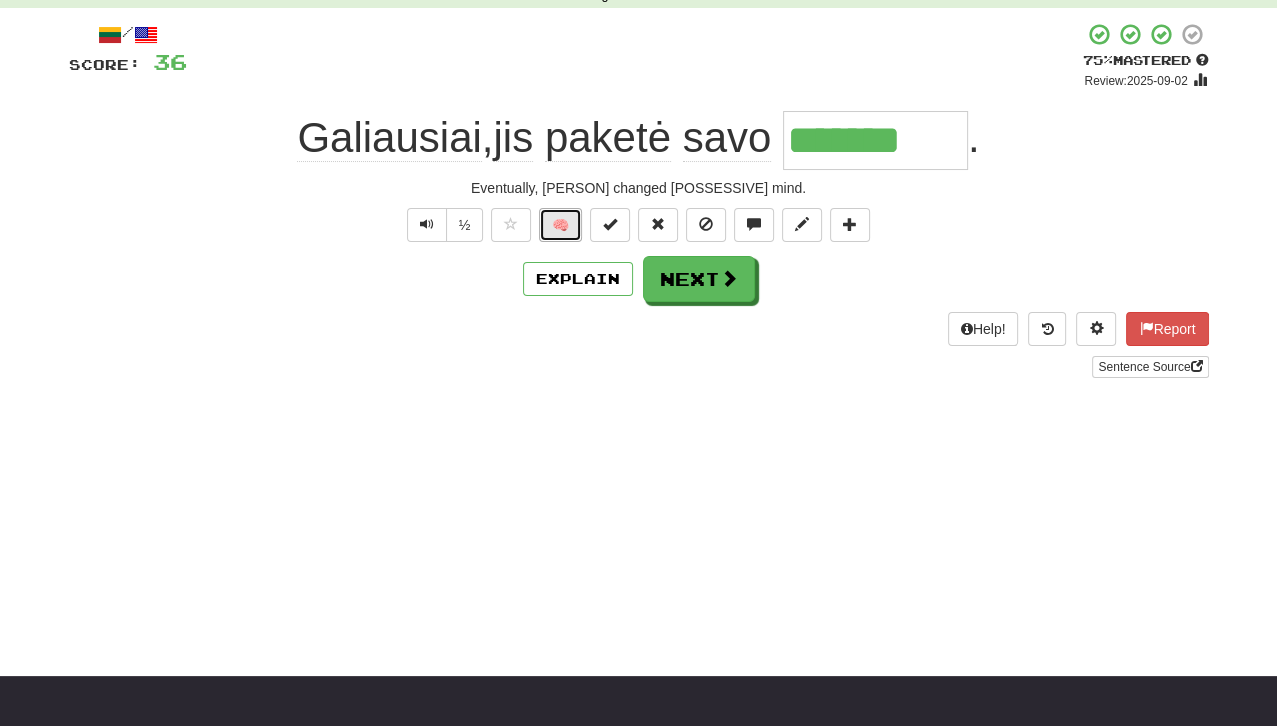 click on "🧠" at bounding box center [560, 225] 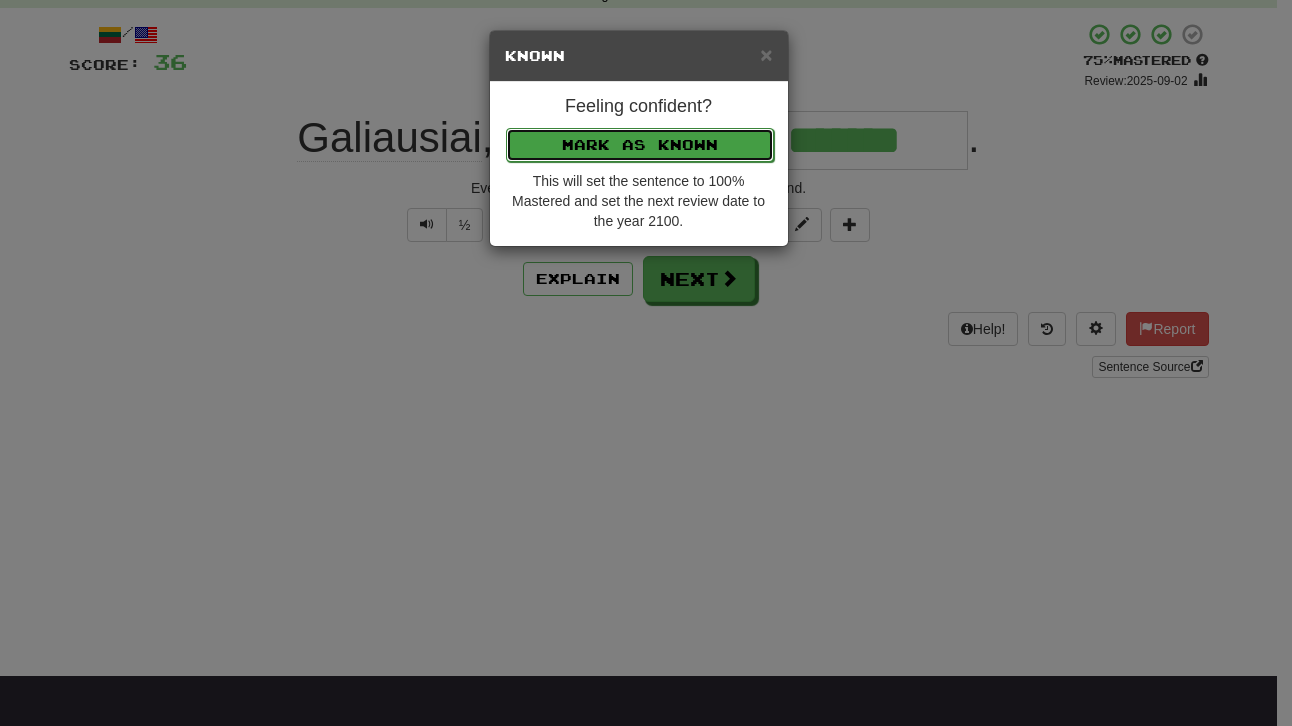 click on "Mark as Known" at bounding box center (640, 145) 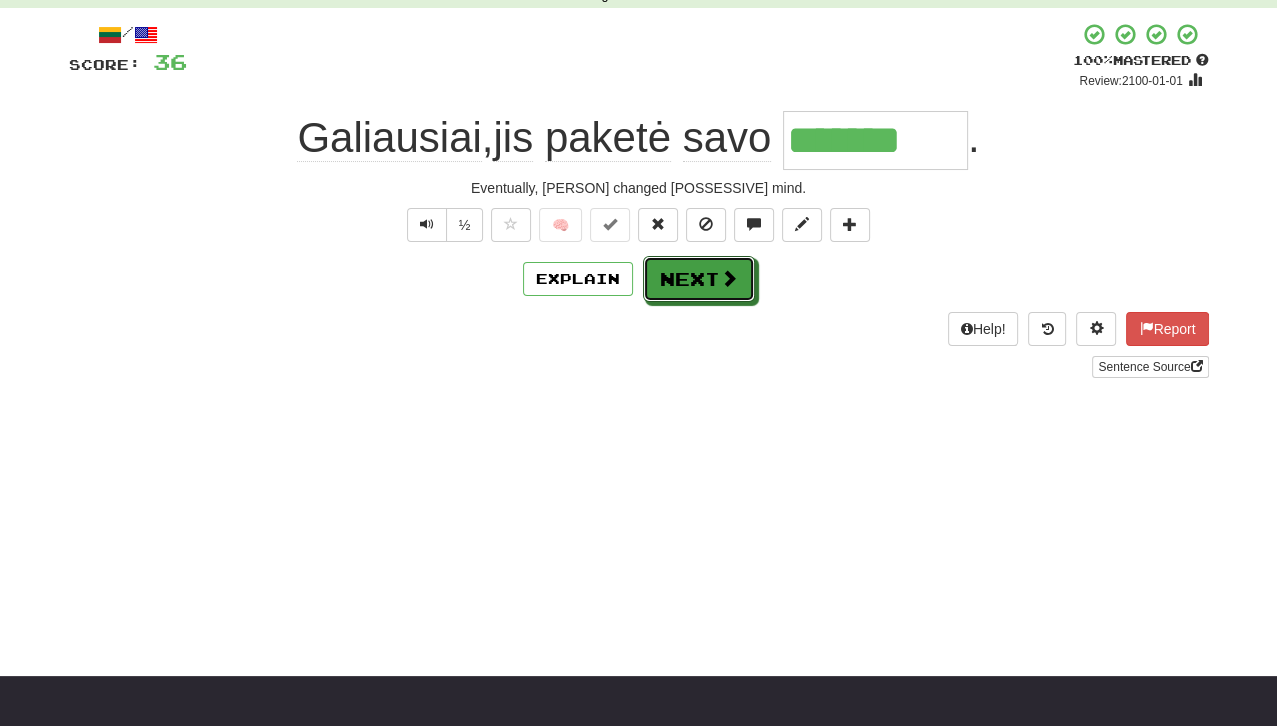 click on "Next" at bounding box center [699, 279] 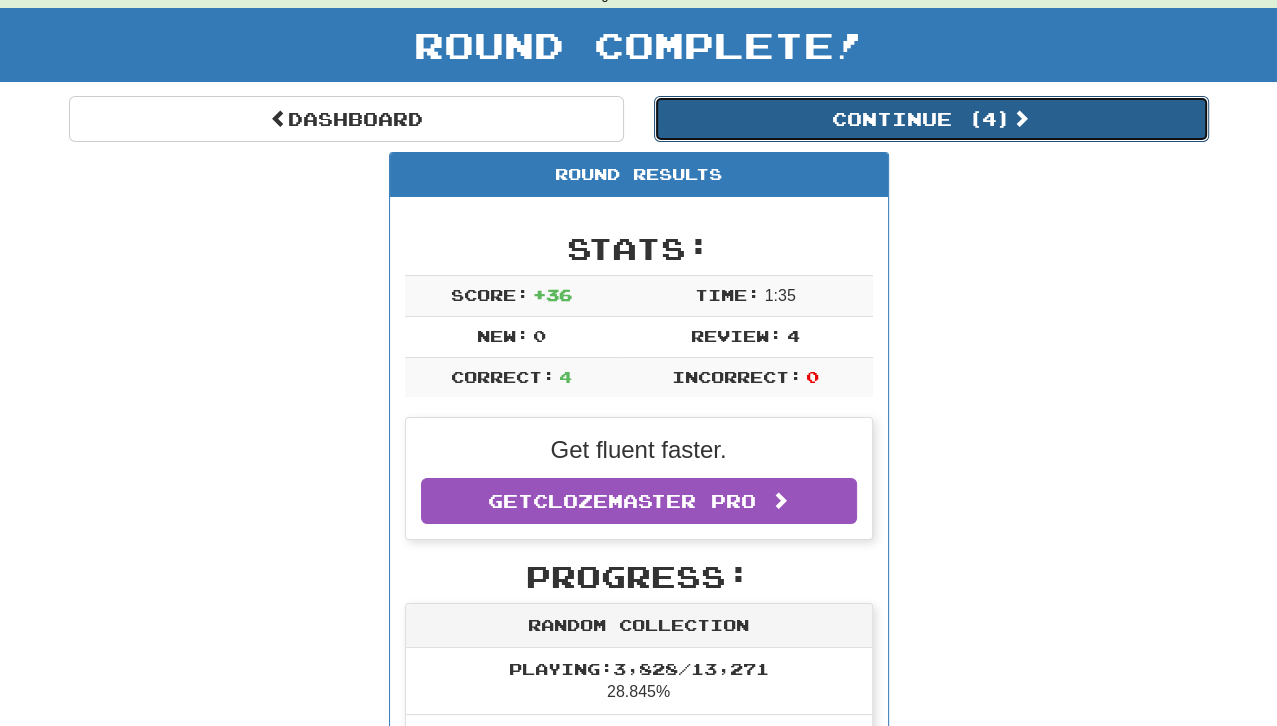 click on "Continue ( 4 )" at bounding box center (931, 119) 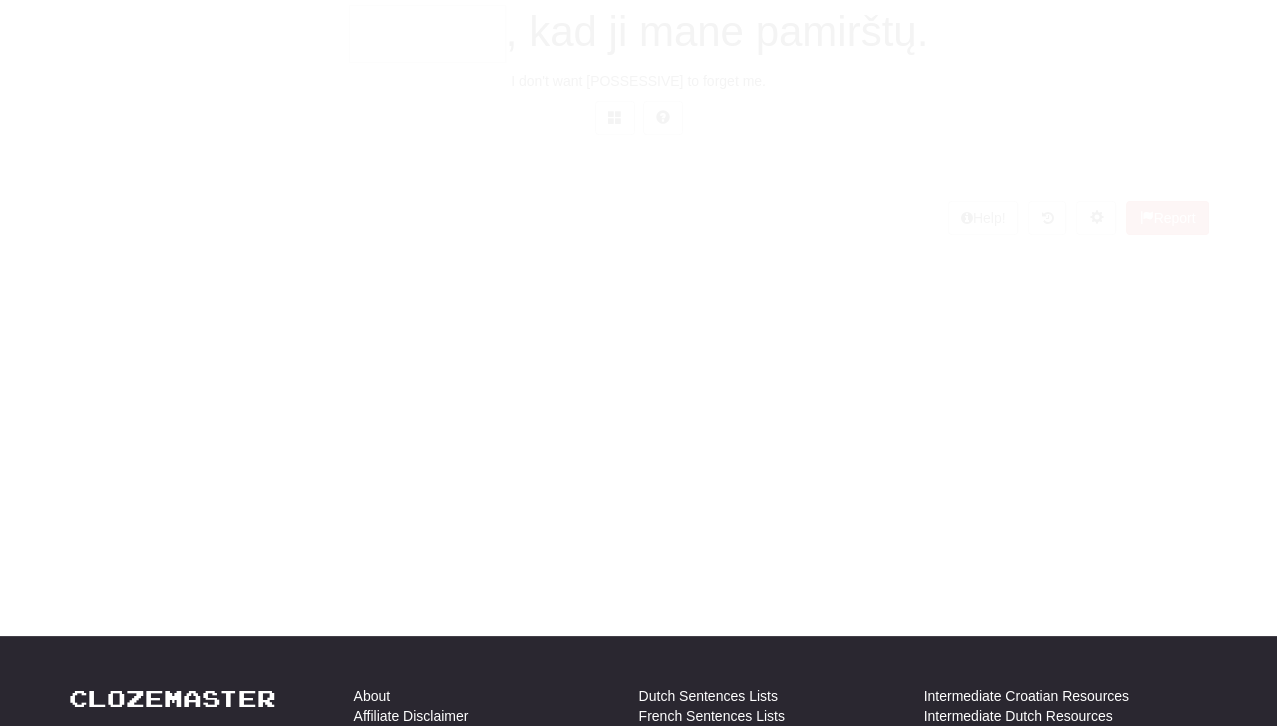 scroll, scrollTop: 100, scrollLeft: 0, axis: vertical 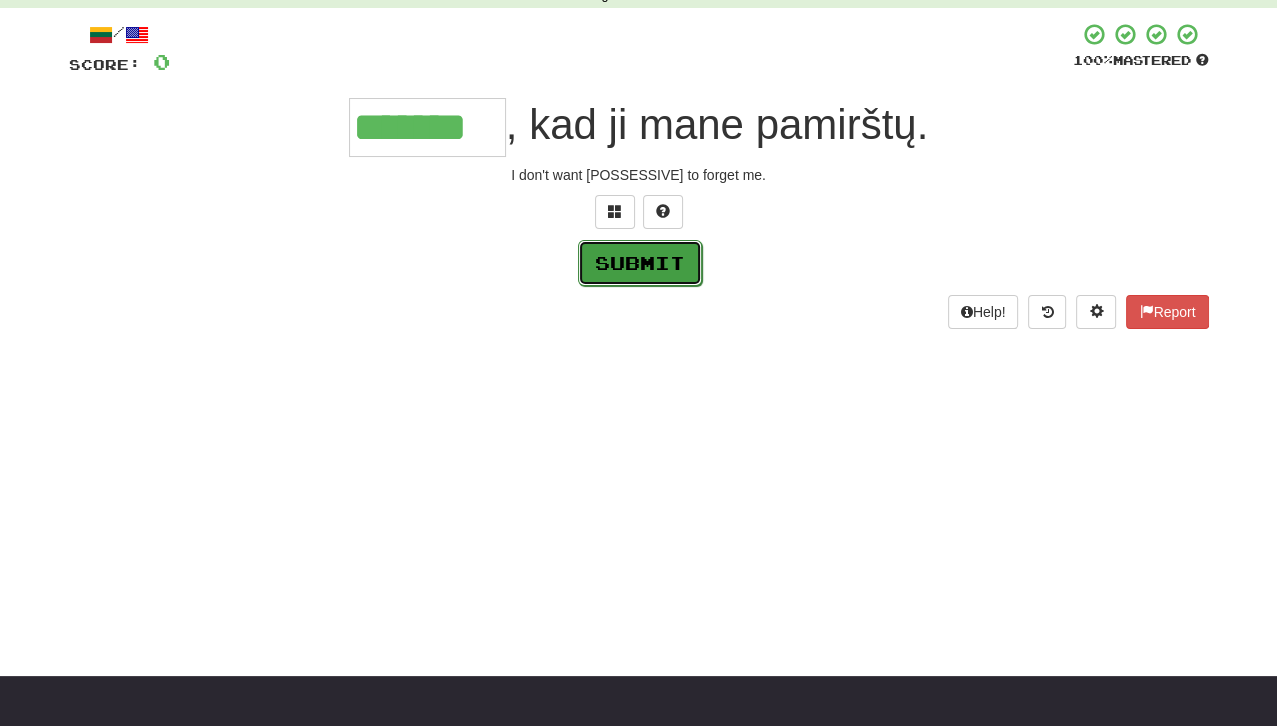 click on "Submit" at bounding box center (640, 263) 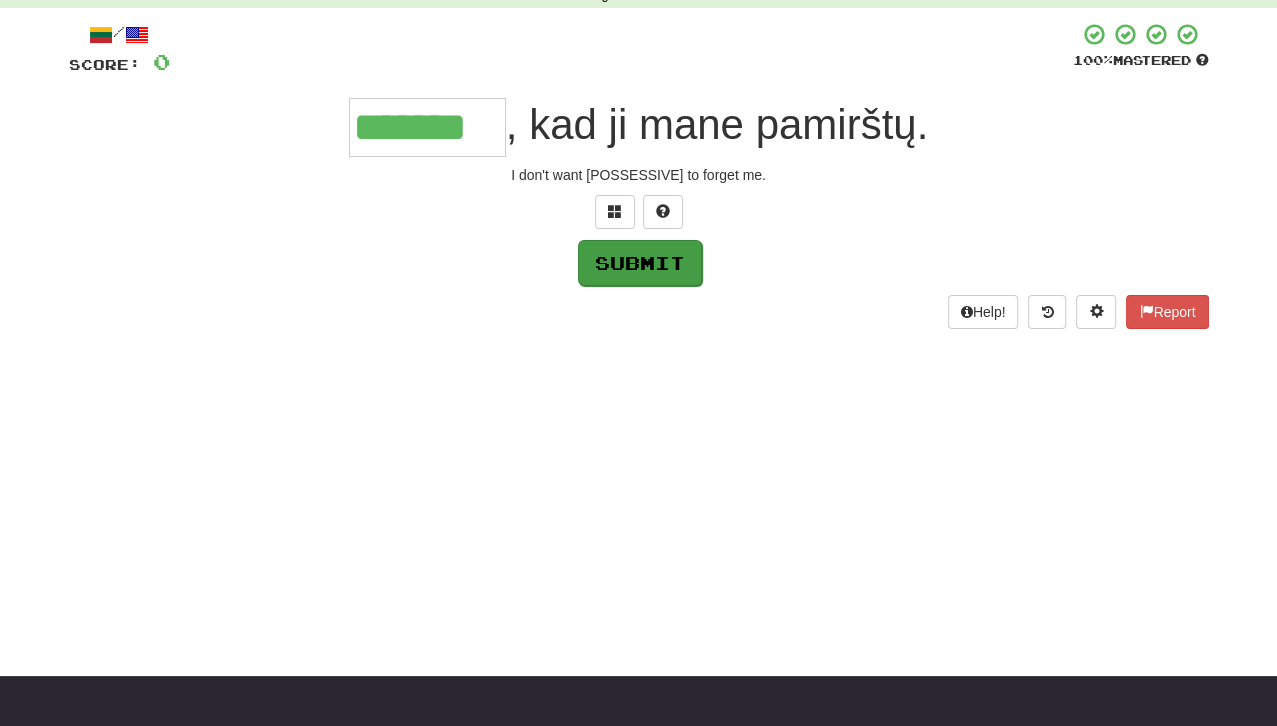 type on "*******" 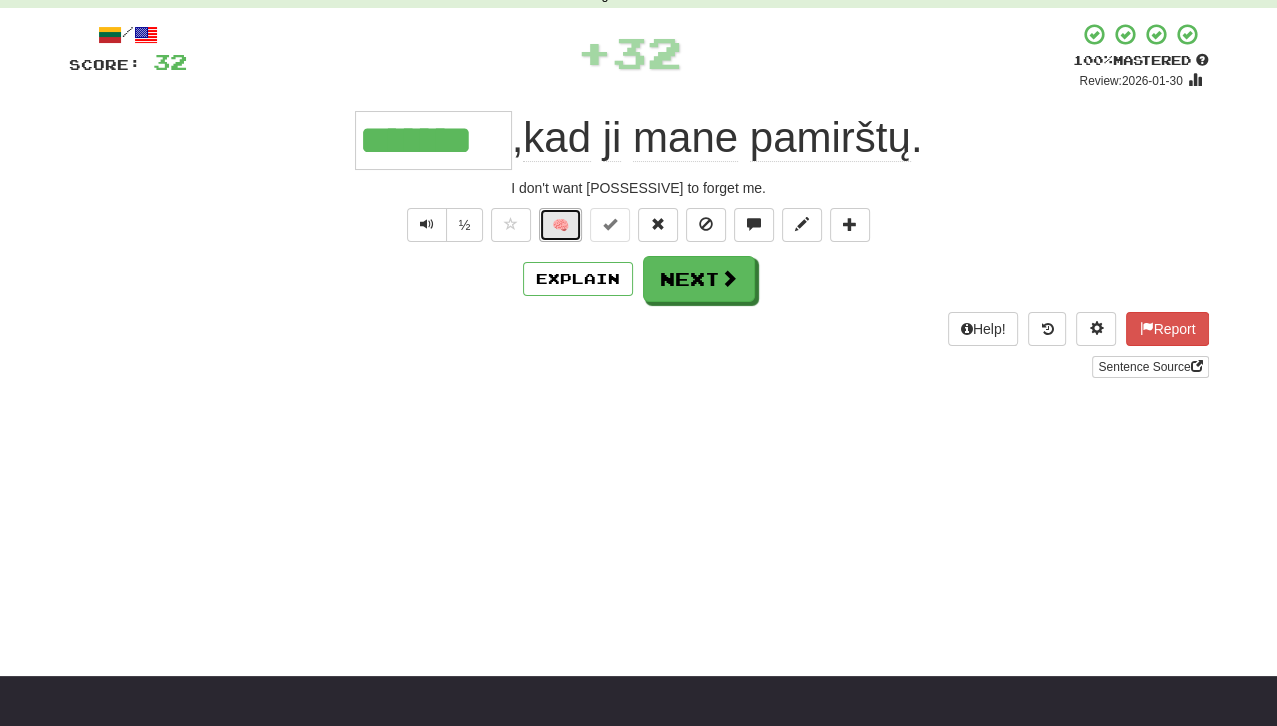 click on "🧠" at bounding box center (560, 225) 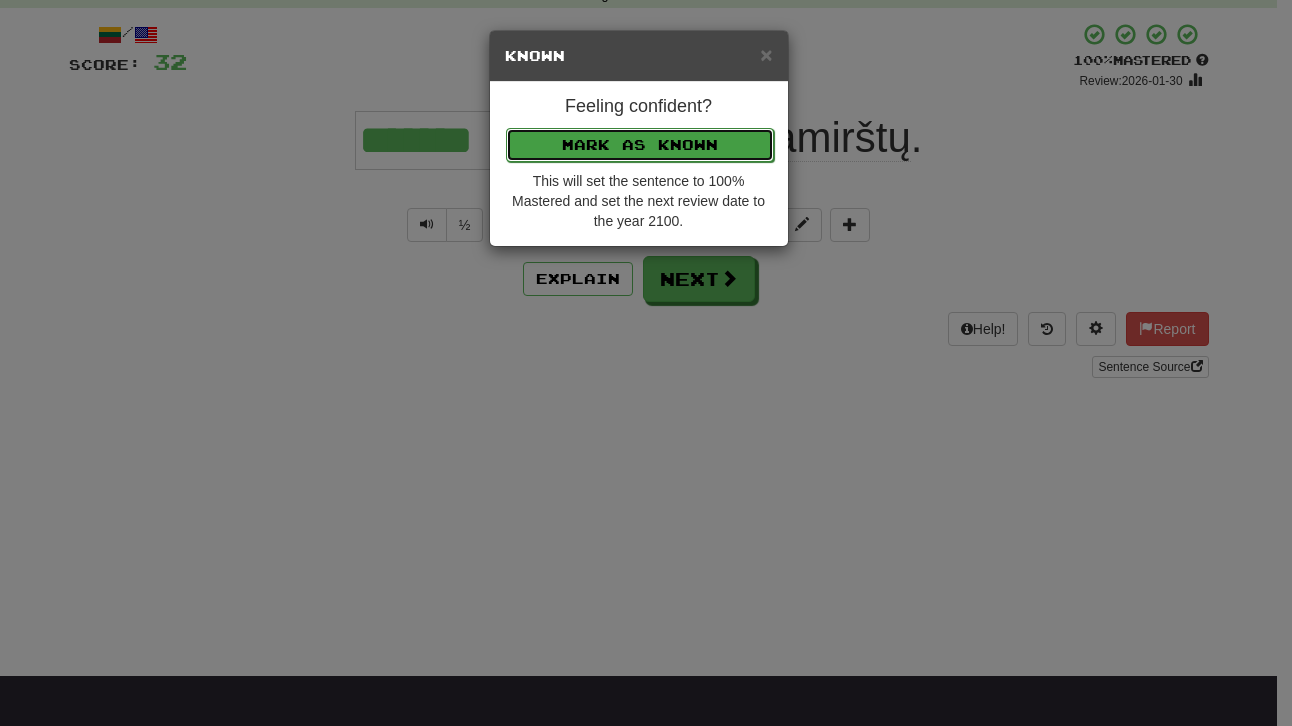 click on "Mark as Known" at bounding box center [640, 145] 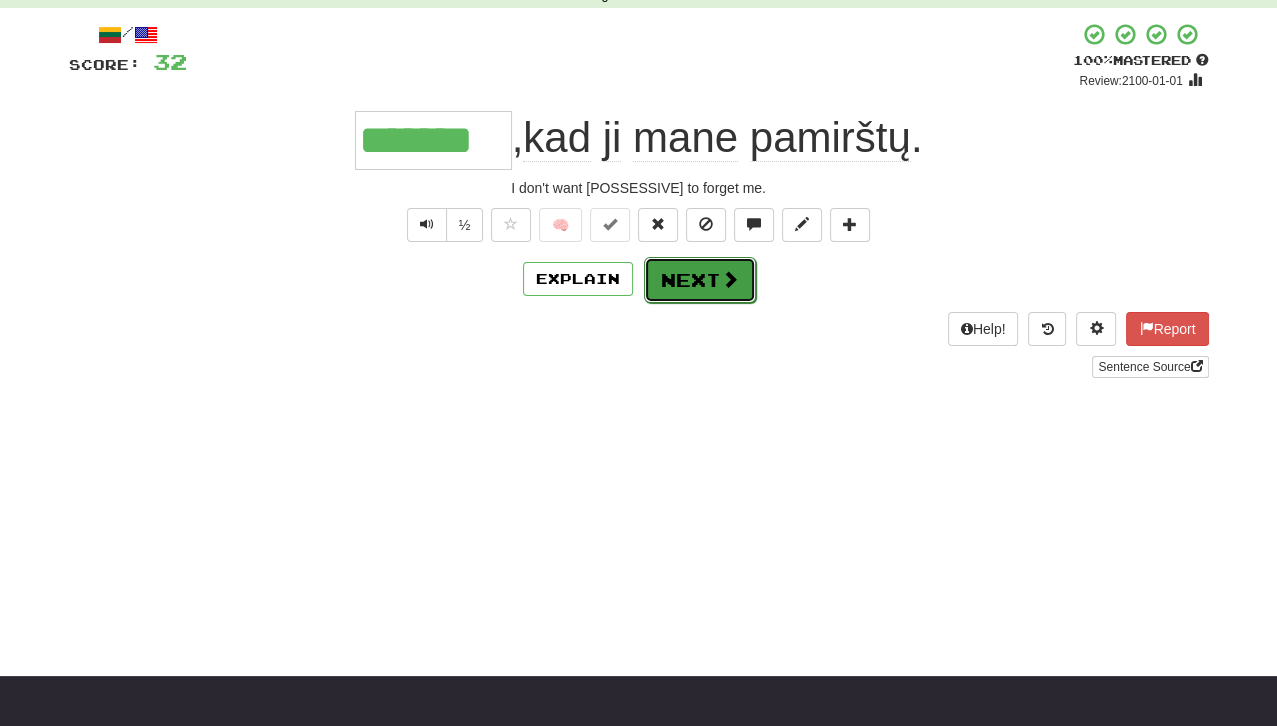 click on "Next" at bounding box center (700, 280) 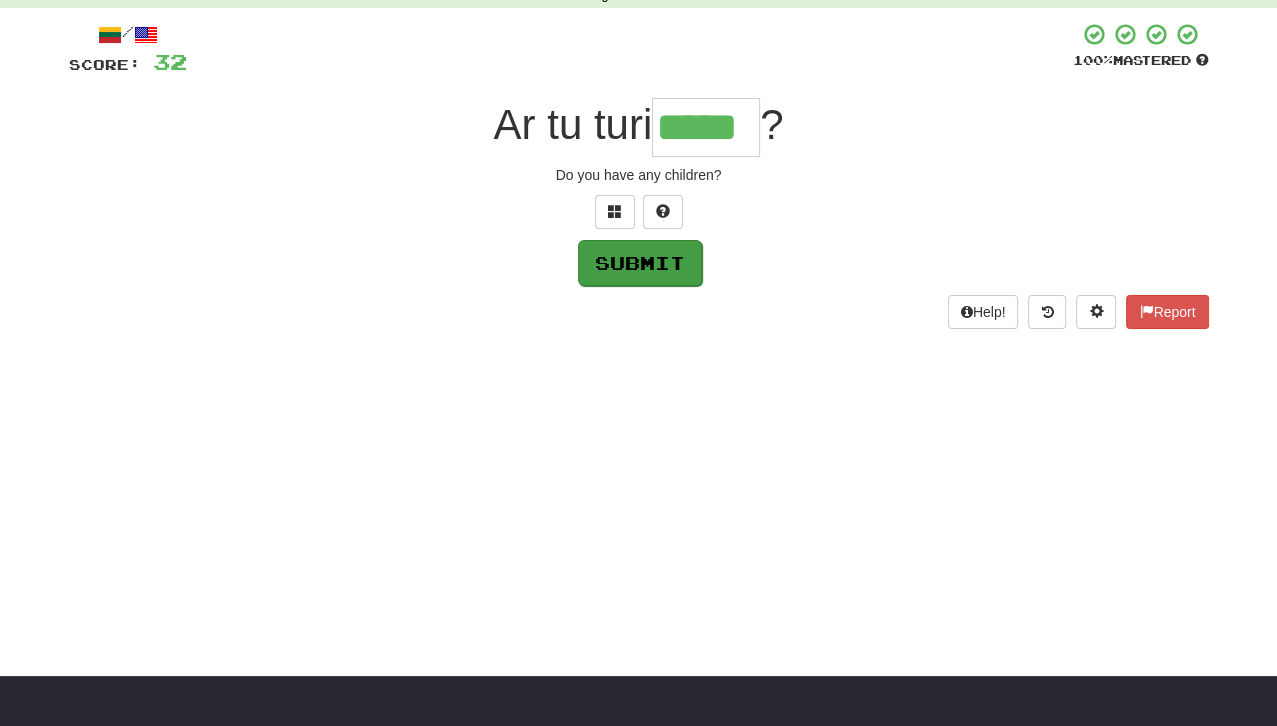 type on "*****" 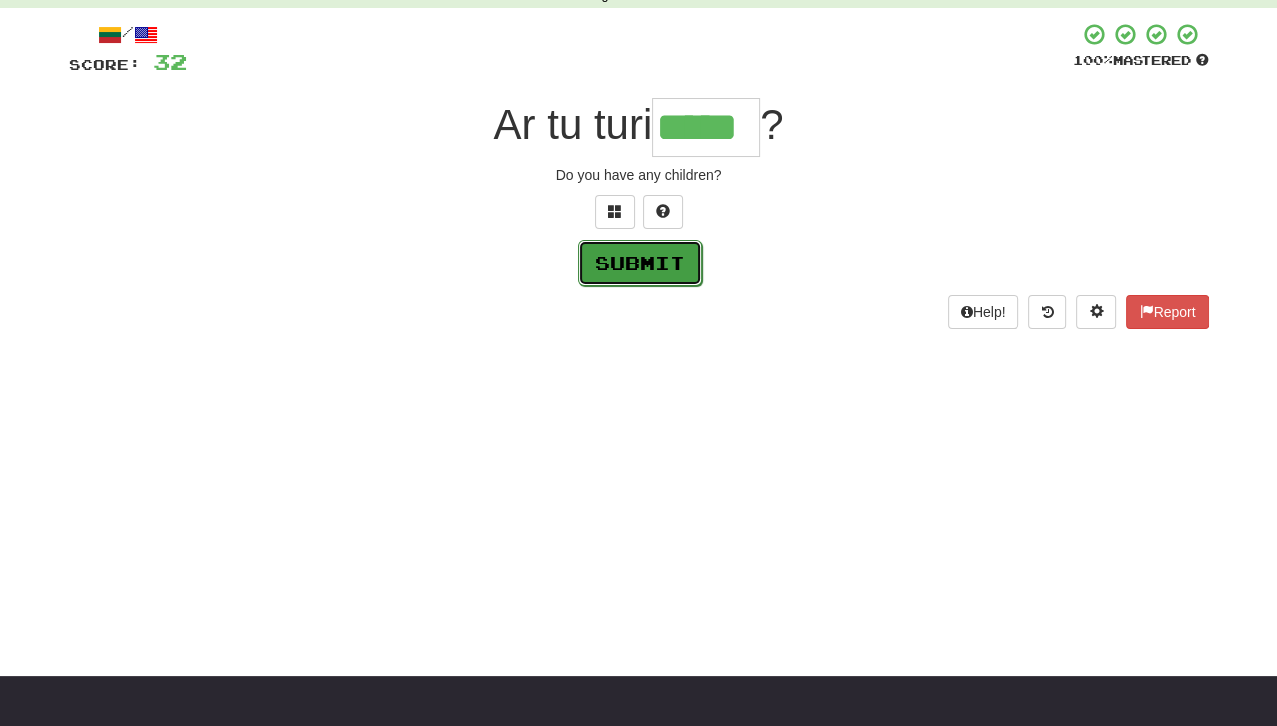 click on "Submit" at bounding box center [640, 263] 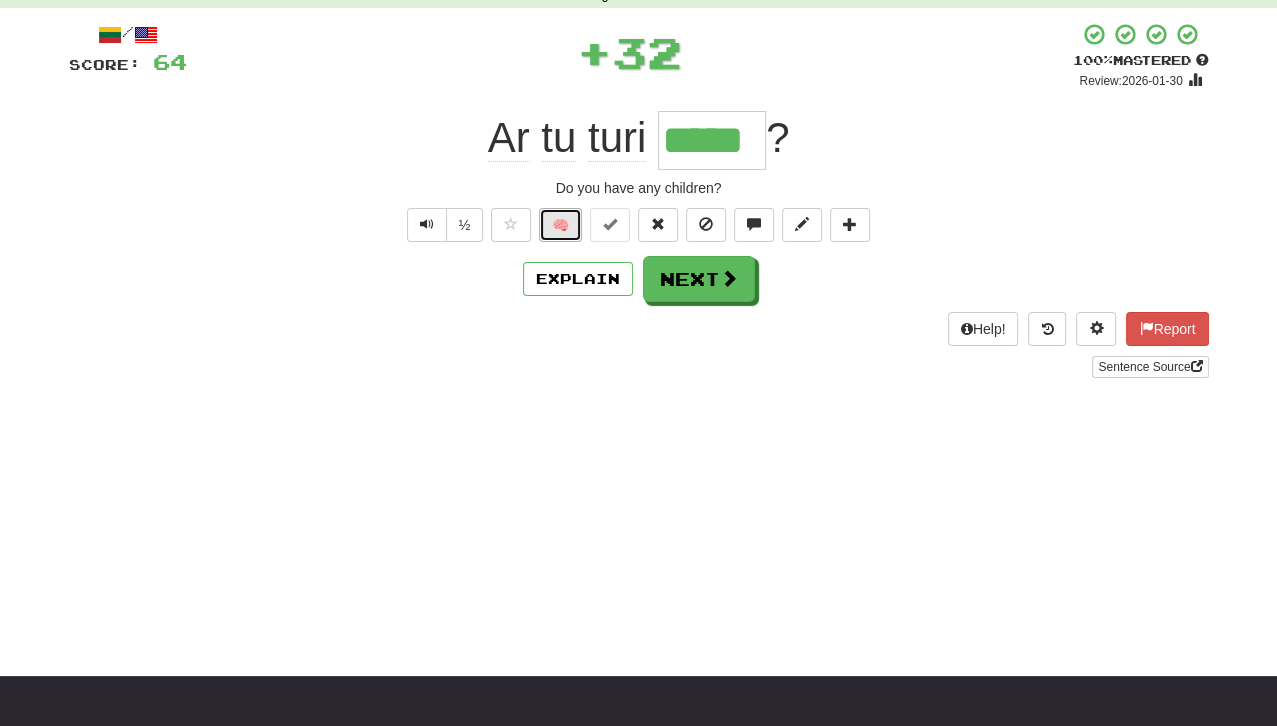 click on "🧠" at bounding box center (560, 225) 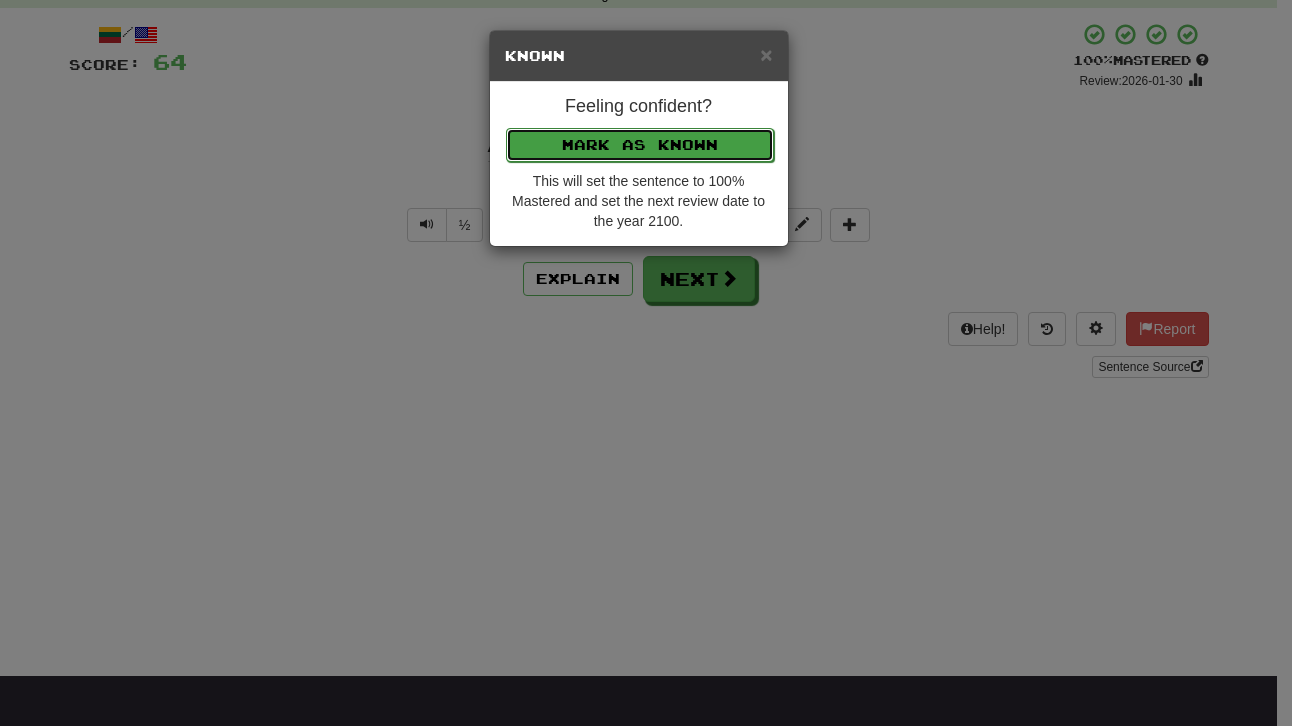 click on "Mark as Known" at bounding box center [640, 145] 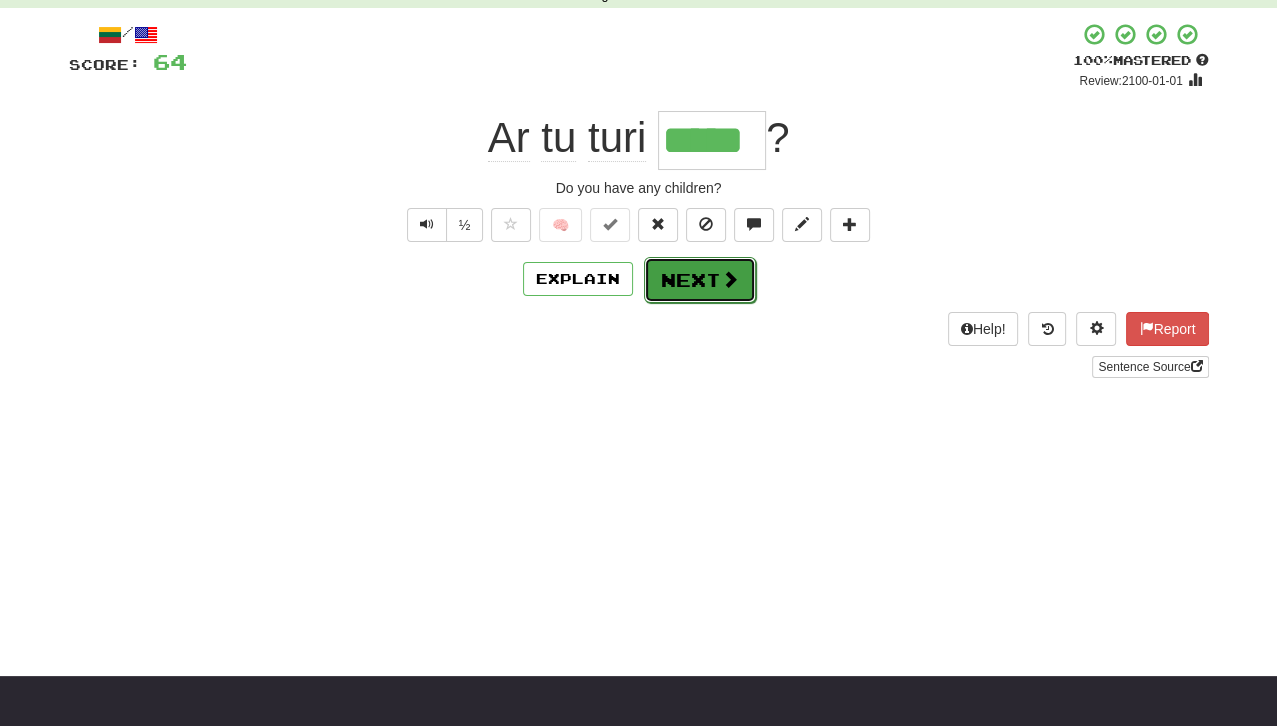 click on "Next" at bounding box center (700, 280) 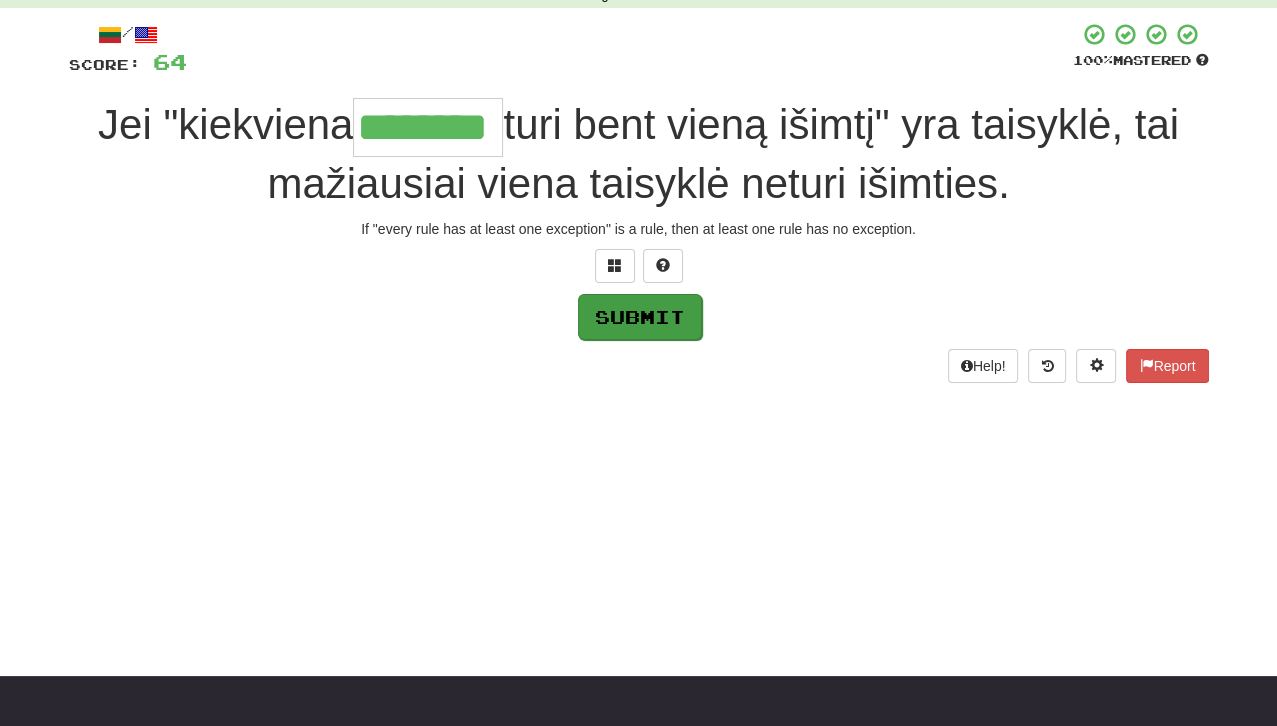 type on "********" 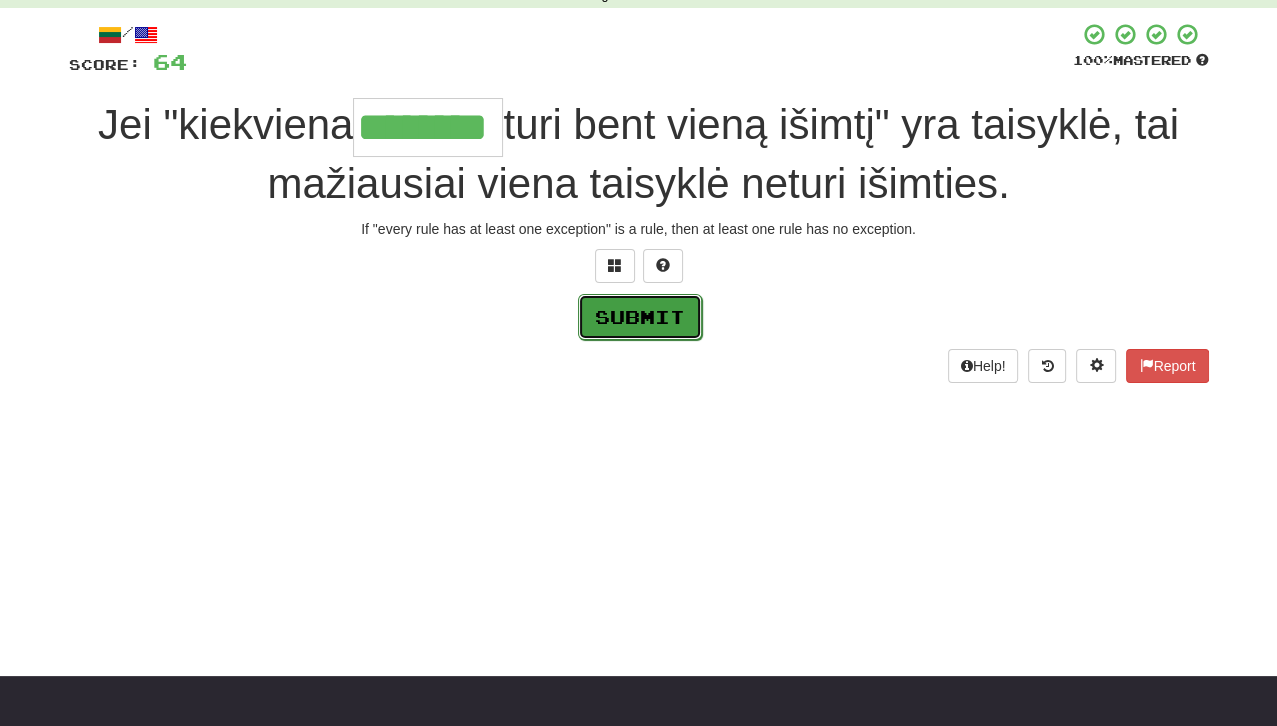 click on "Submit" at bounding box center [640, 317] 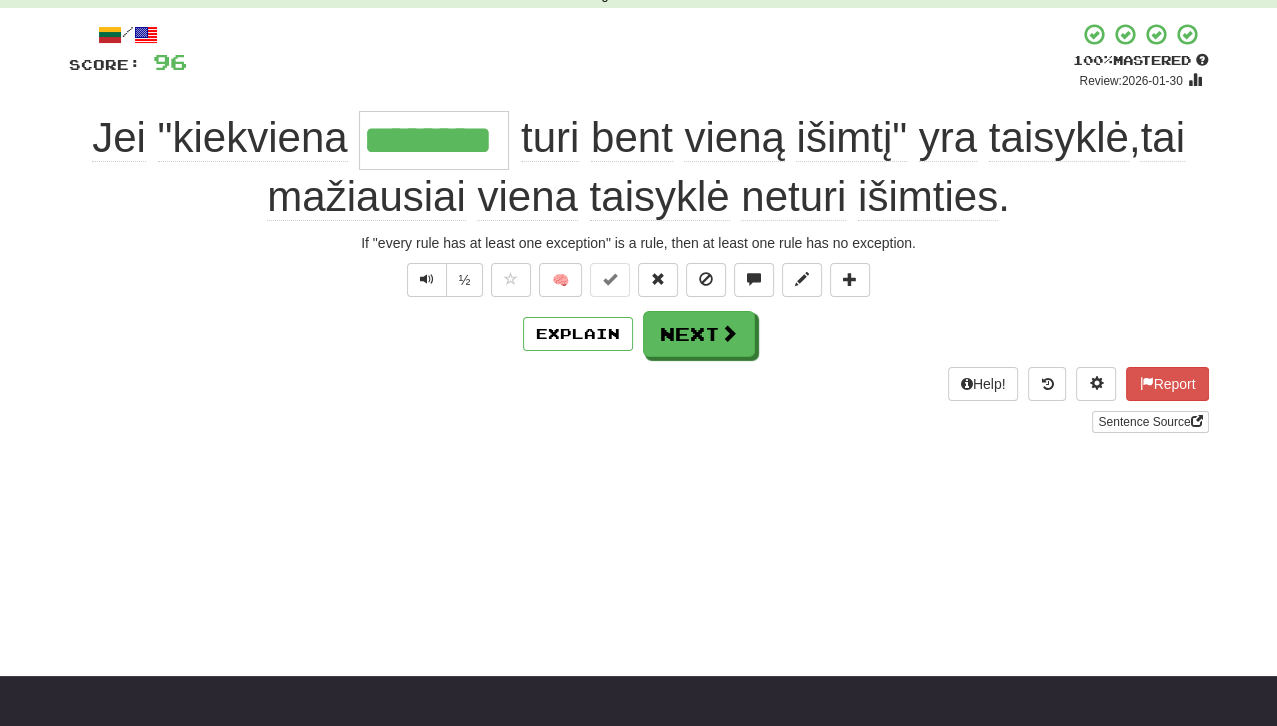 click on "/  Score:   96 + 32 100 %  Mastered Review:  2026-01-30 Jei   "kiekviena   ********   turi   bent   vieną   išimtį"   yra   taisyklė ,  tai   mažiausiai   viena   taisyklė   neturi   išimties . If "every rule has at least one exception" is a rule, then at least one rule has no exception. ½ 🧠 Explain Next  Help!  Report Sentence Source" at bounding box center [639, 227] 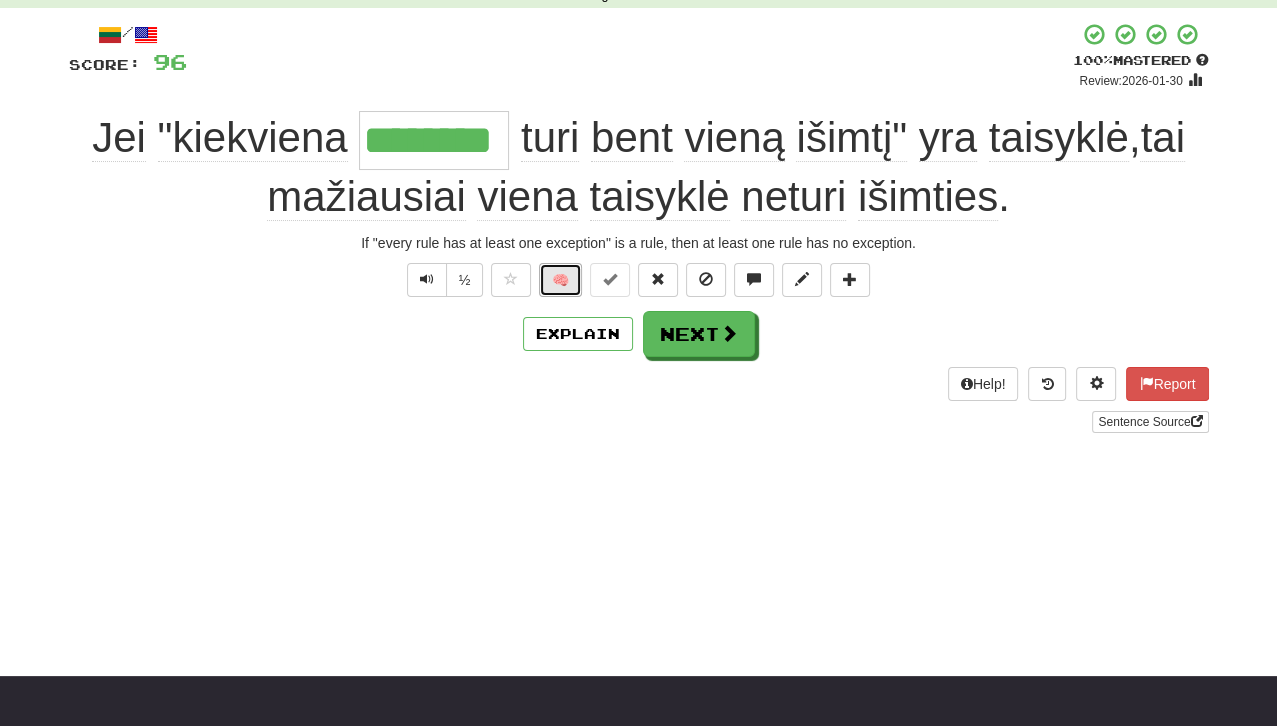 click on "🧠" at bounding box center [560, 280] 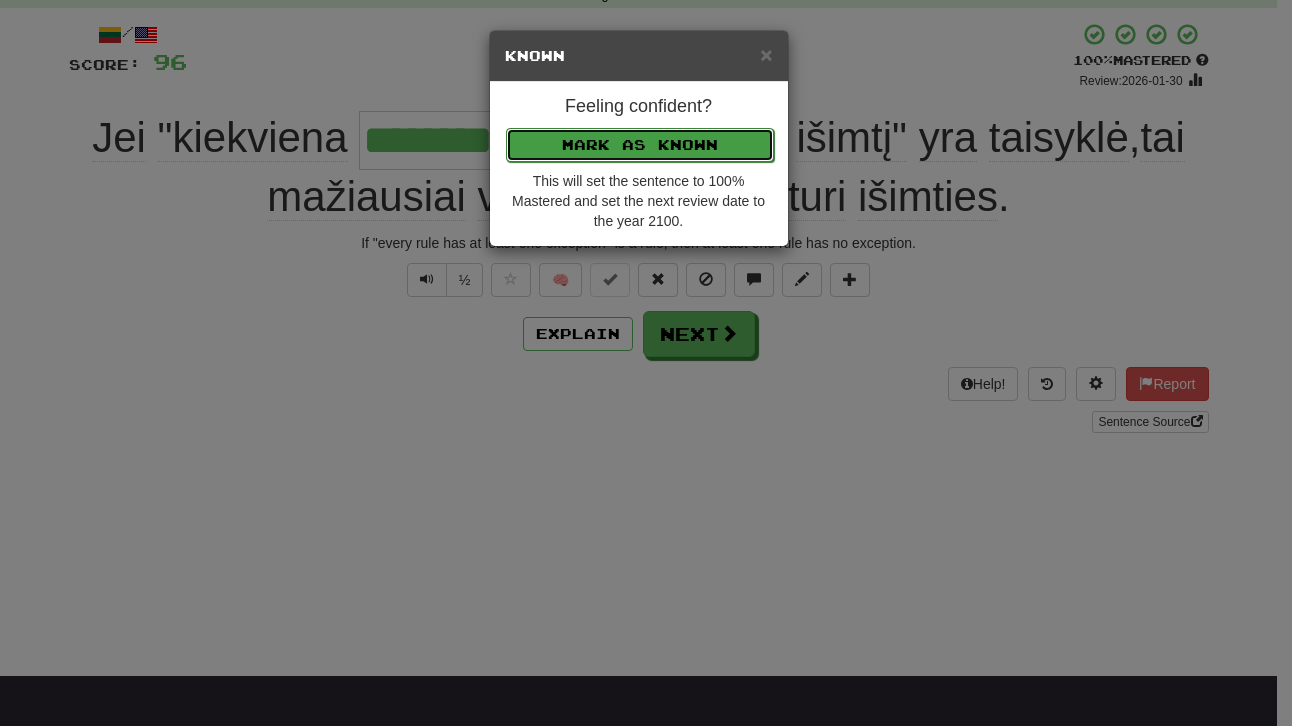 click on "Mark as Known" at bounding box center [640, 145] 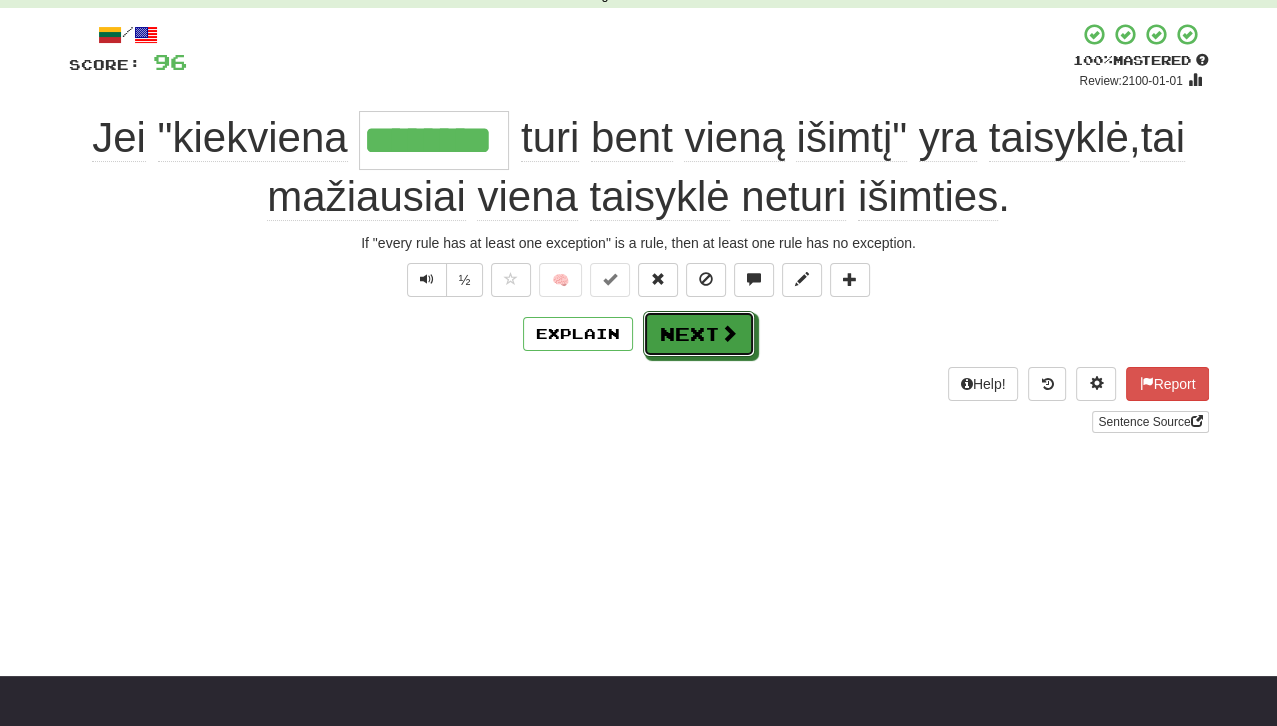 click on "Next" at bounding box center [699, 334] 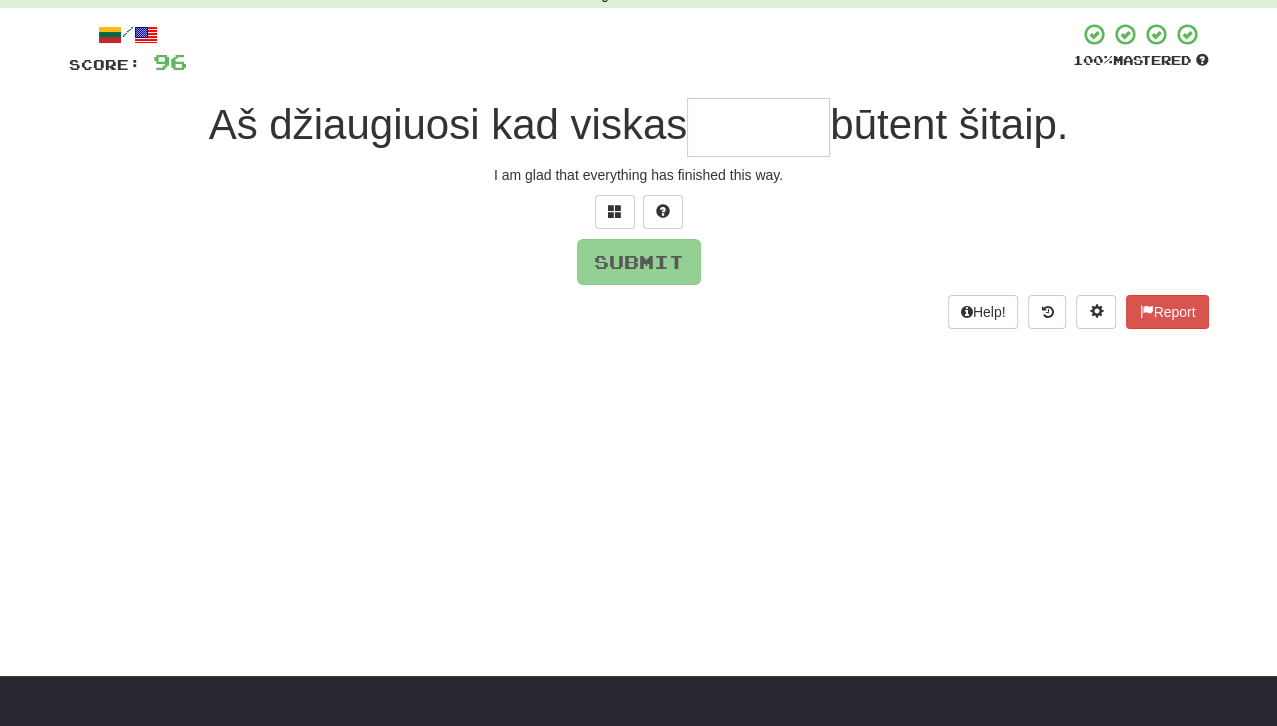 type on "*" 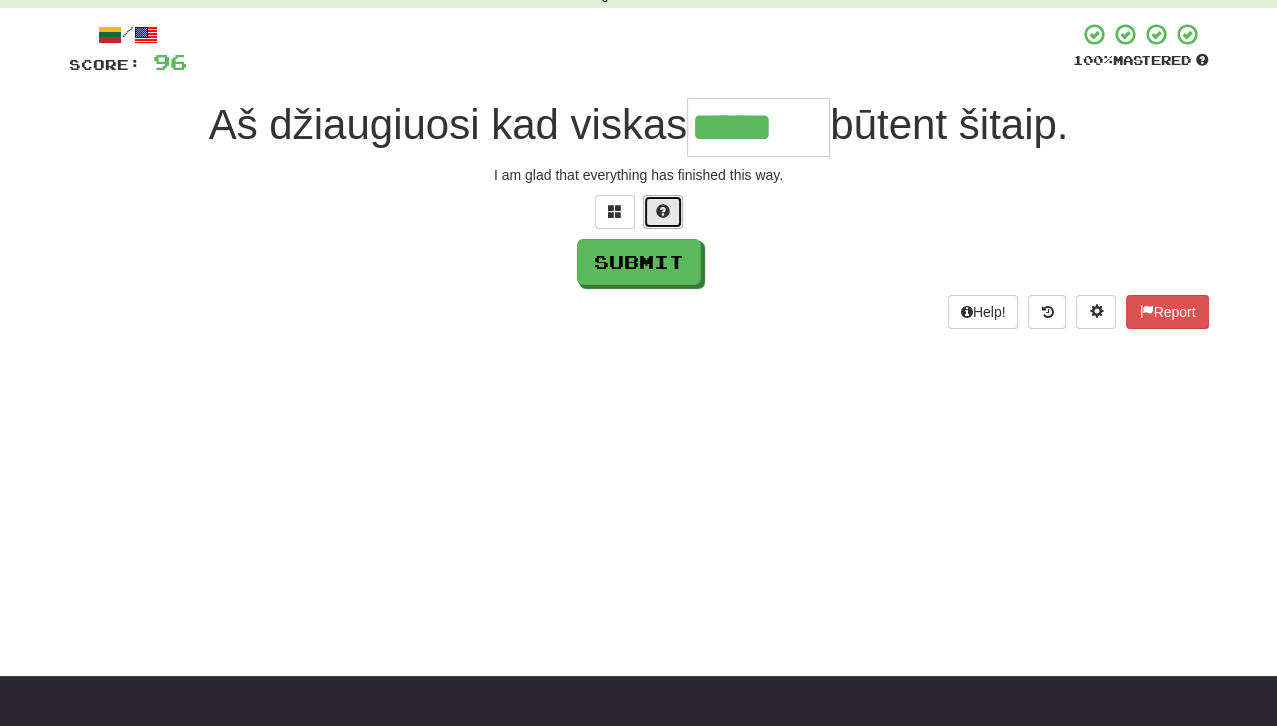 click at bounding box center [663, 212] 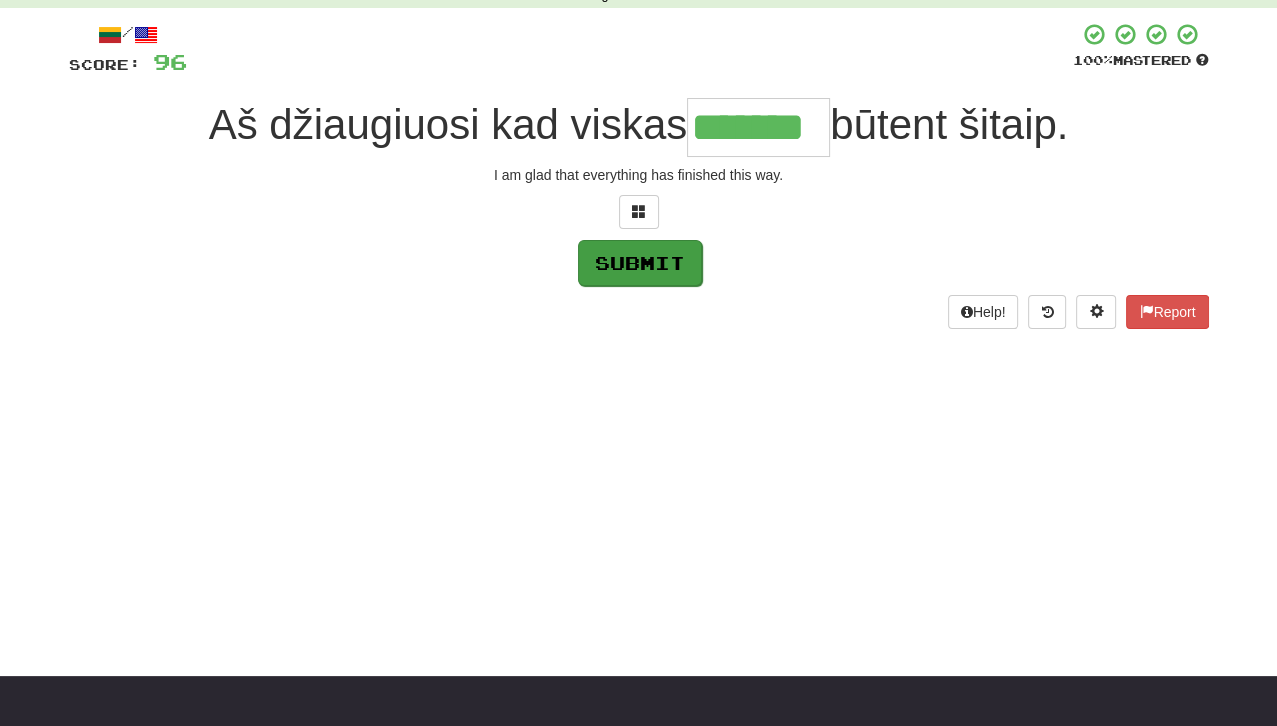 type on "*******" 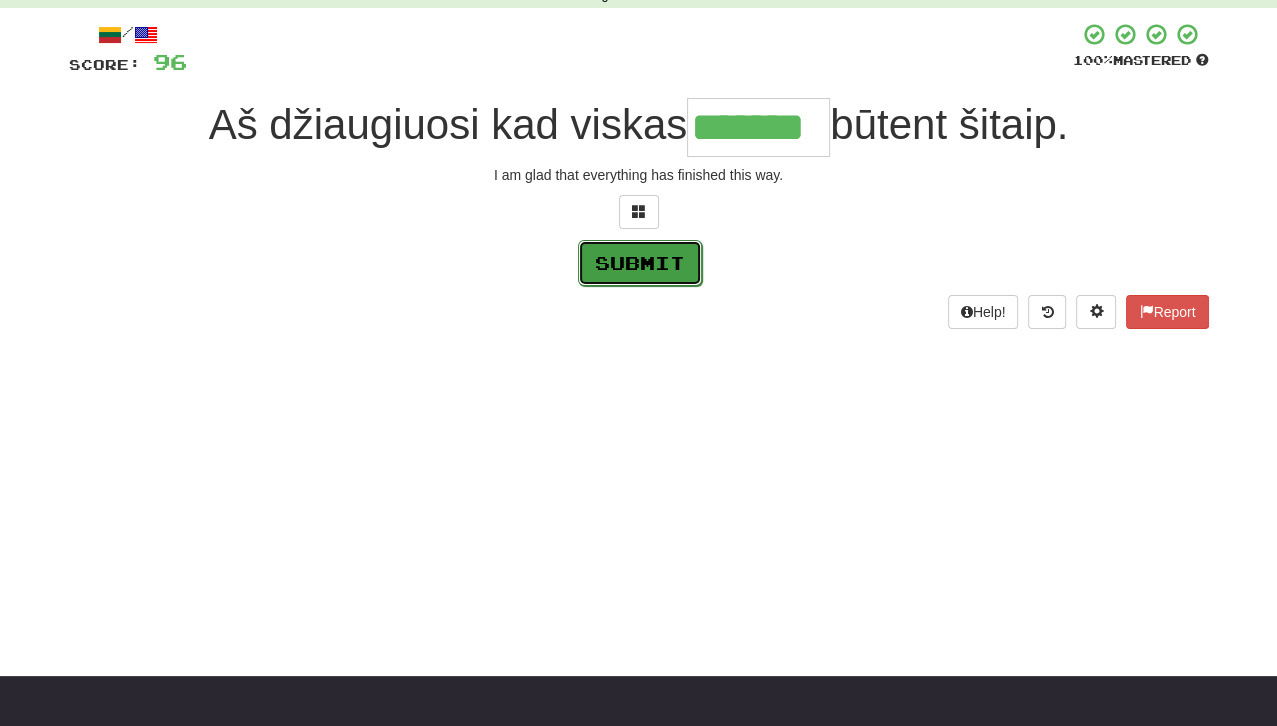 click on "Submit" at bounding box center [640, 263] 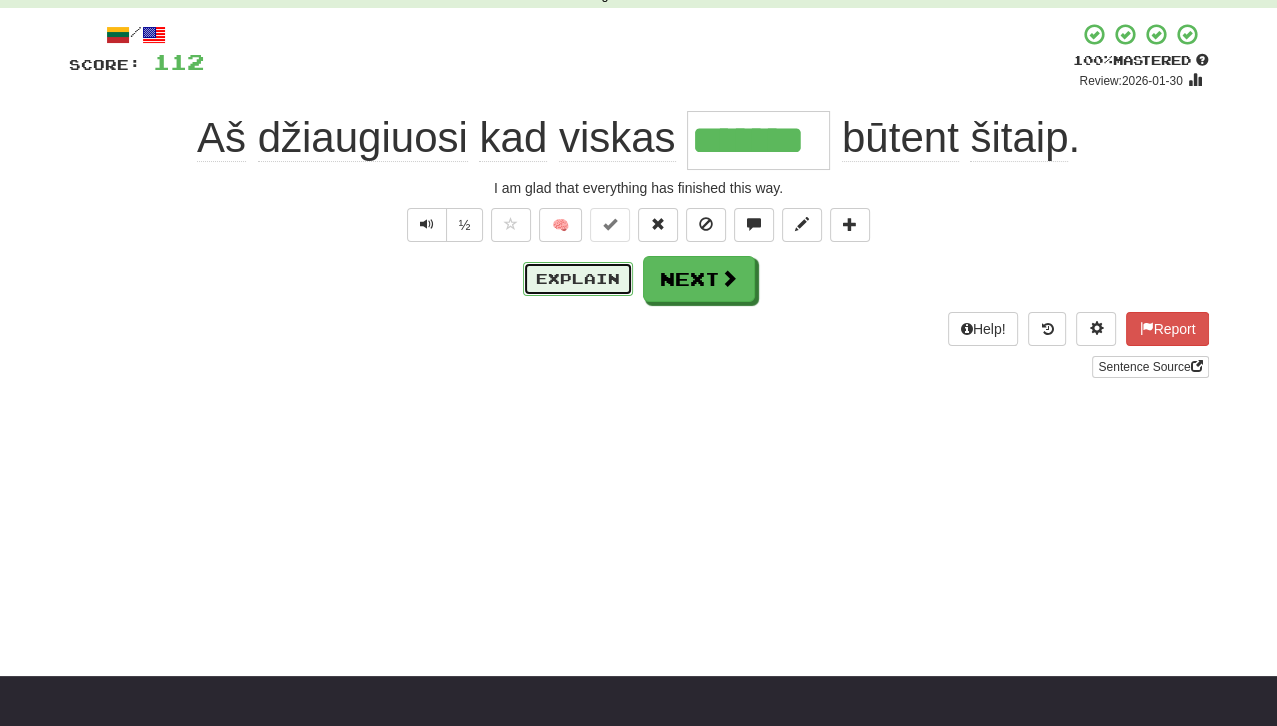 click on "Explain" at bounding box center (578, 279) 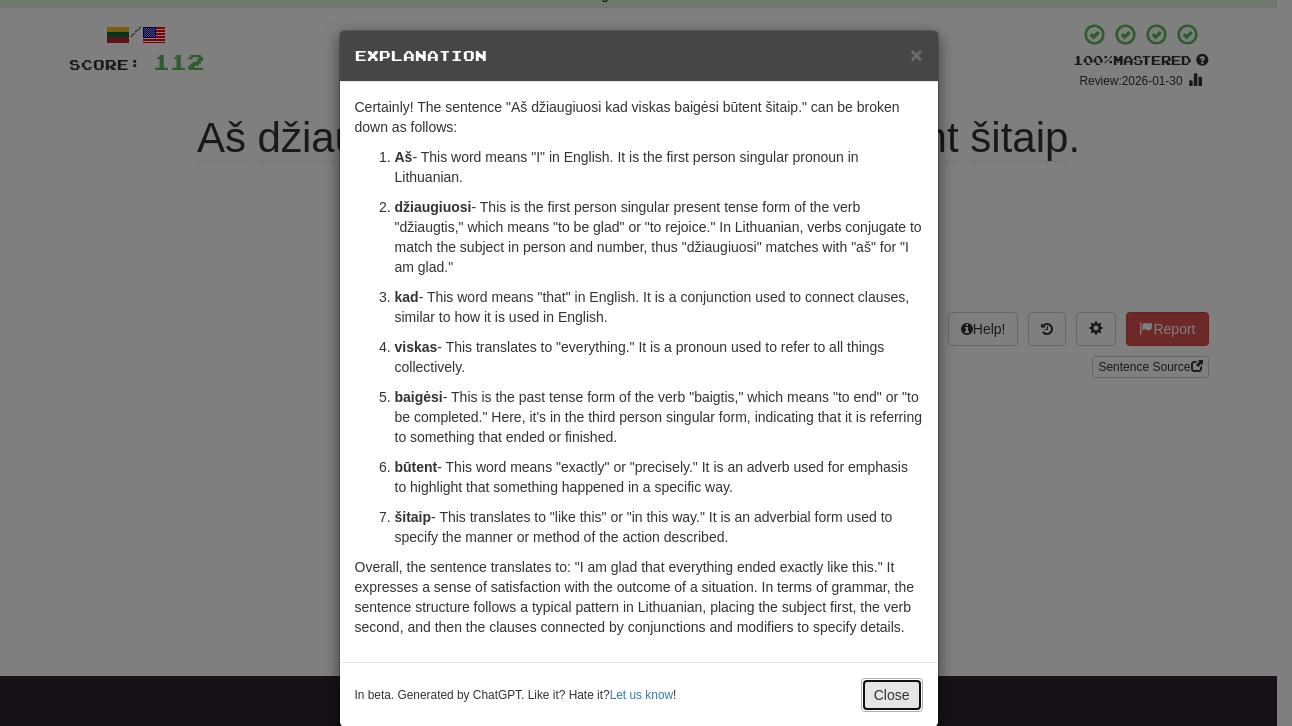 click on "Close" at bounding box center (892, 695) 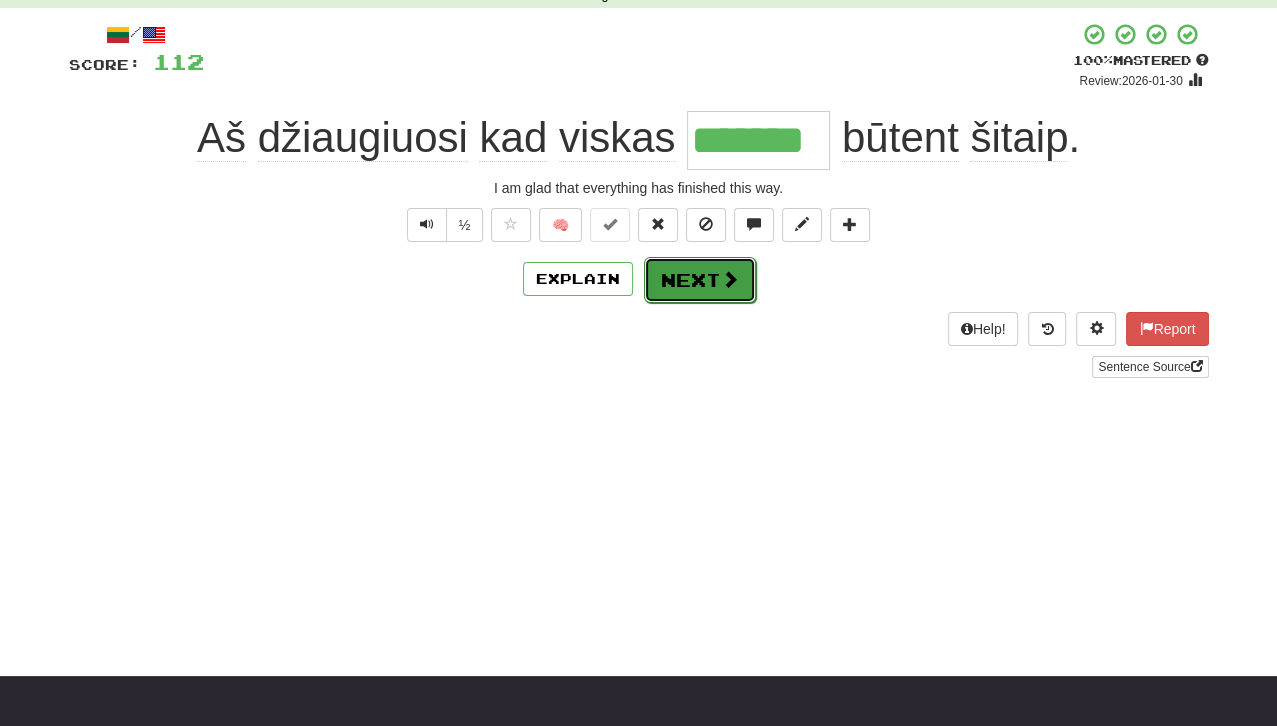 click on "Next" at bounding box center [700, 280] 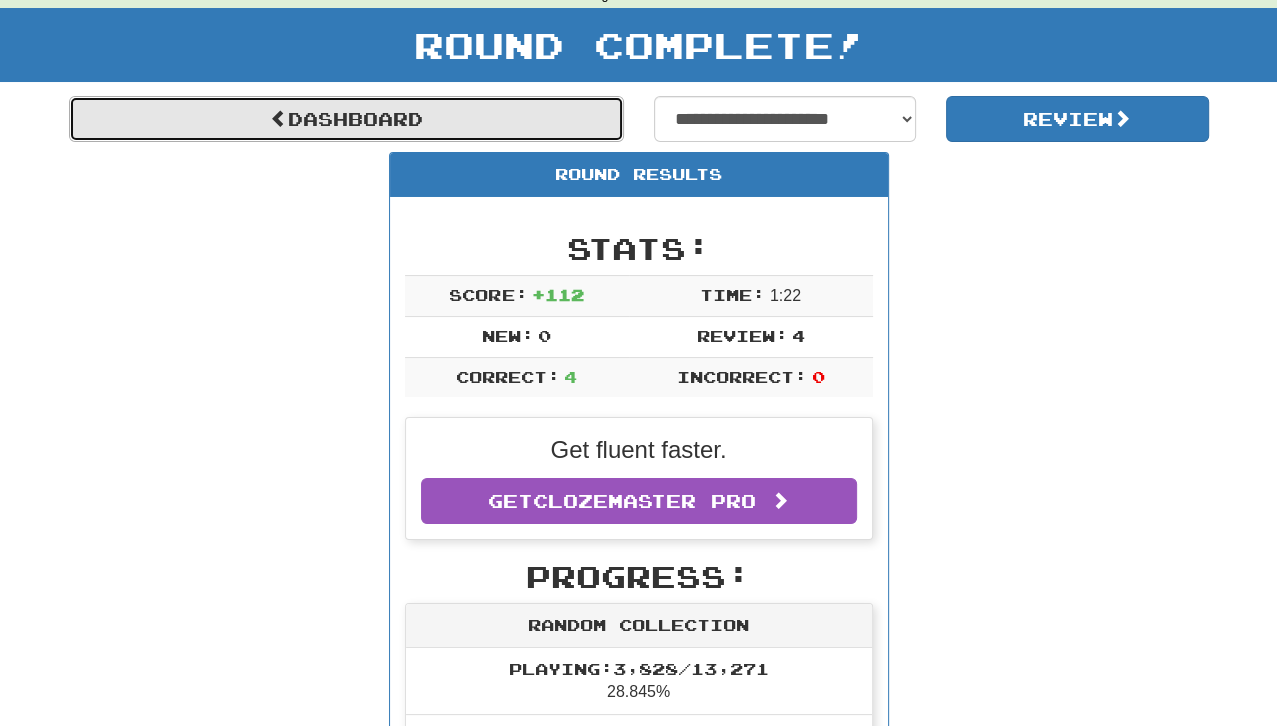 click on "Dashboard" at bounding box center [346, 119] 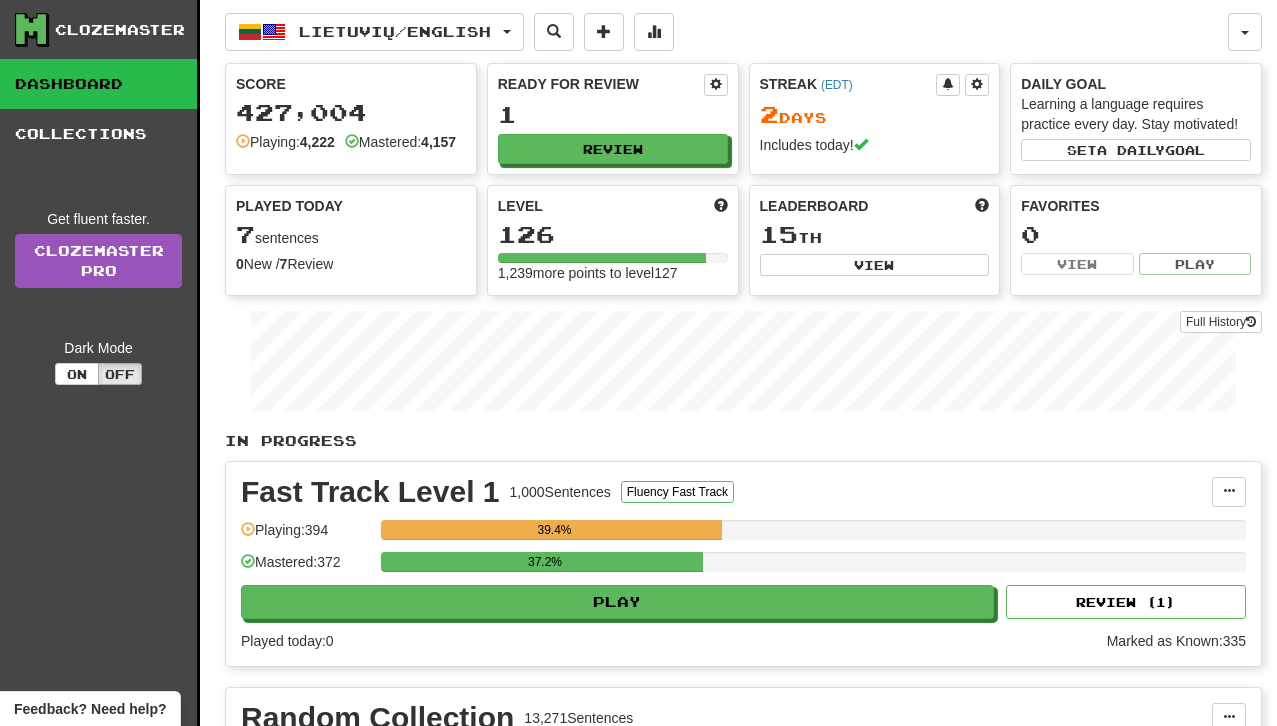 scroll, scrollTop: 0, scrollLeft: 0, axis: both 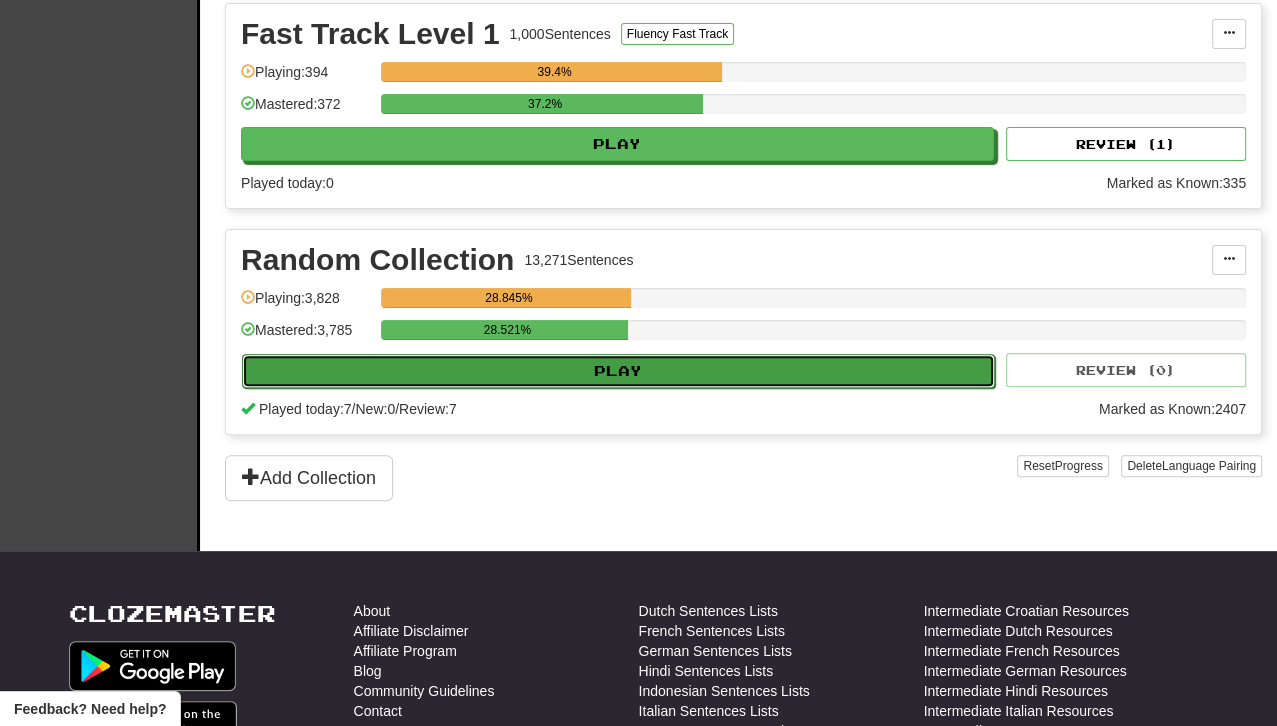 click on "Play" at bounding box center (618, 371) 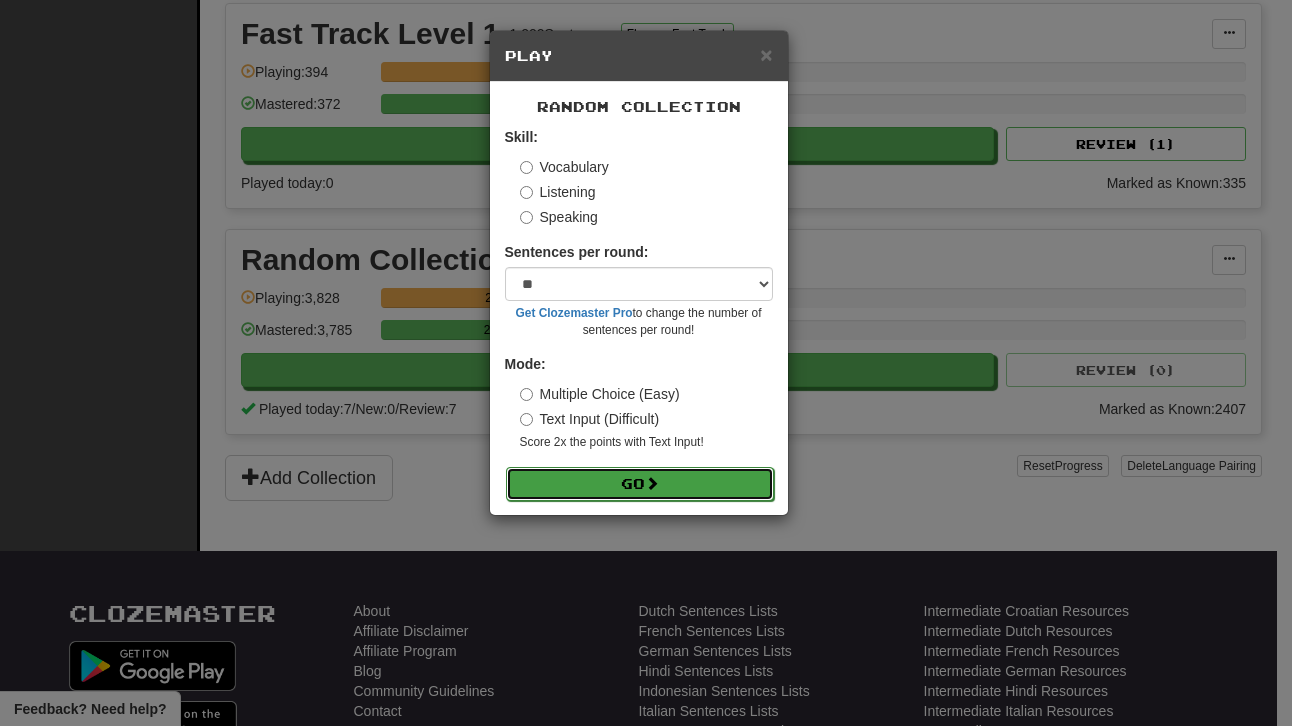 click on "Go" at bounding box center [640, 484] 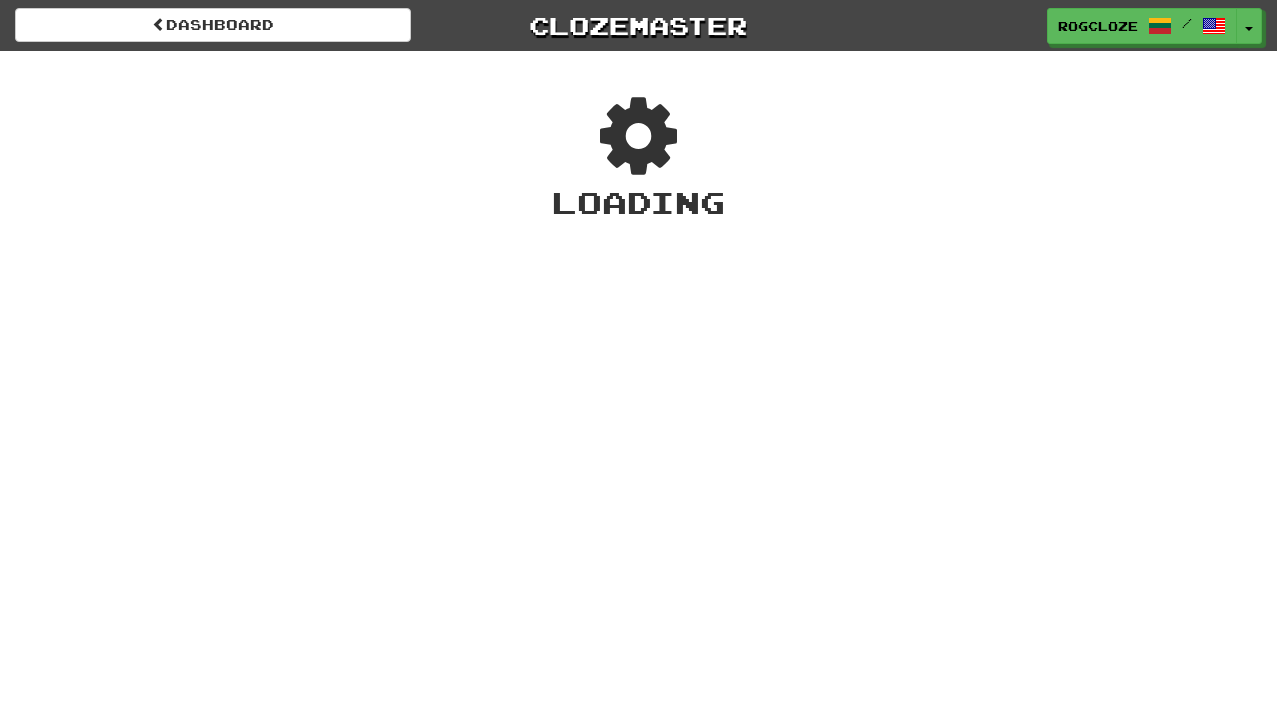 scroll, scrollTop: 0, scrollLeft: 0, axis: both 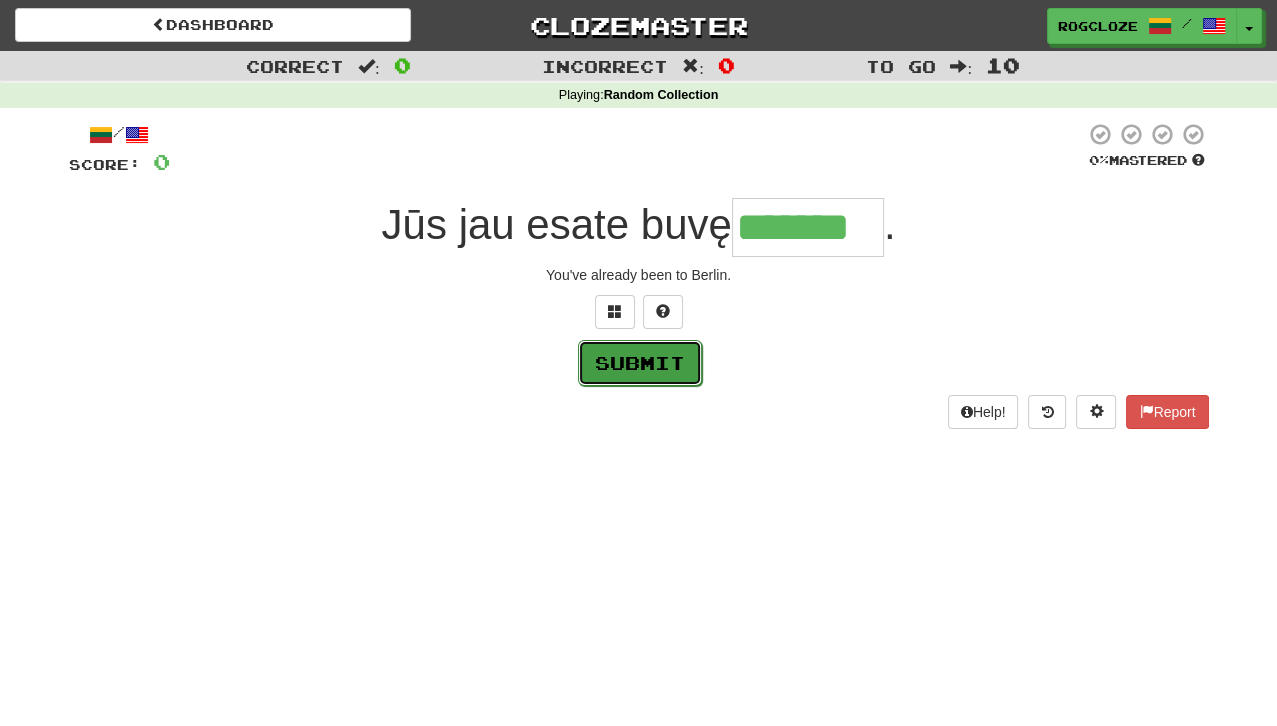 click on "Submit" at bounding box center [640, 363] 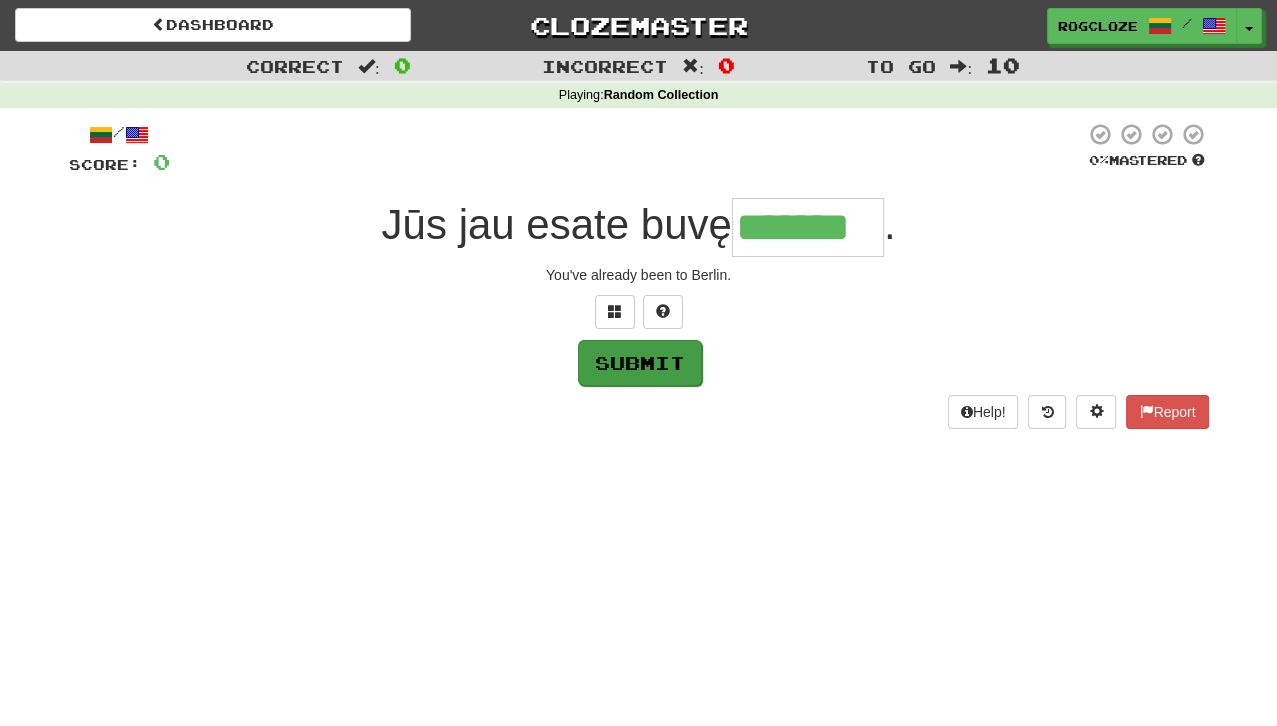 type on "*******" 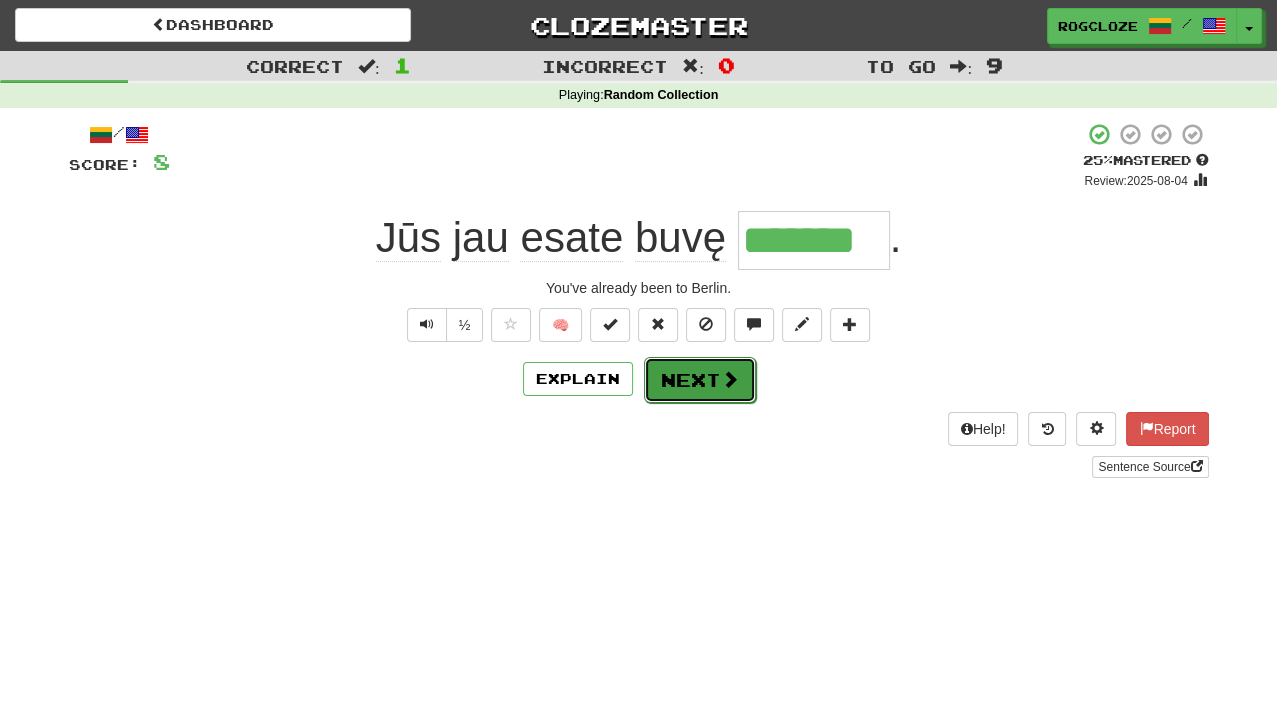 click on "Next" at bounding box center [700, 380] 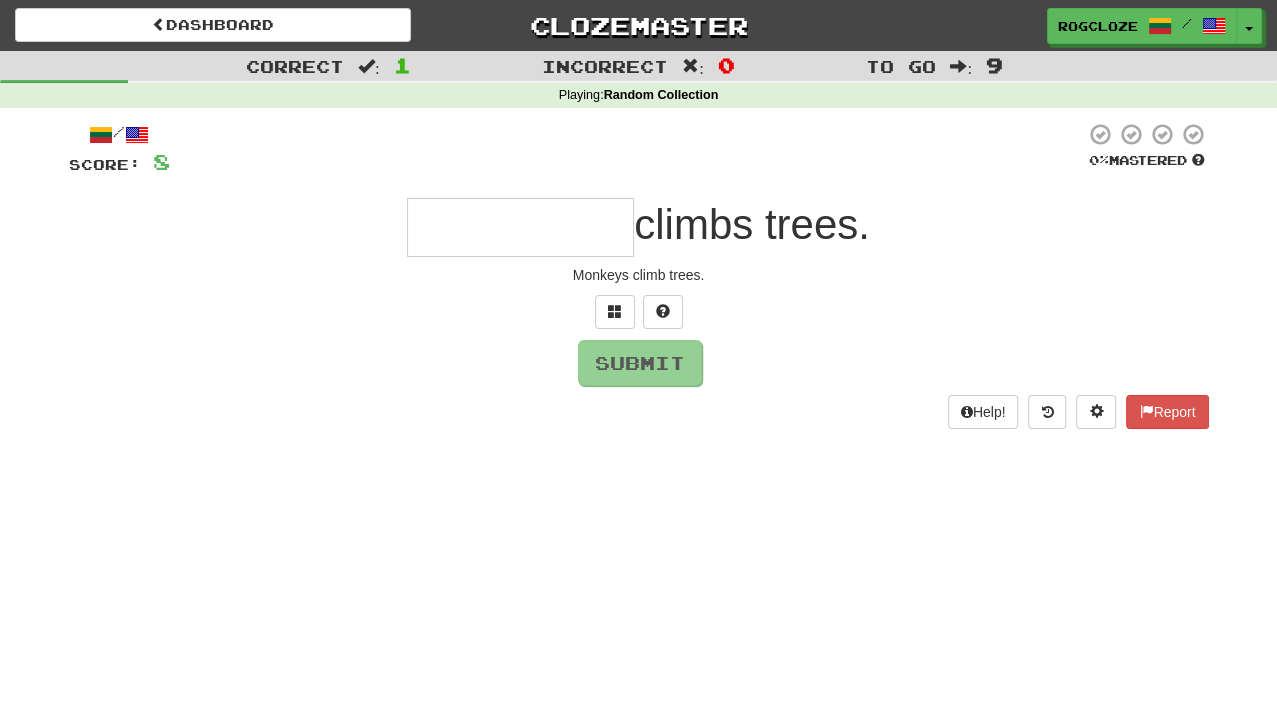 type on "*" 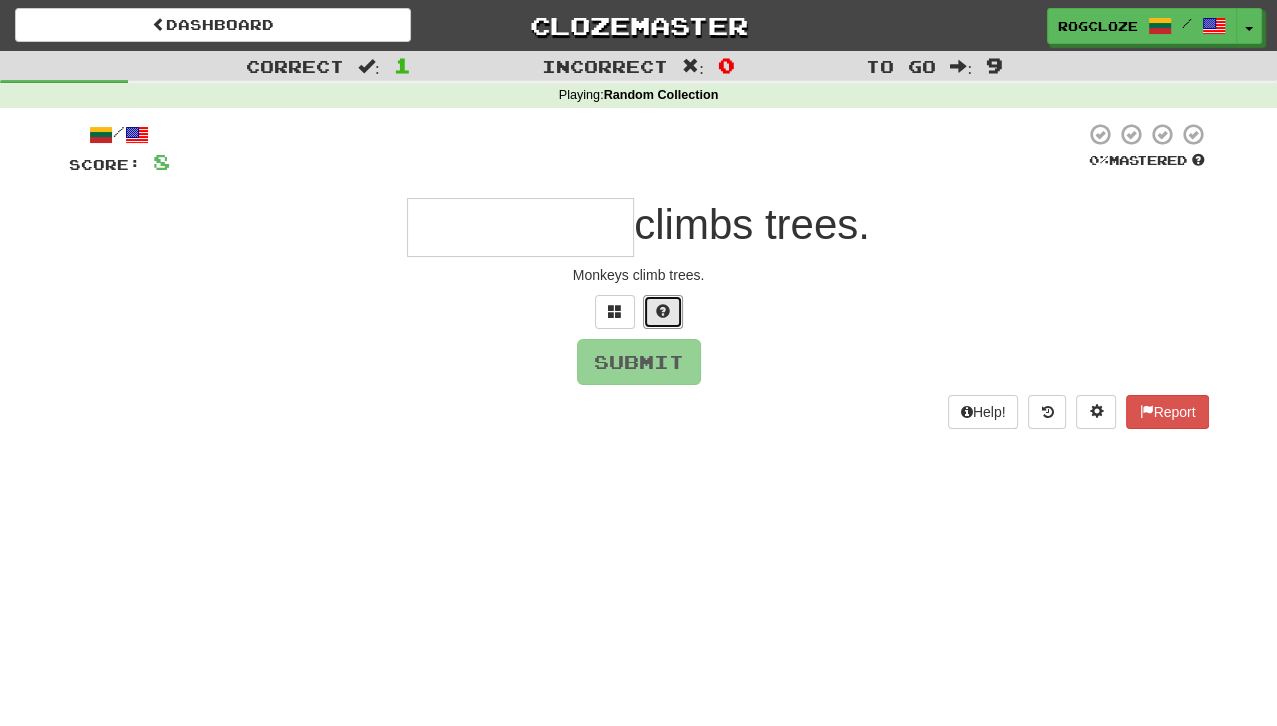 click at bounding box center [663, 312] 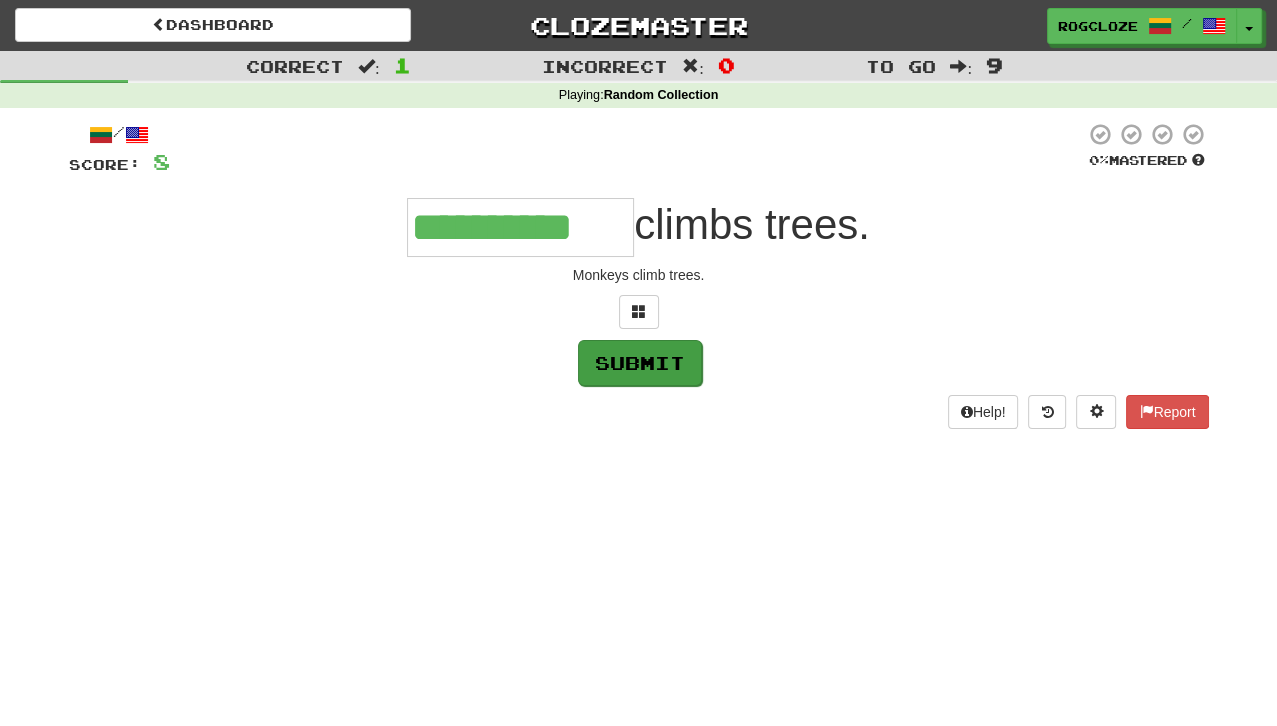 type on "**********" 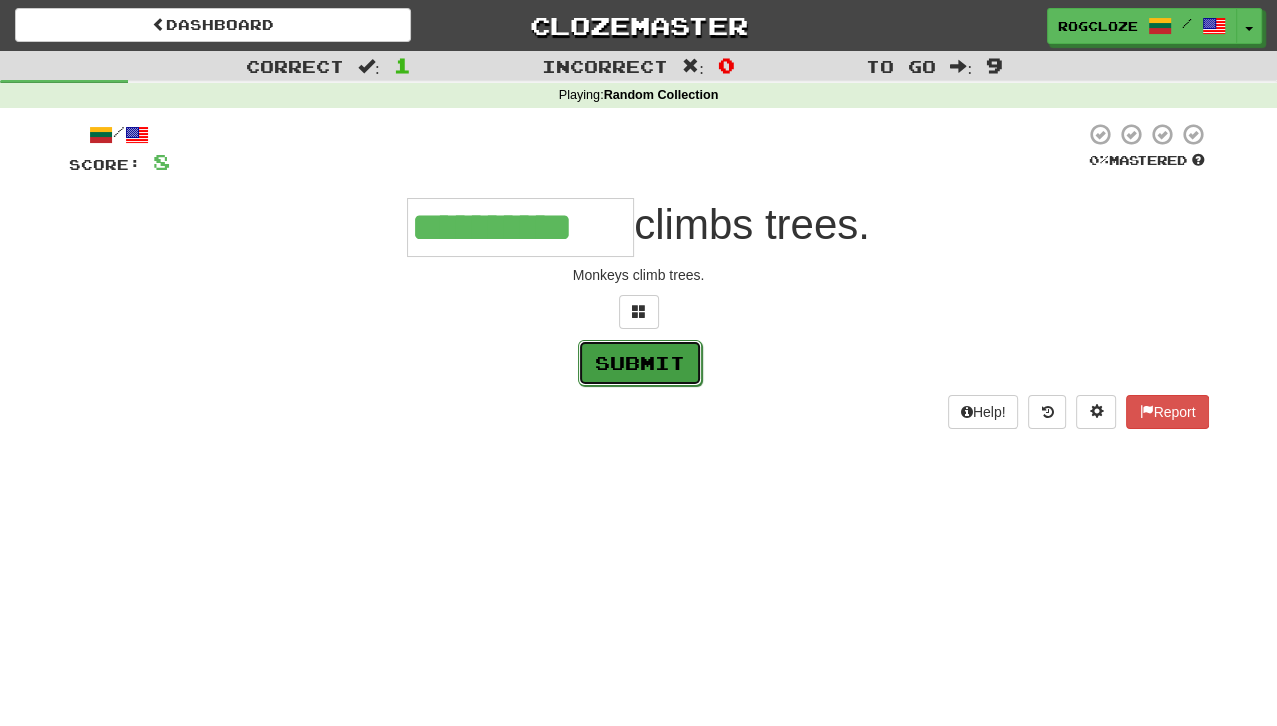 click on "Submit" at bounding box center (640, 363) 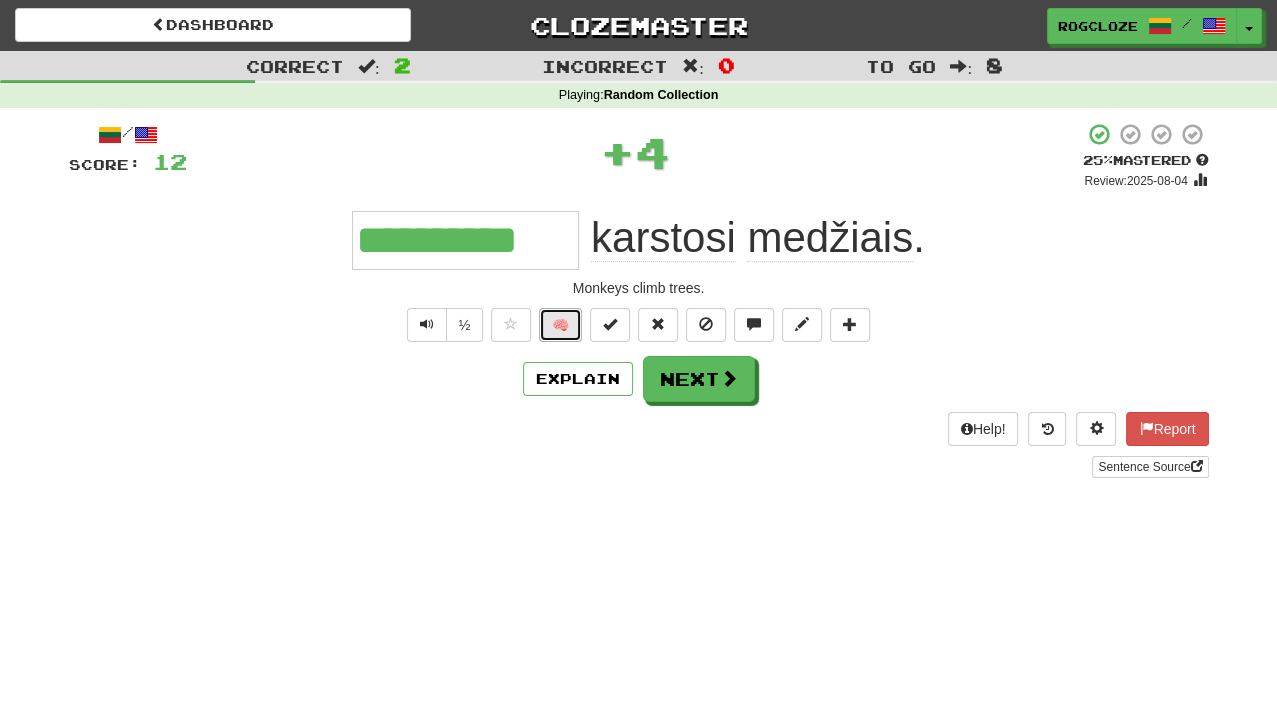 click on "🧠" at bounding box center [560, 325] 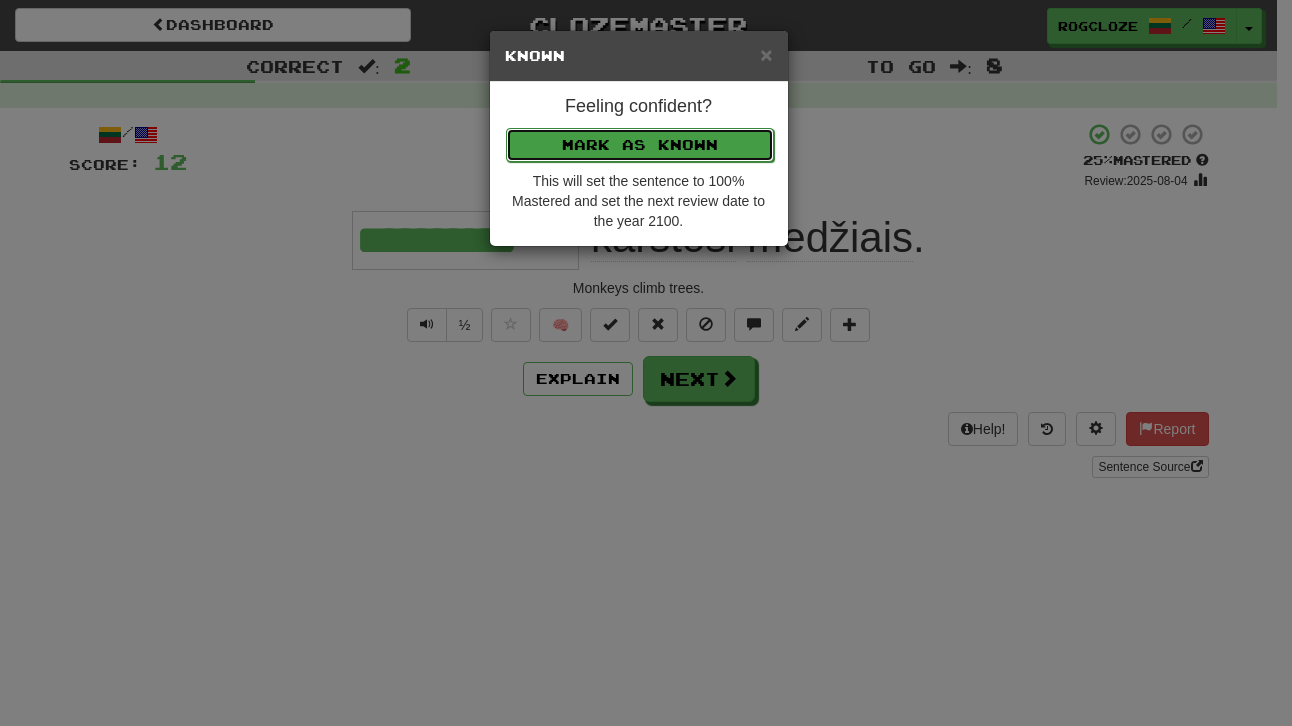 click on "Mark as Known" at bounding box center [640, 145] 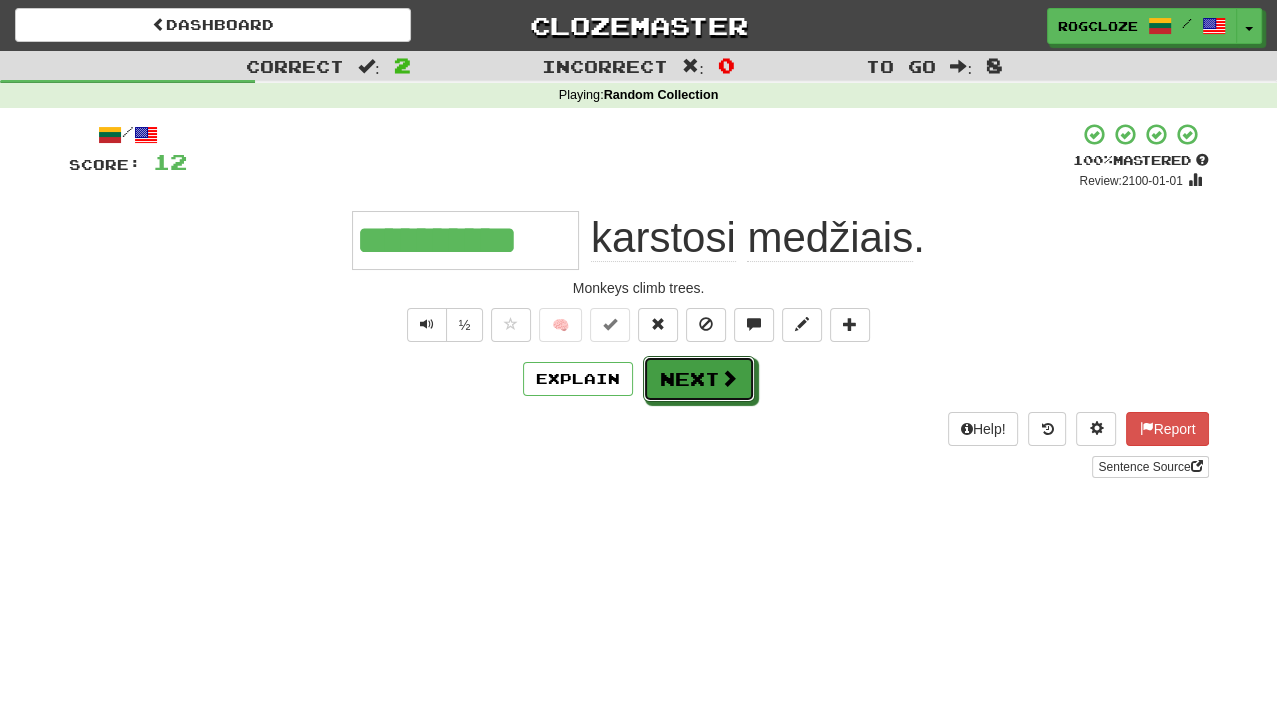 click on "Next" at bounding box center (699, 379) 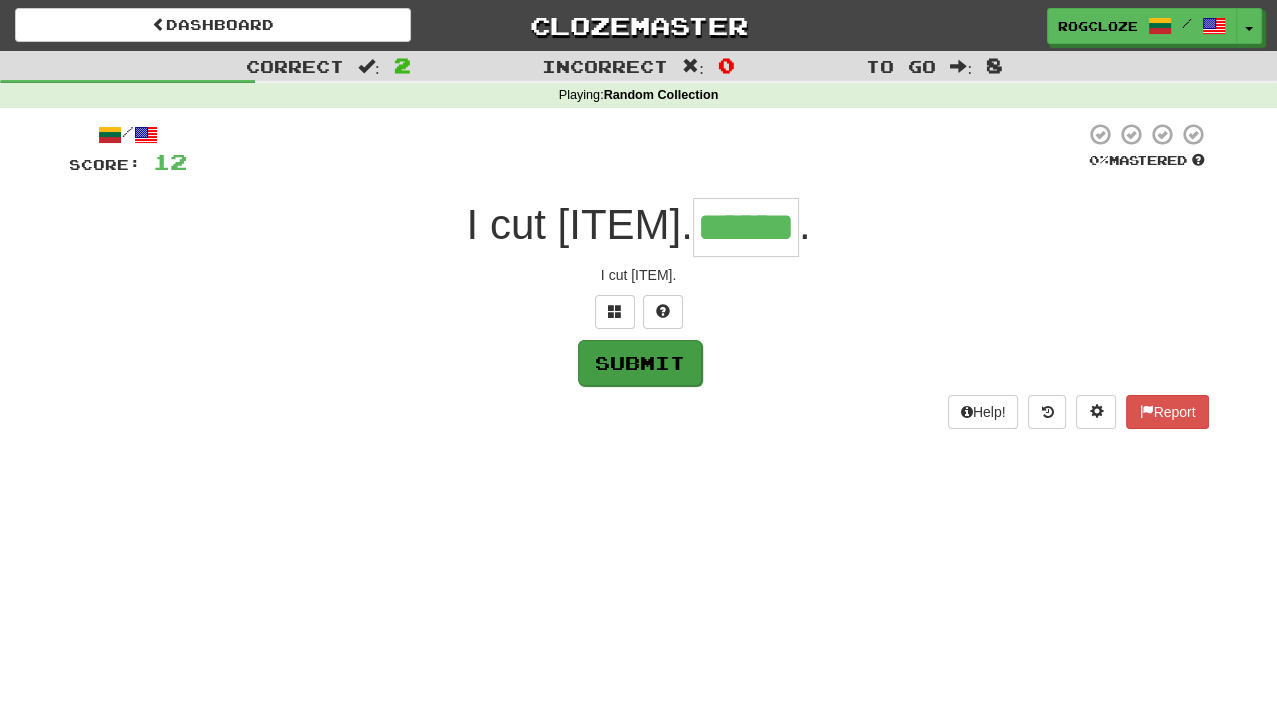 type on "******" 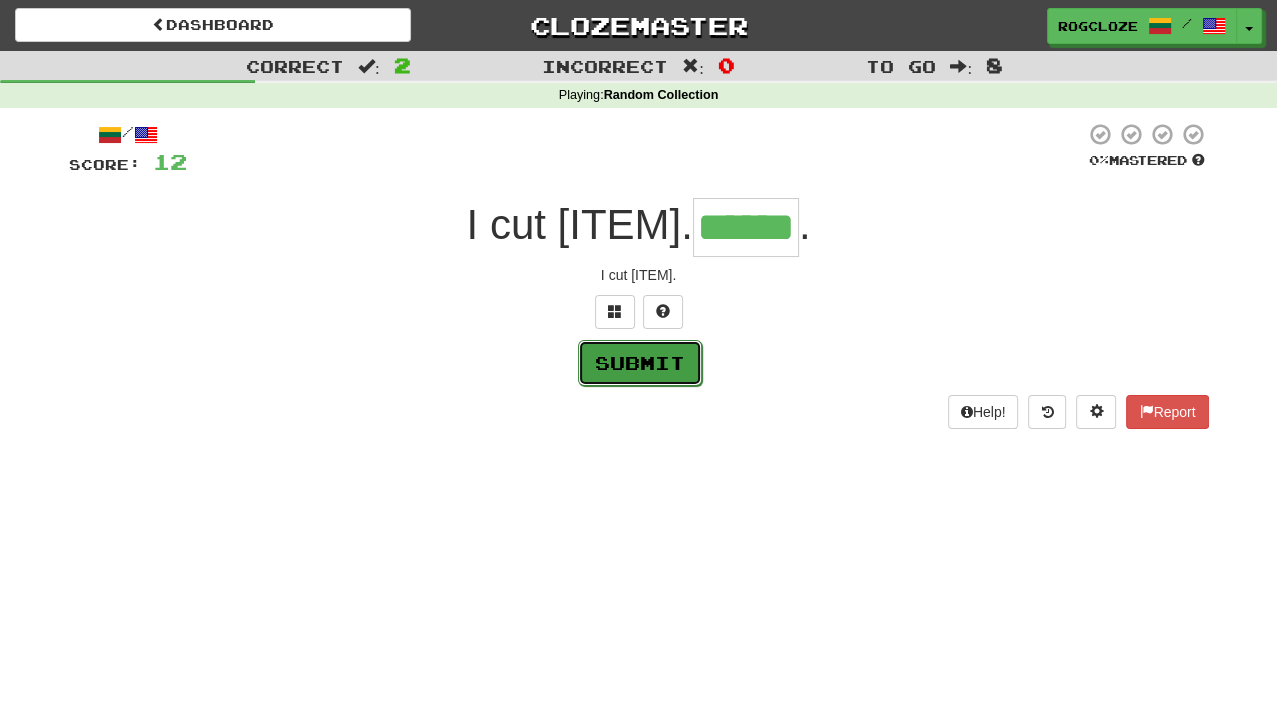 click on "Submit" at bounding box center (640, 363) 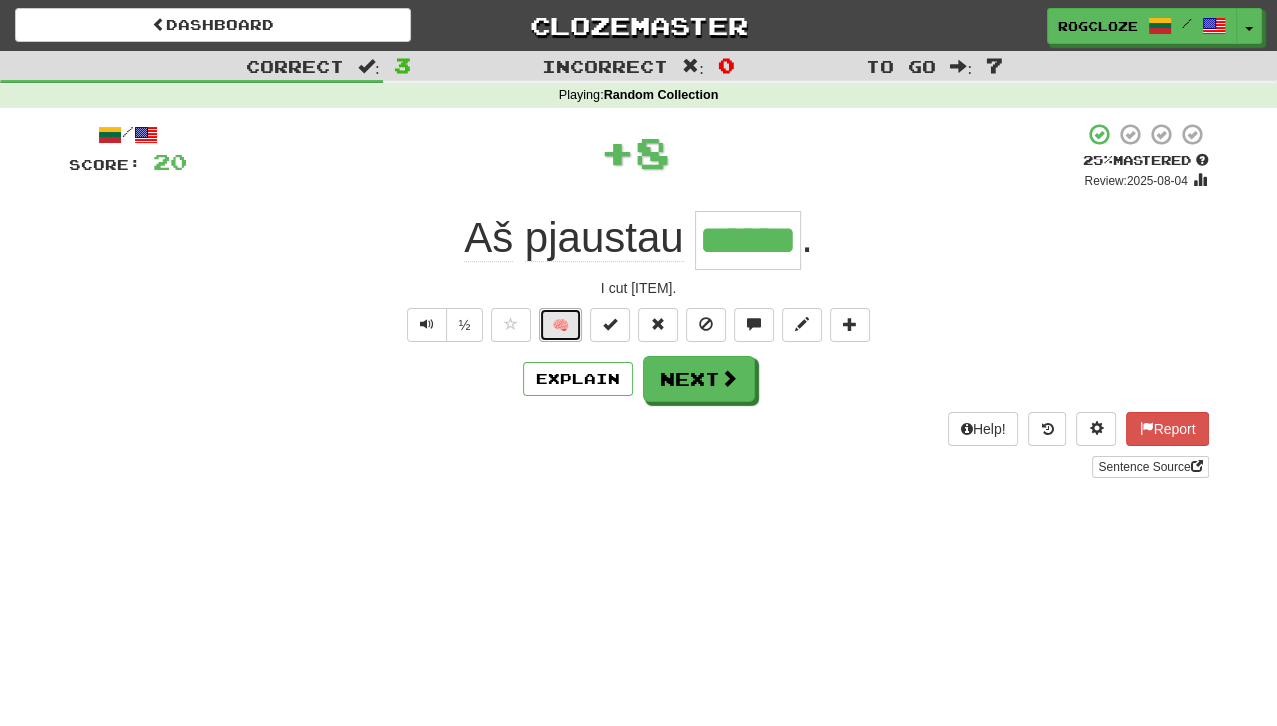 click on "🧠" at bounding box center [560, 325] 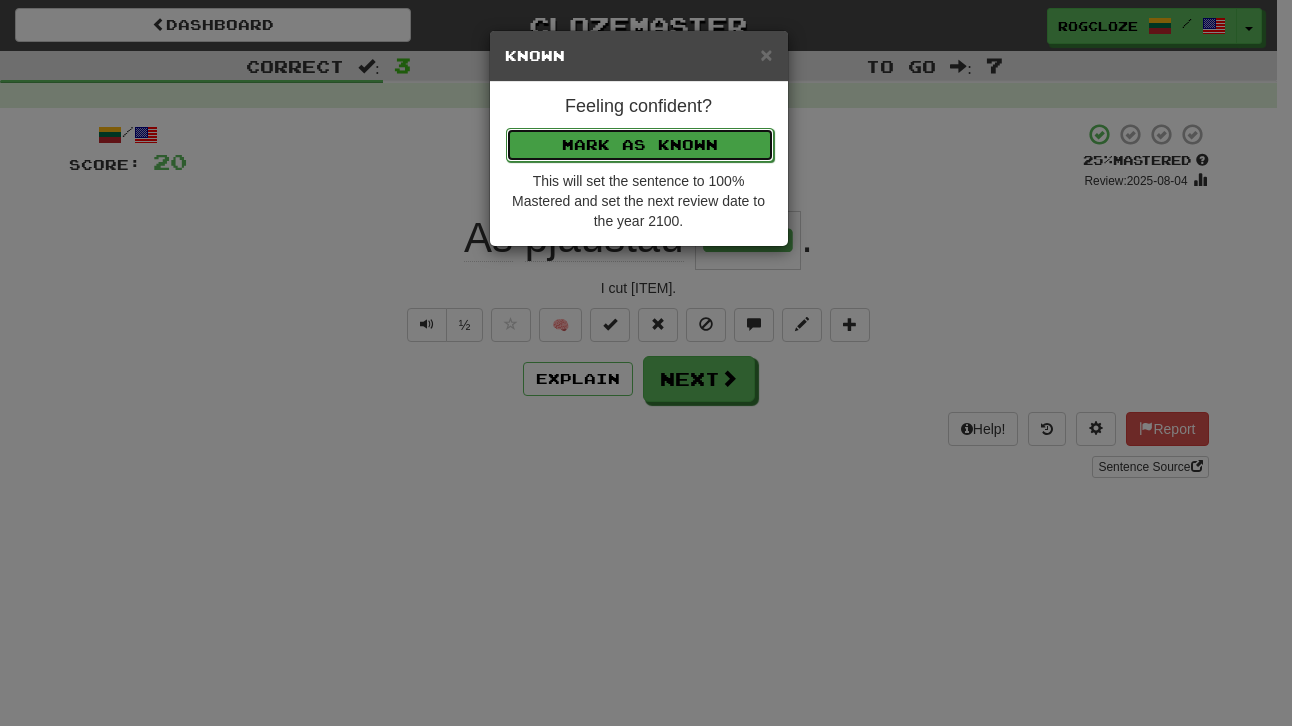 click on "Mark as Known" at bounding box center (640, 145) 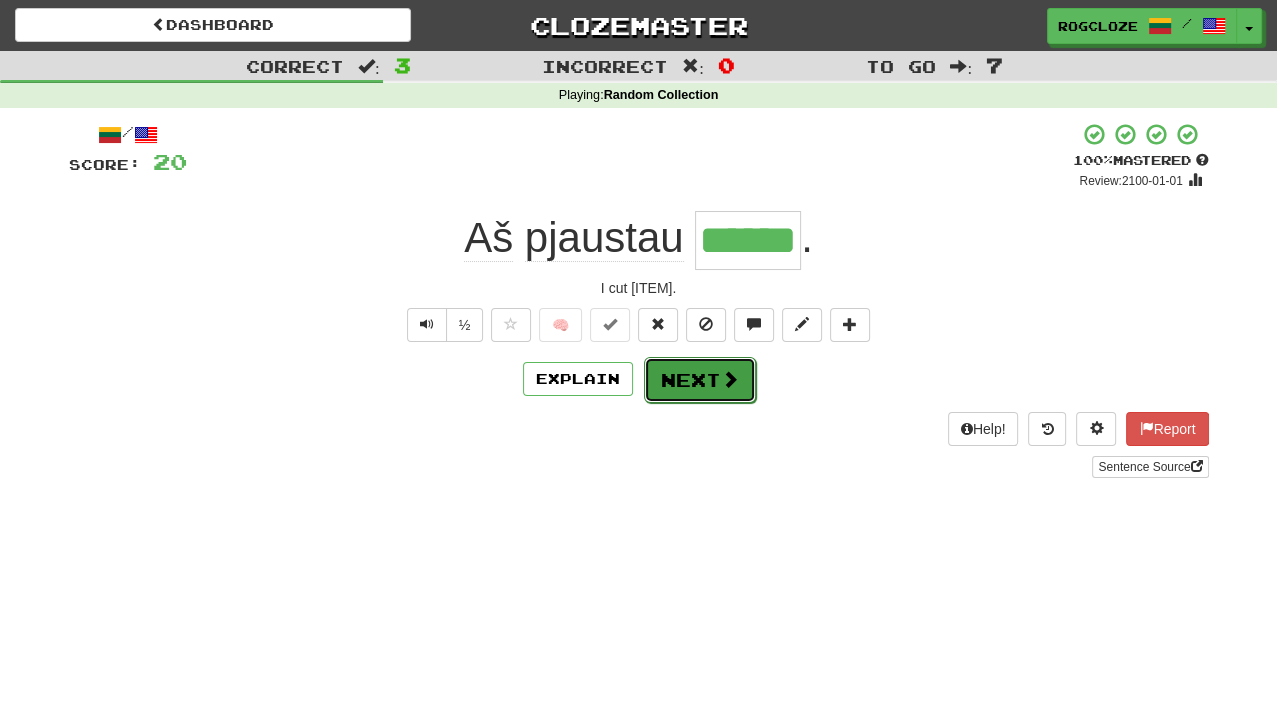 click on "Next" at bounding box center (700, 380) 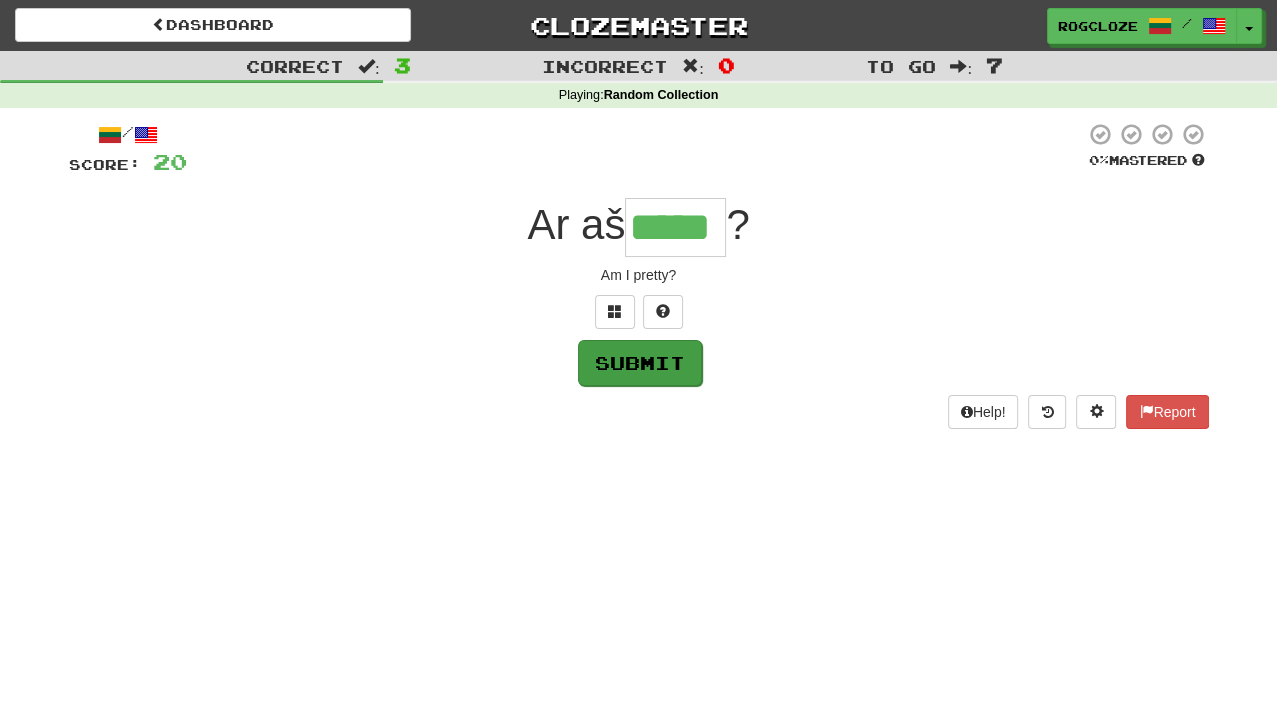 type on "*****" 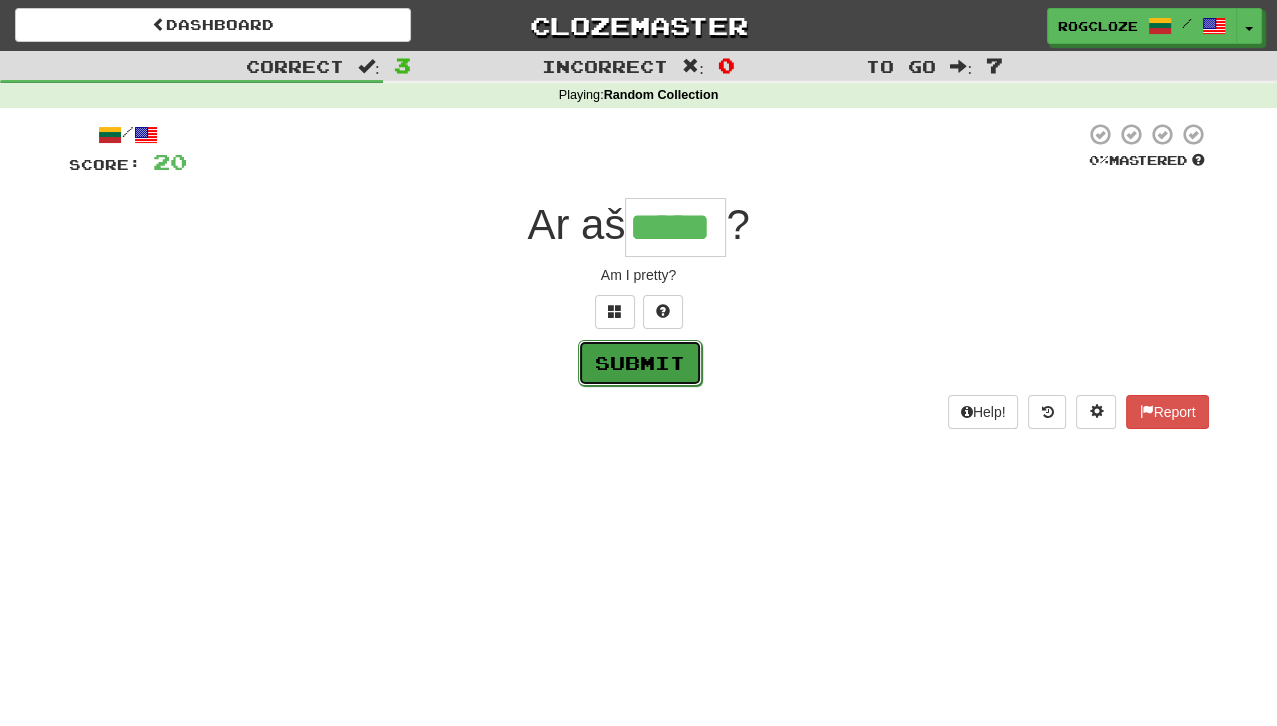 click on "Submit" at bounding box center (640, 363) 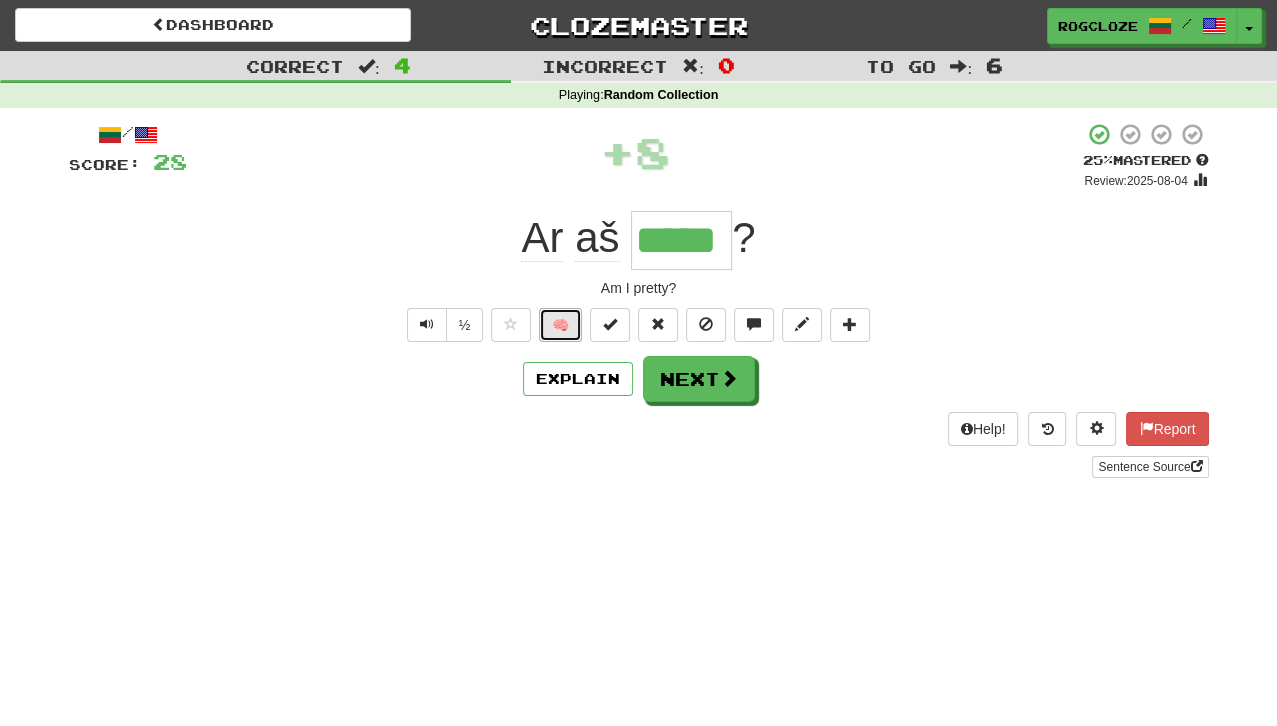 click on "🧠" at bounding box center (560, 325) 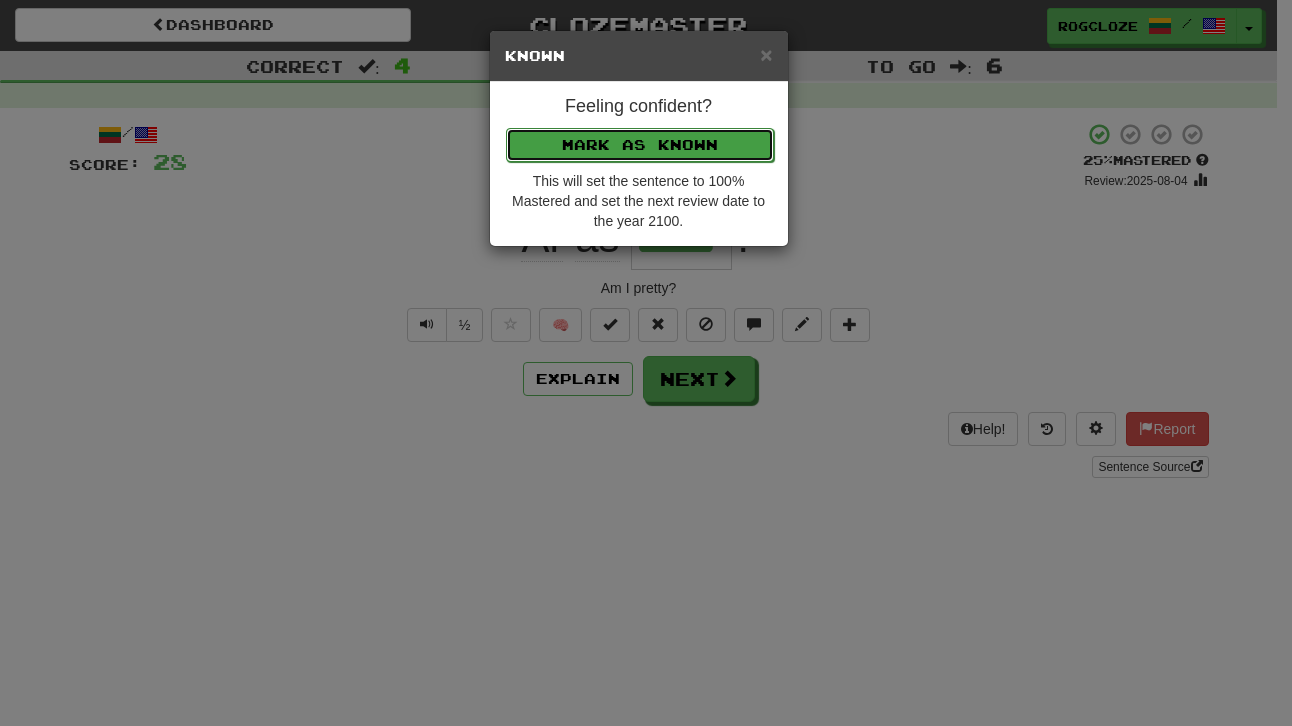 click on "Mark as Known" at bounding box center [640, 145] 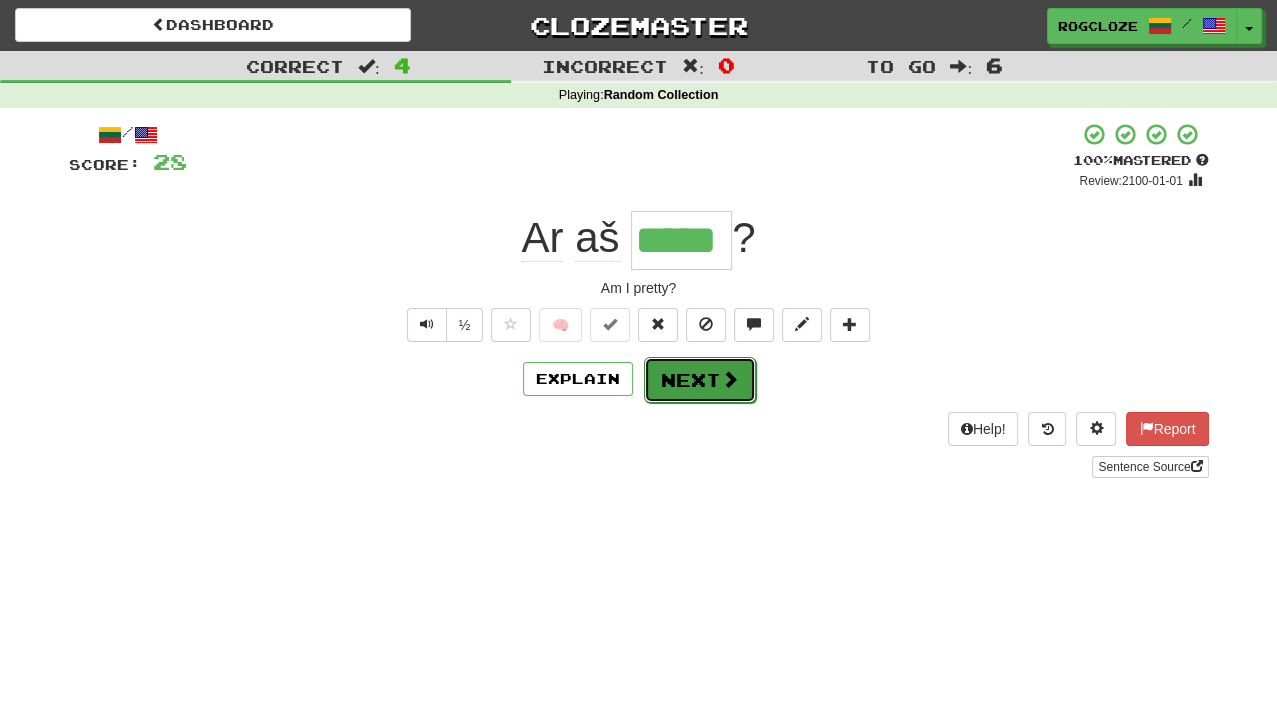 click on "Next" at bounding box center (700, 380) 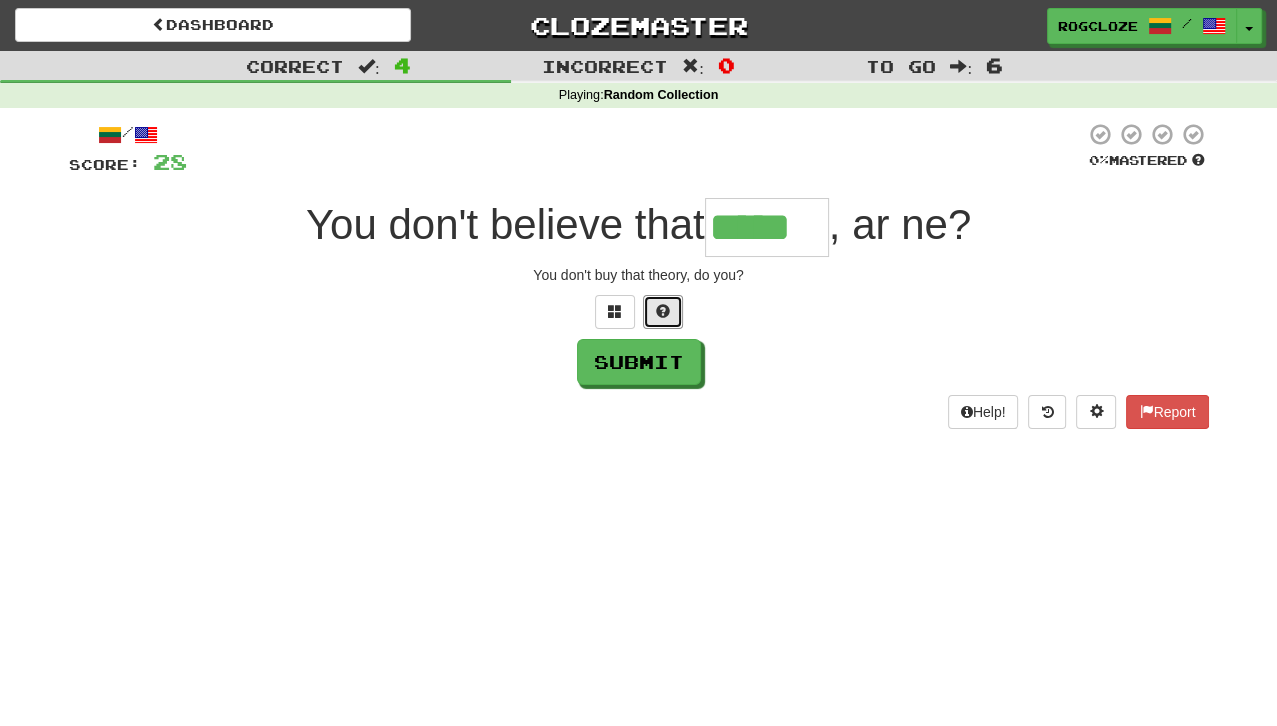 click at bounding box center (663, 312) 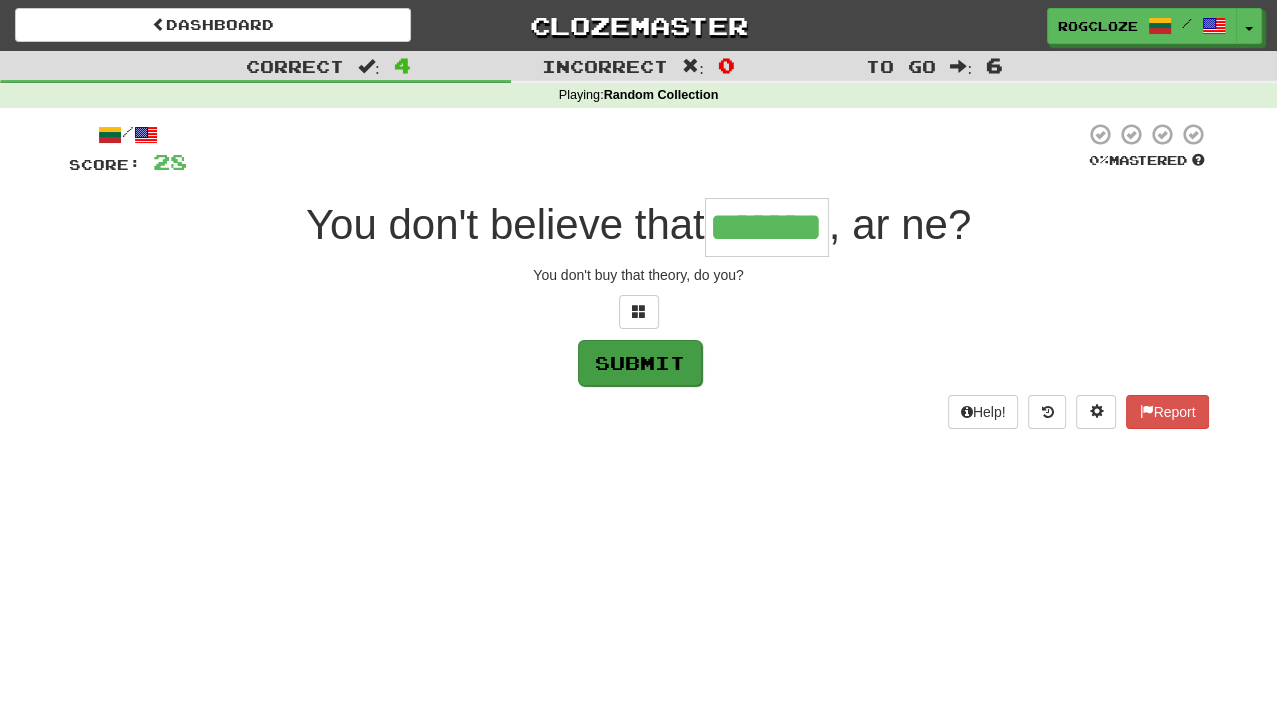 type on "*******" 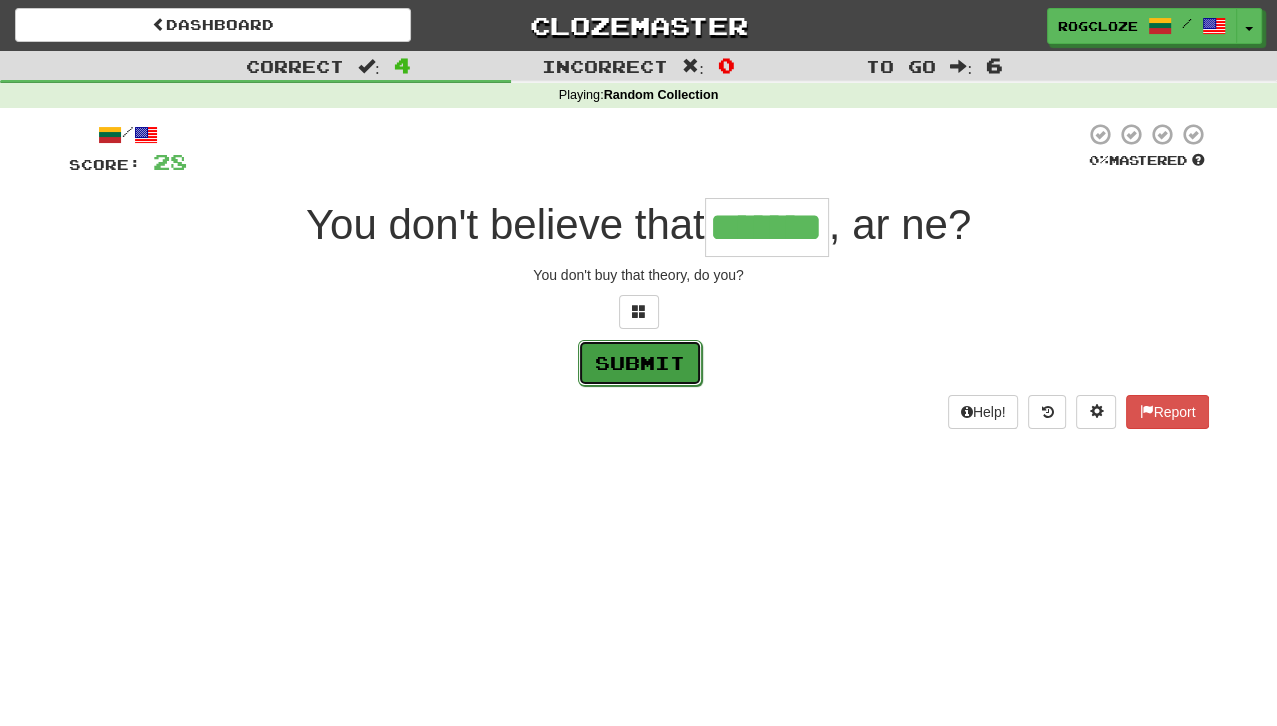 click on "Submit" at bounding box center [640, 363] 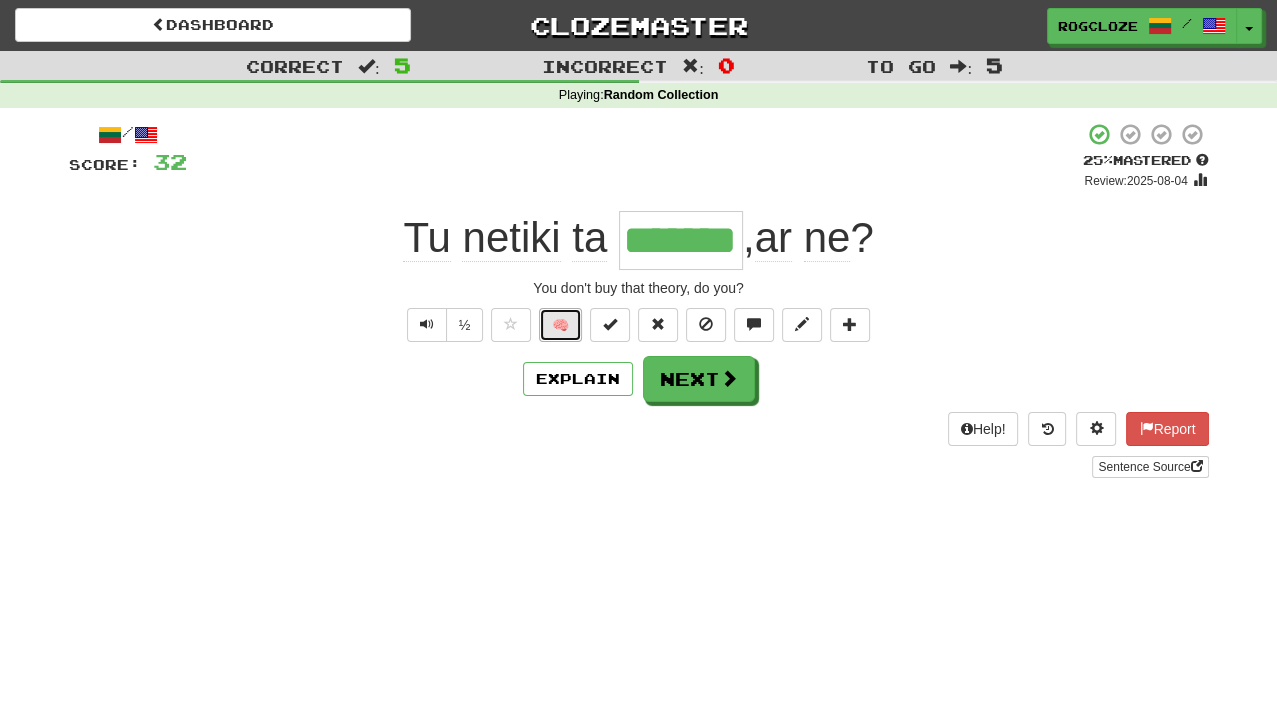 click on "🧠" at bounding box center (560, 325) 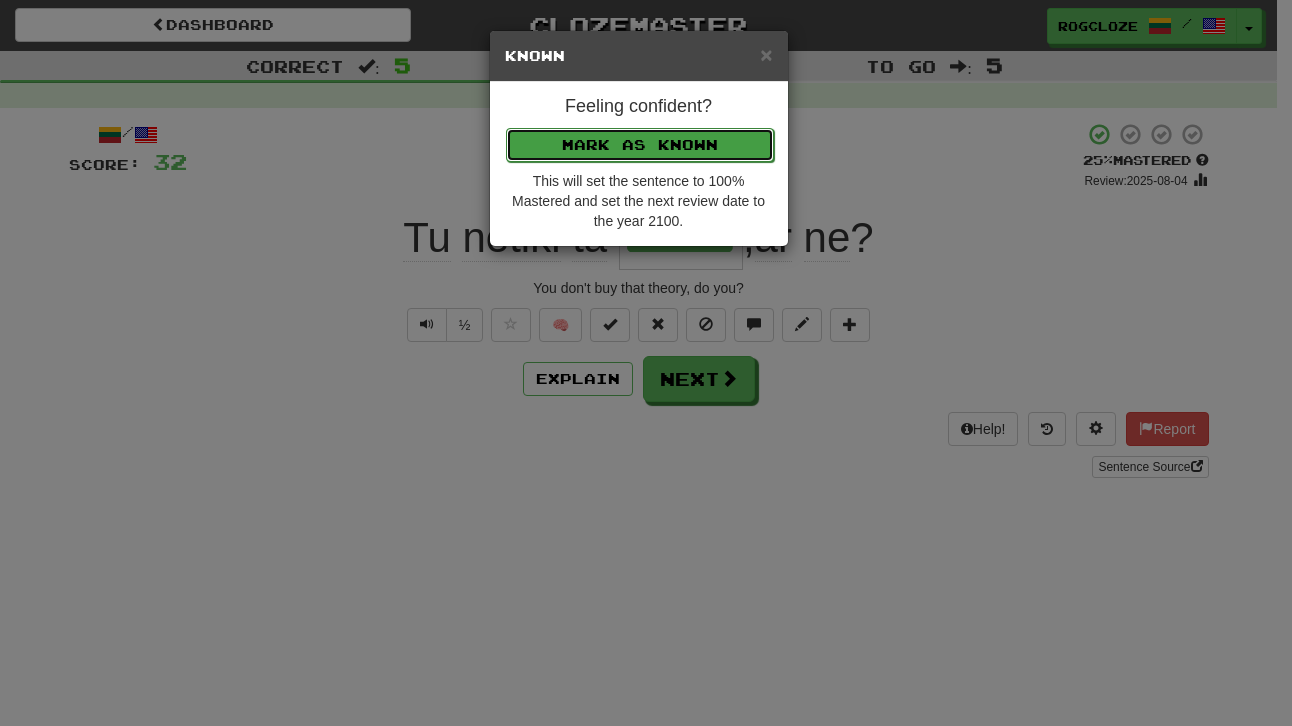 click on "Mark as Known" at bounding box center (640, 145) 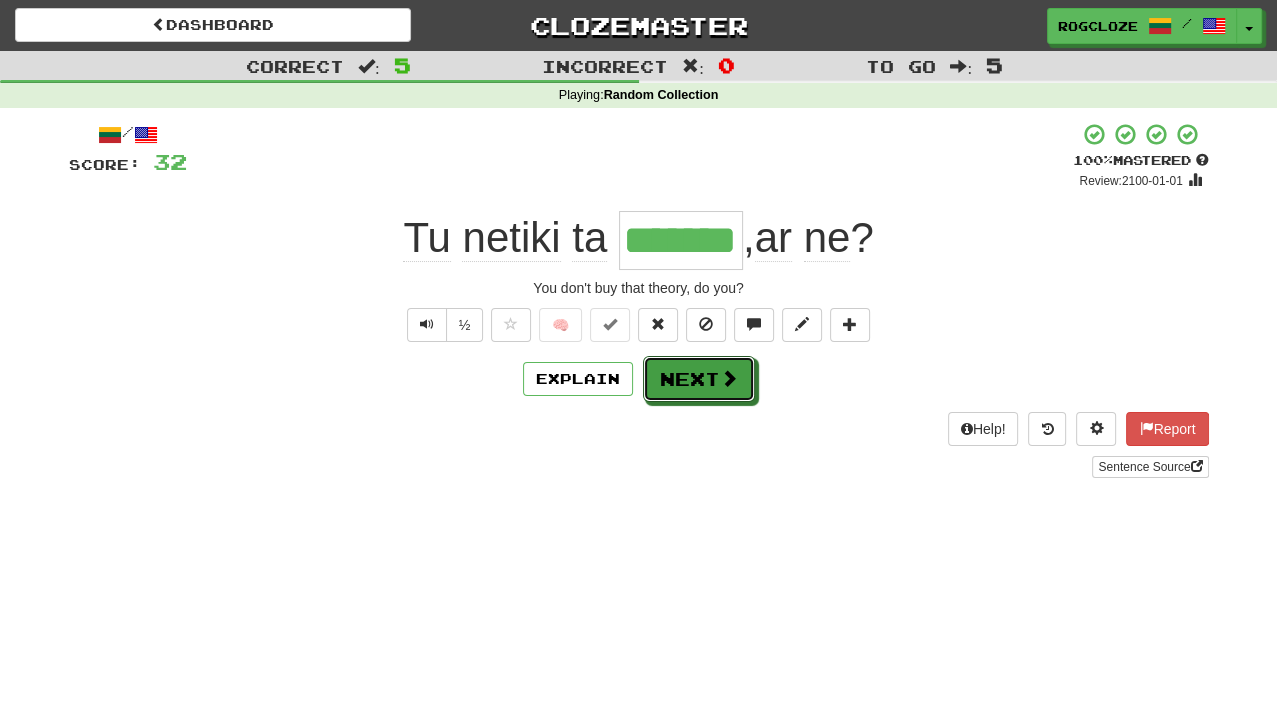 click on "Next" at bounding box center [699, 379] 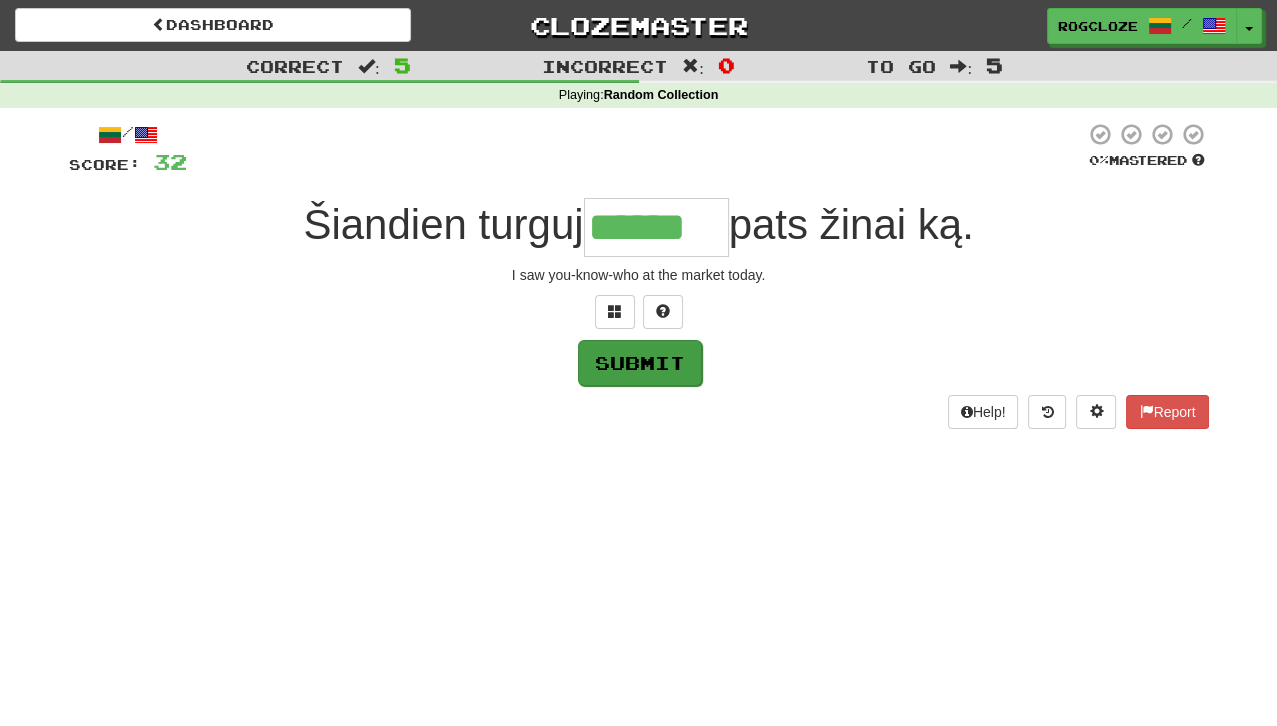type on "******" 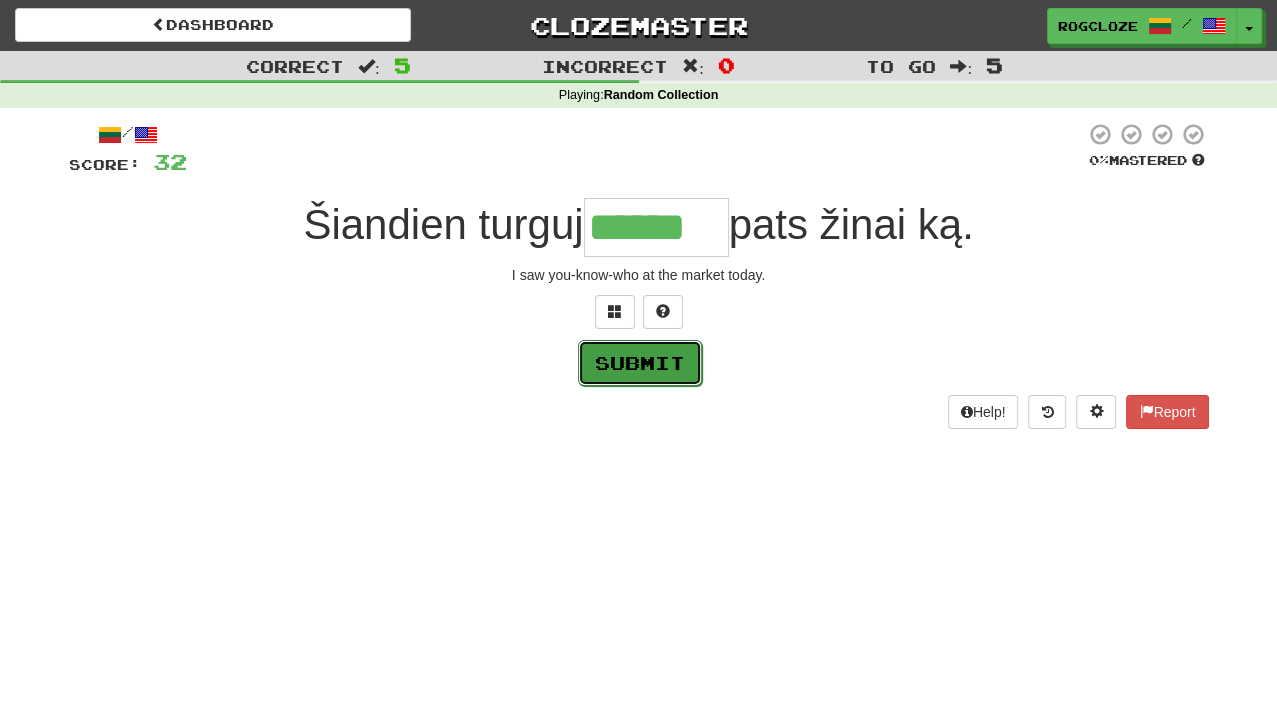 click on "Submit" at bounding box center (640, 363) 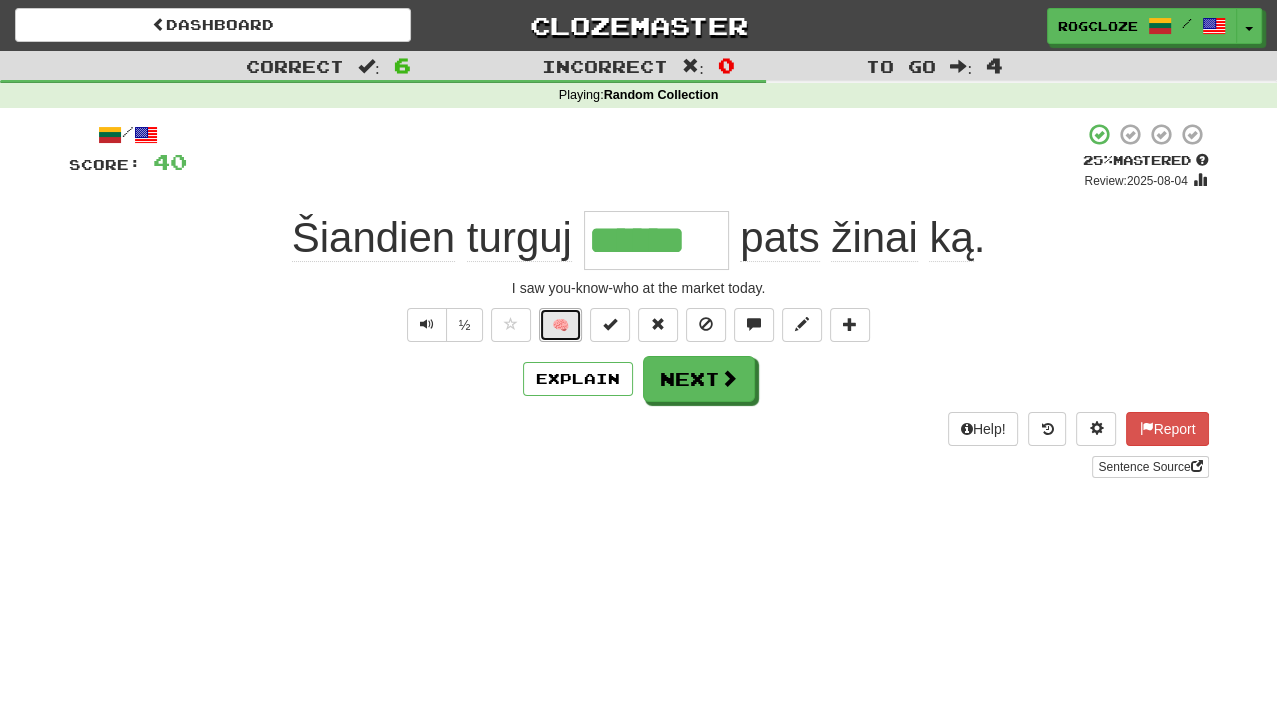 click on "🧠" at bounding box center (560, 325) 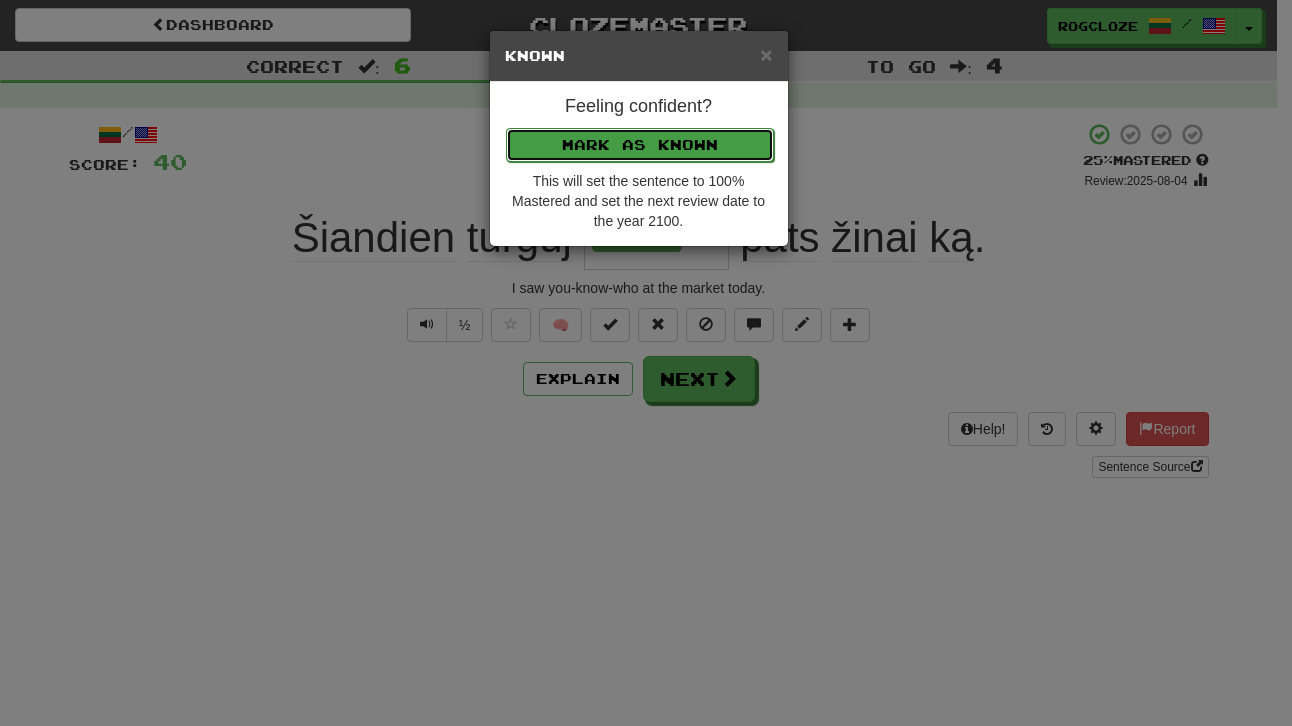 click on "Mark as Known" at bounding box center (640, 145) 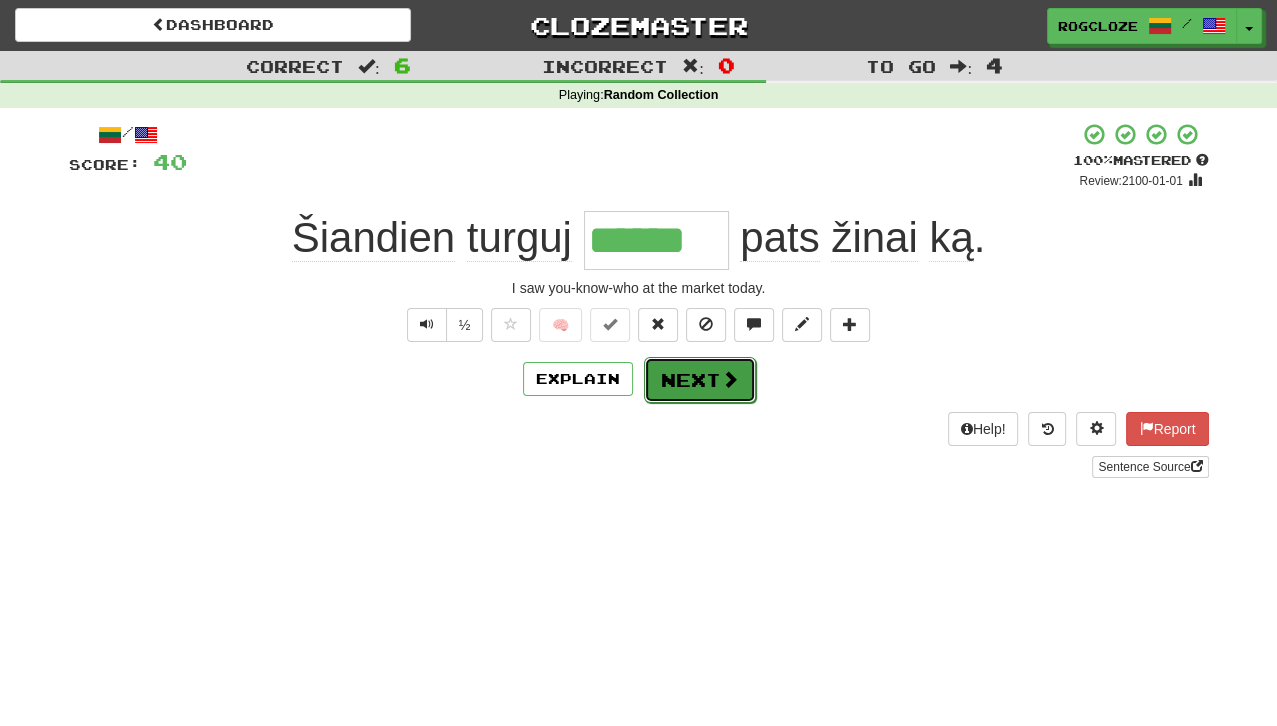 click on "Next" at bounding box center [700, 380] 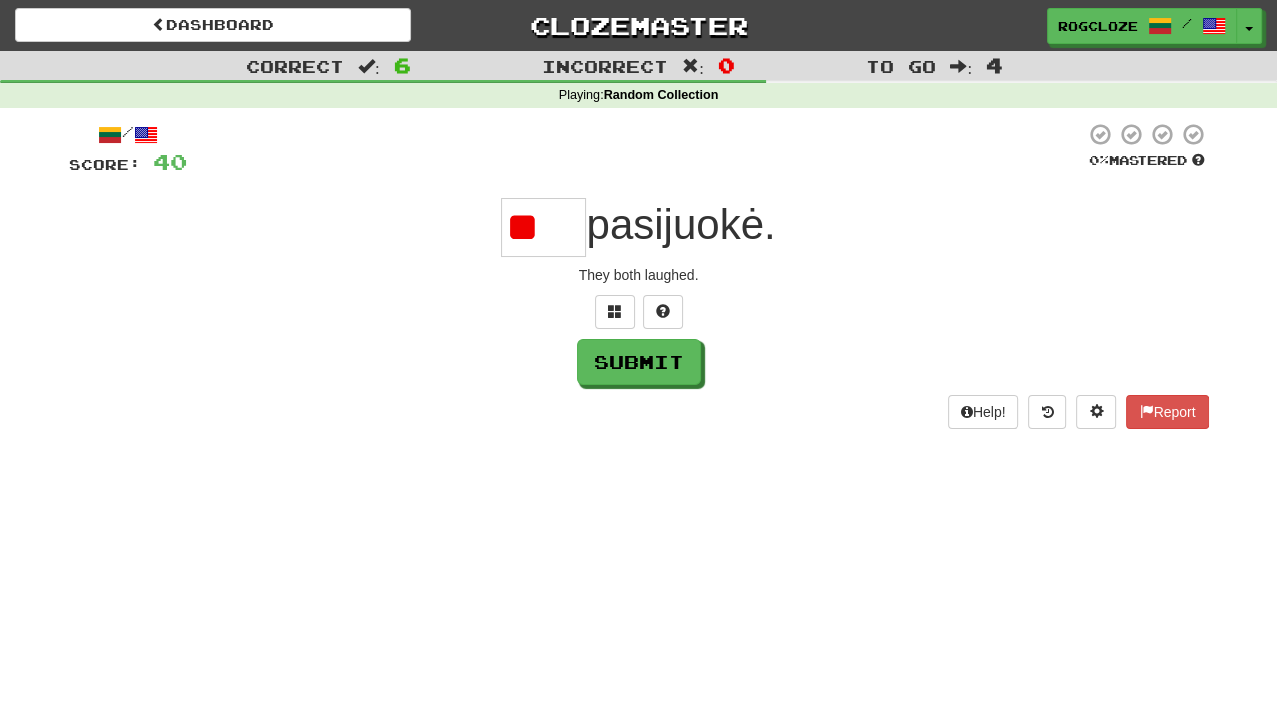 type on "*" 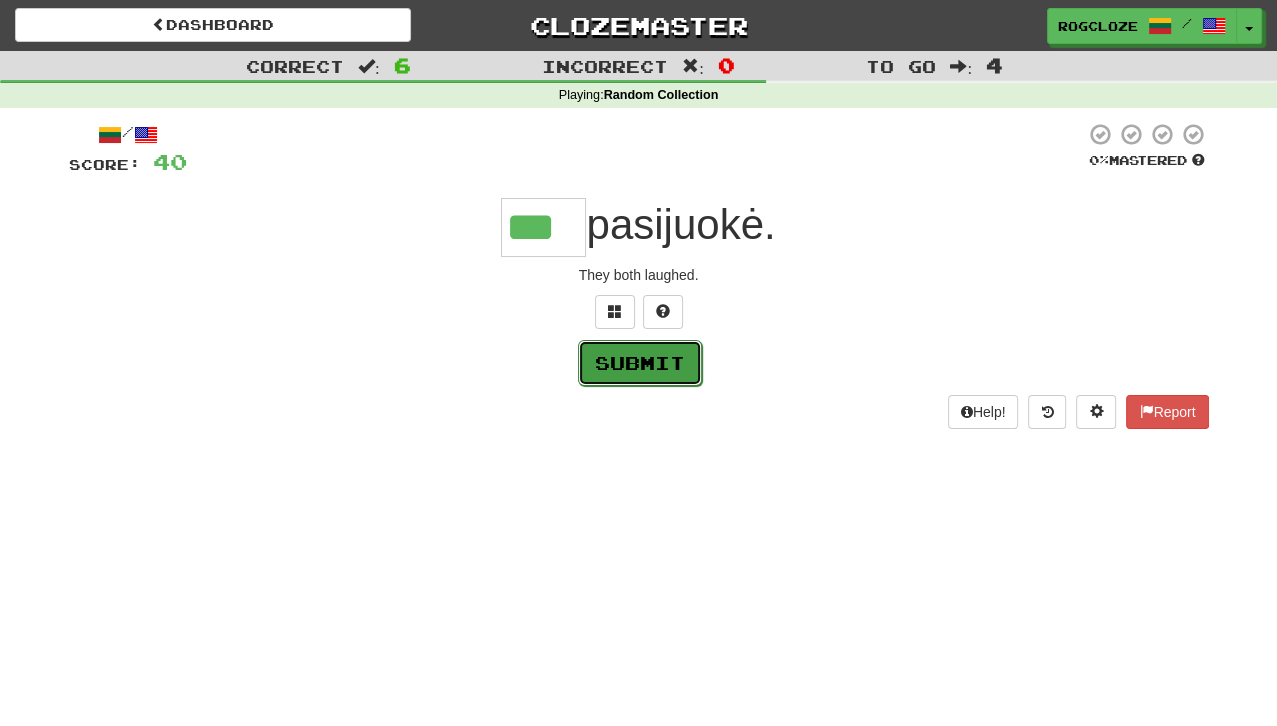 click on "Submit" at bounding box center (640, 363) 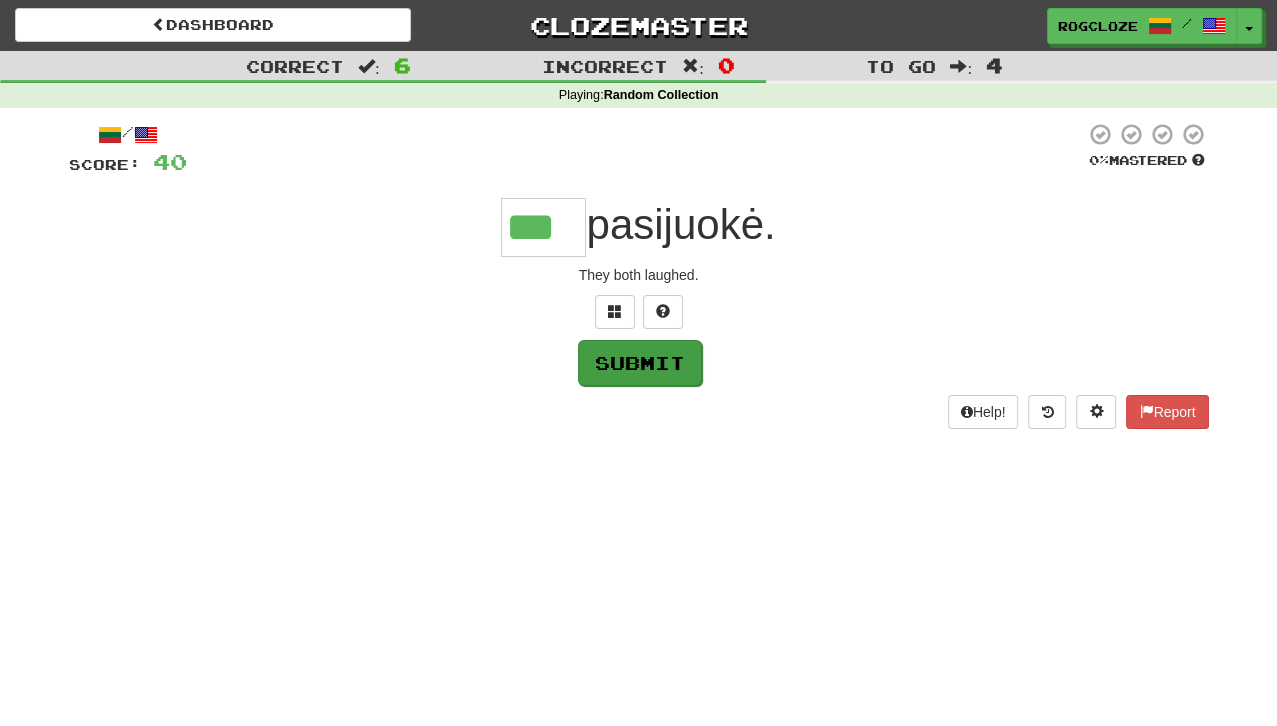type on "***" 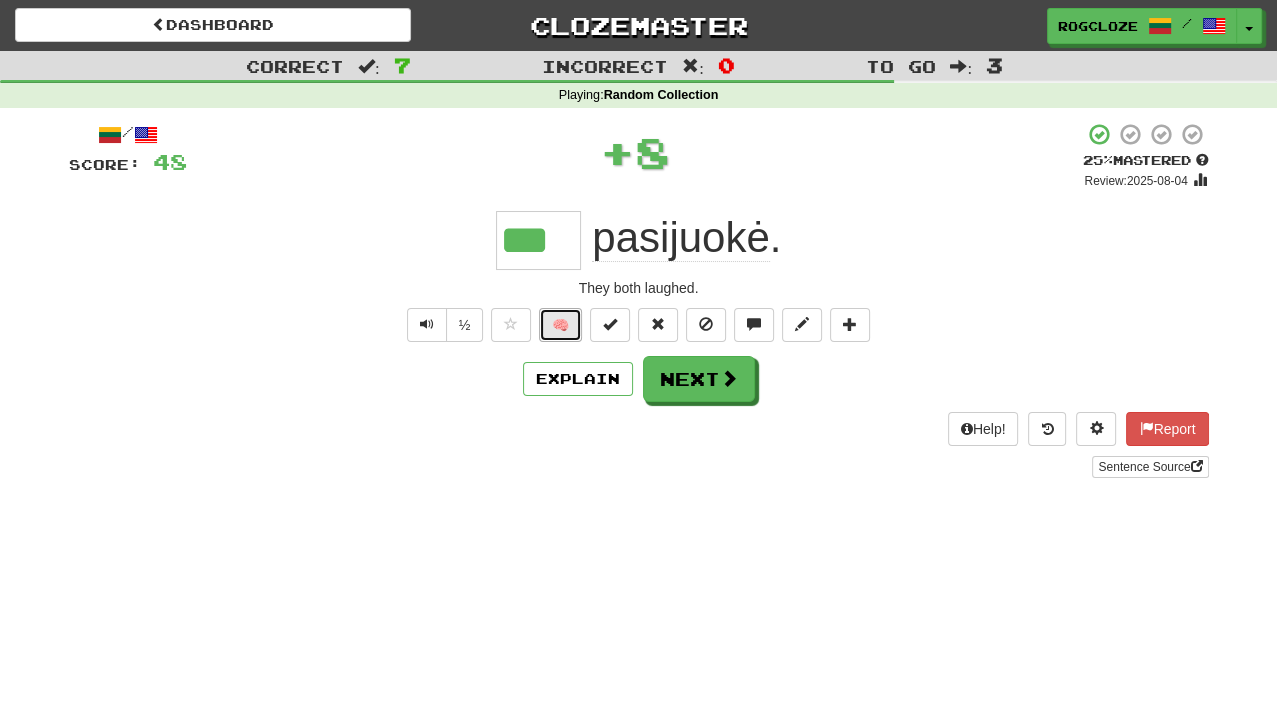 click on "🧠" at bounding box center [560, 325] 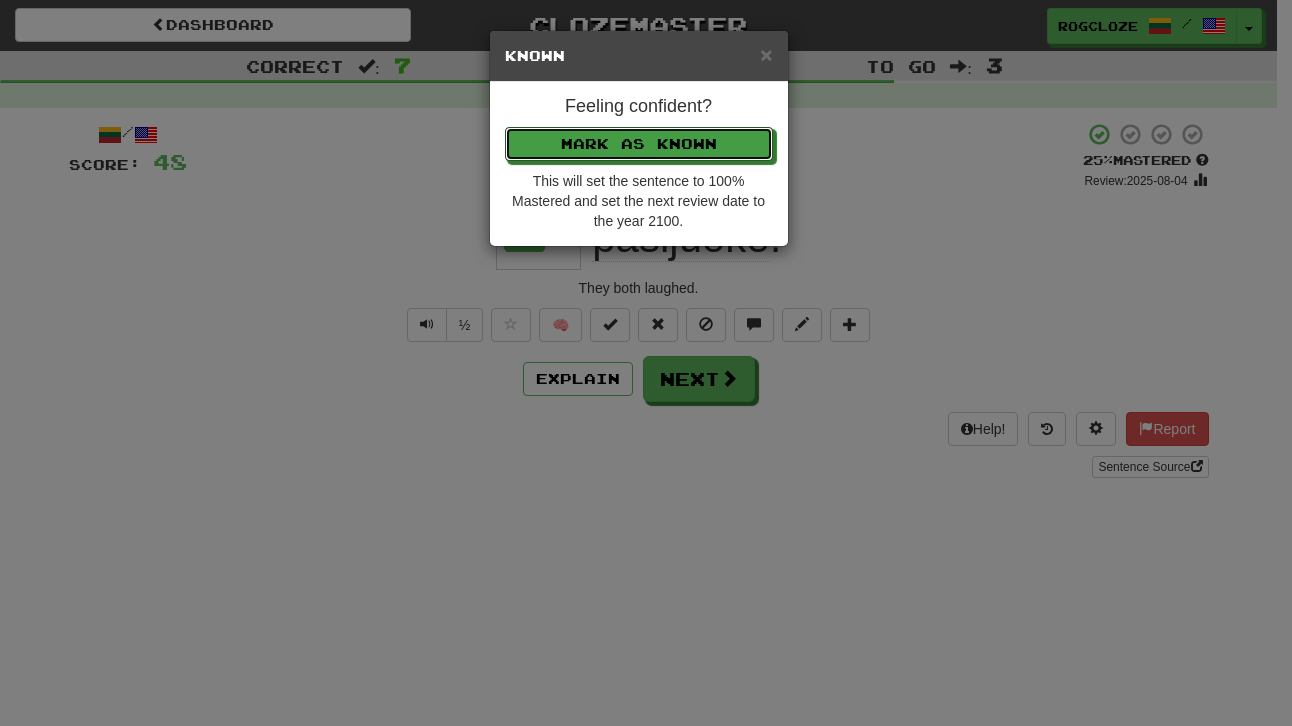 drag, startPoint x: 625, startPoint y: 138, endPoint x: 644, endPoint y: 184, distance: 49.76947 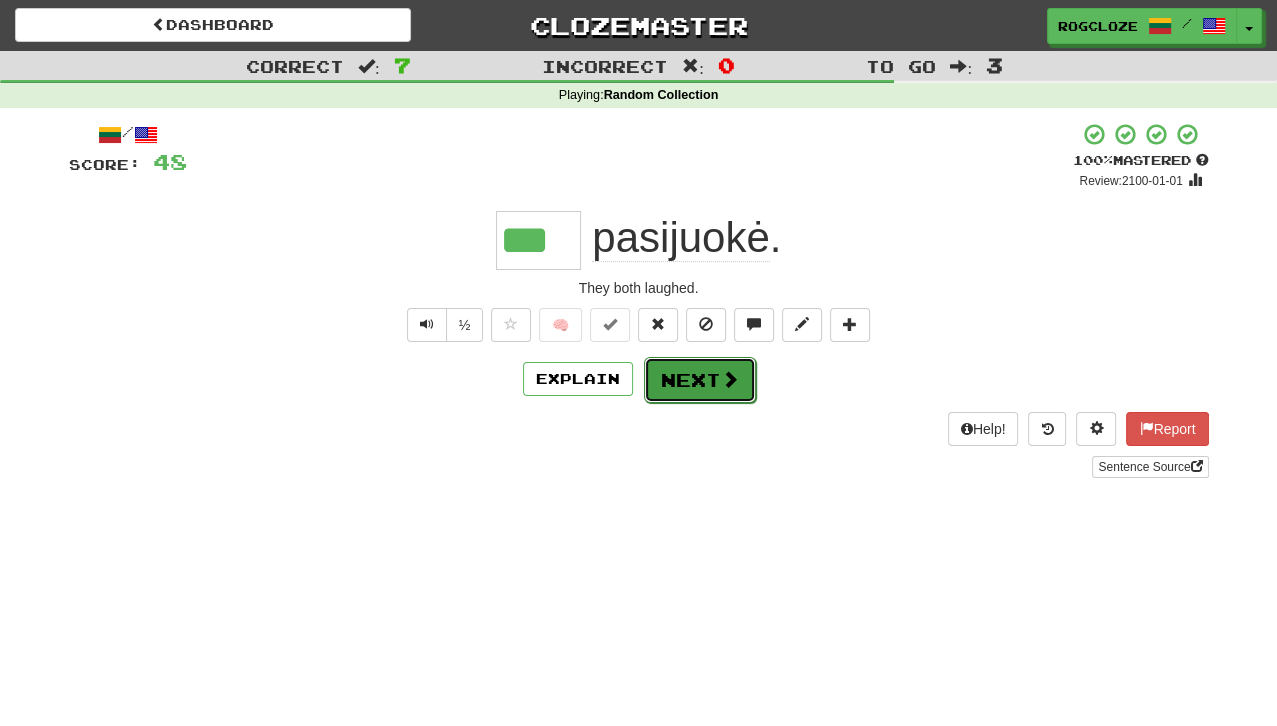 click on "Next" at bounding box center (700, 380) 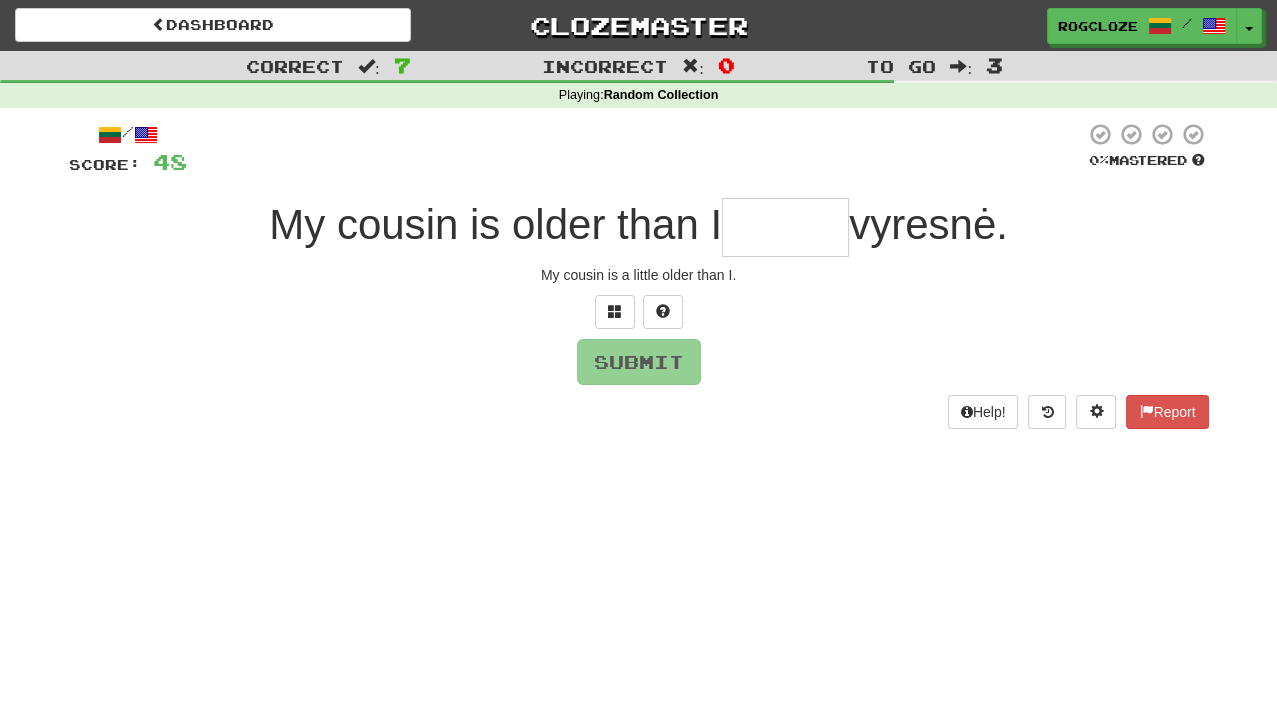 type on "*" 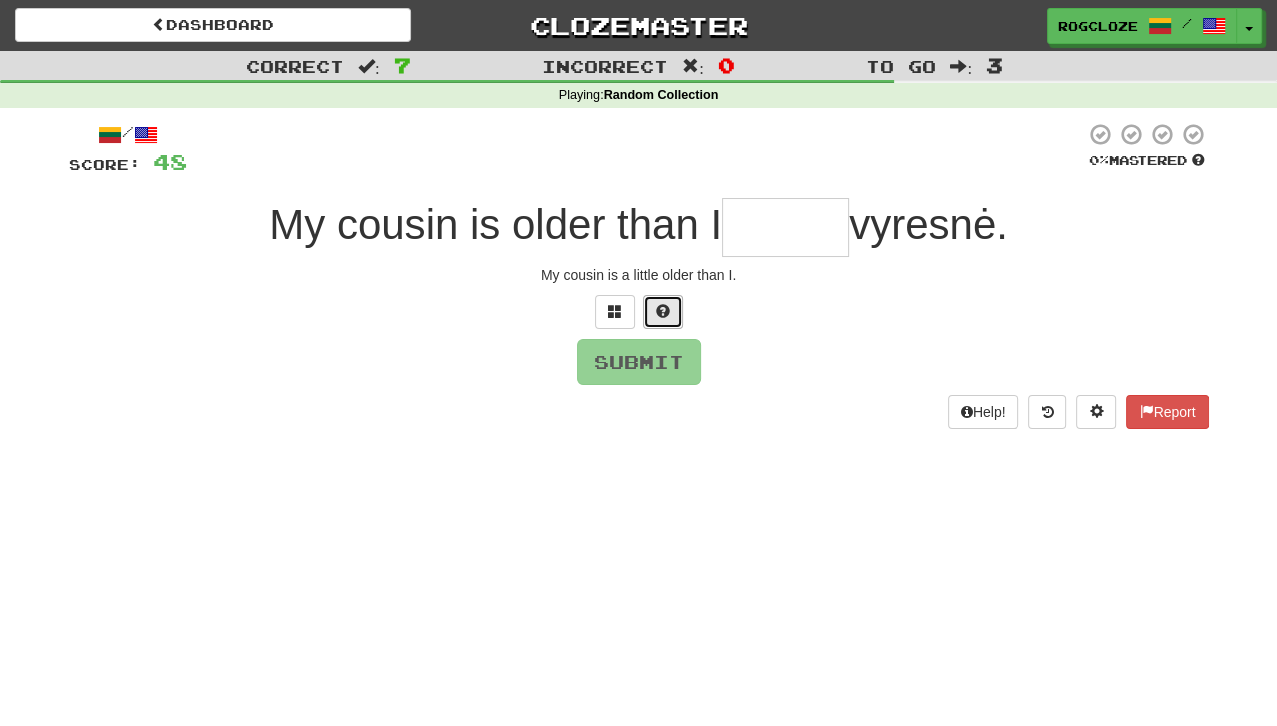 click at bounding box center (663, 311) 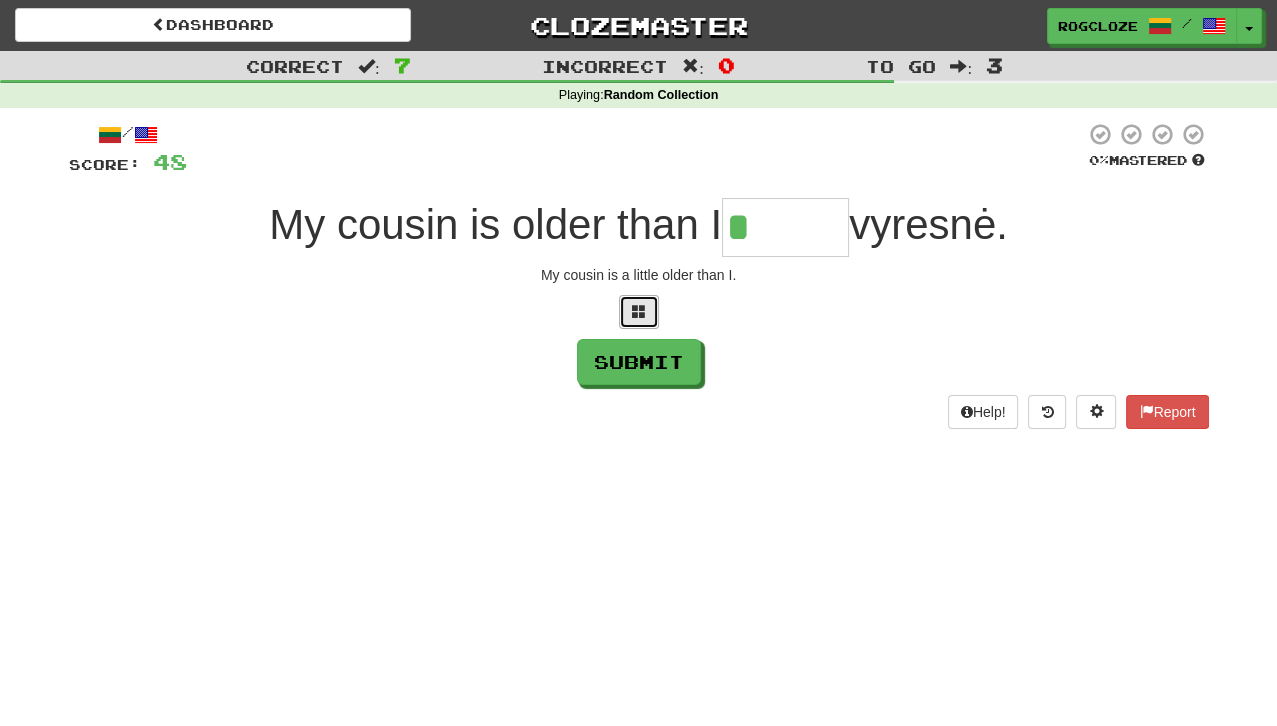 click at bounding box center (639, 312) 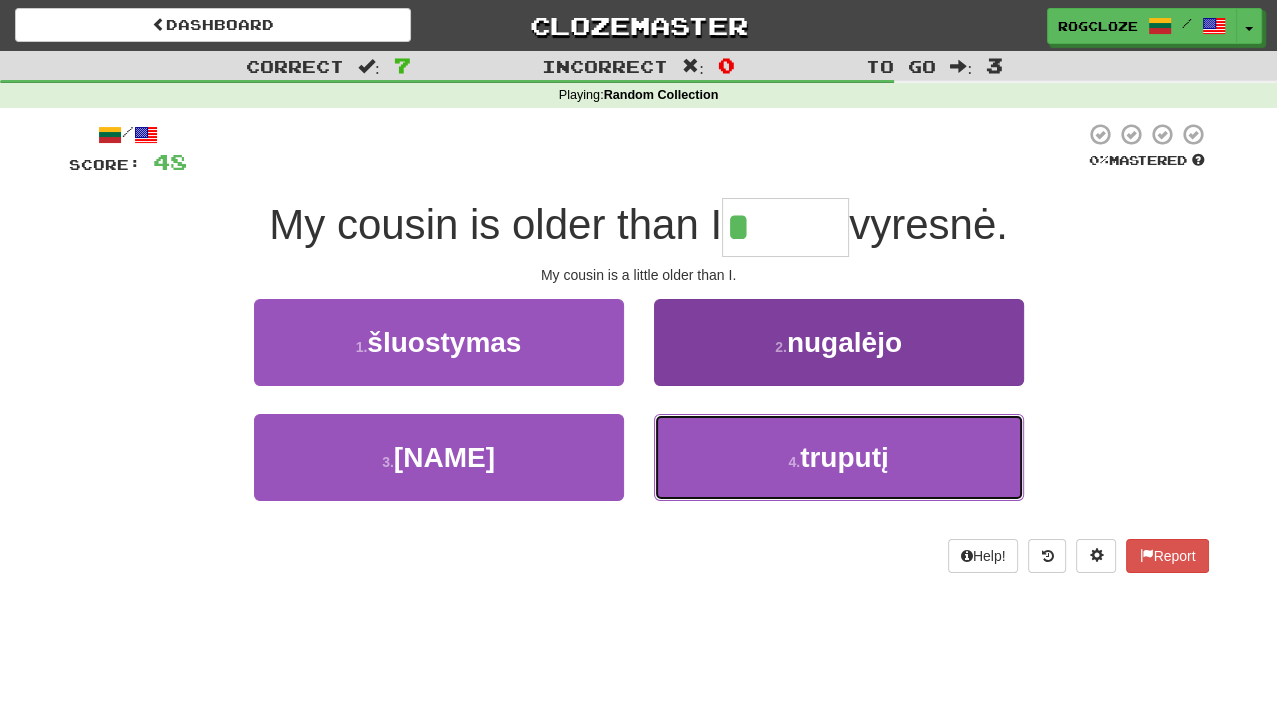 click on "4 .  truputį" at bounding box center (839, 457) 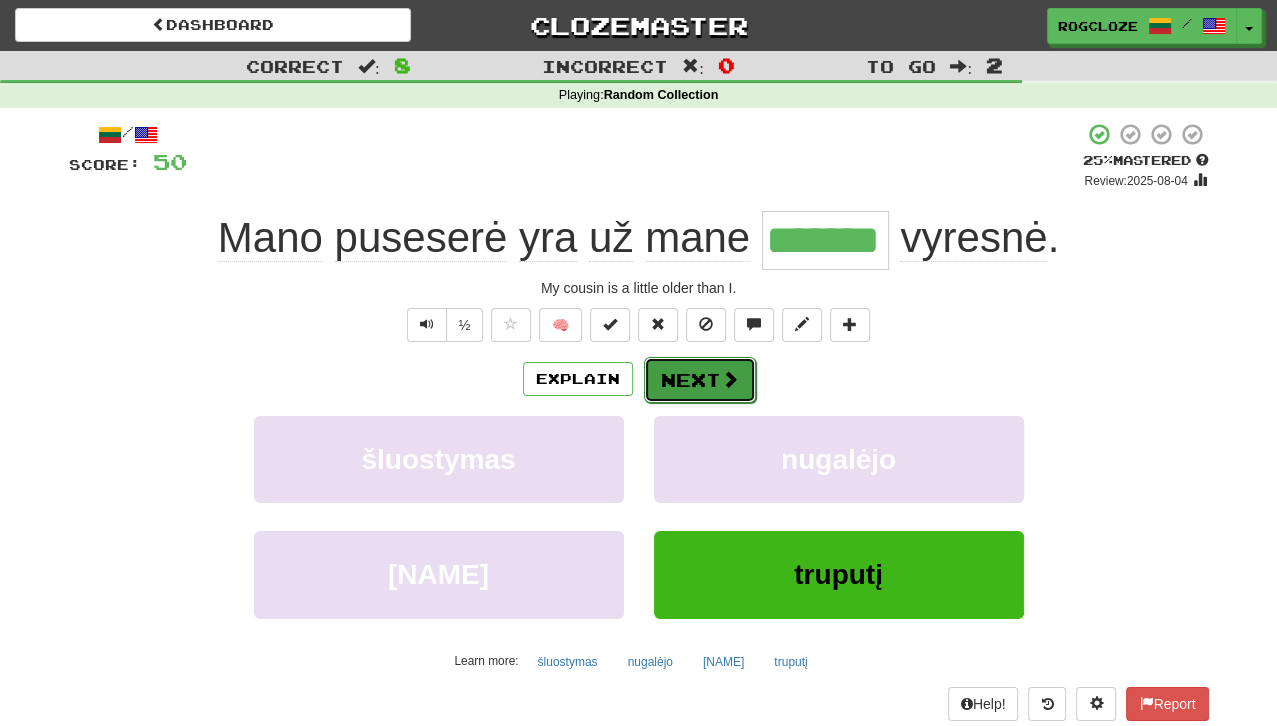 click on "Next" at bounding box center (700, 380) 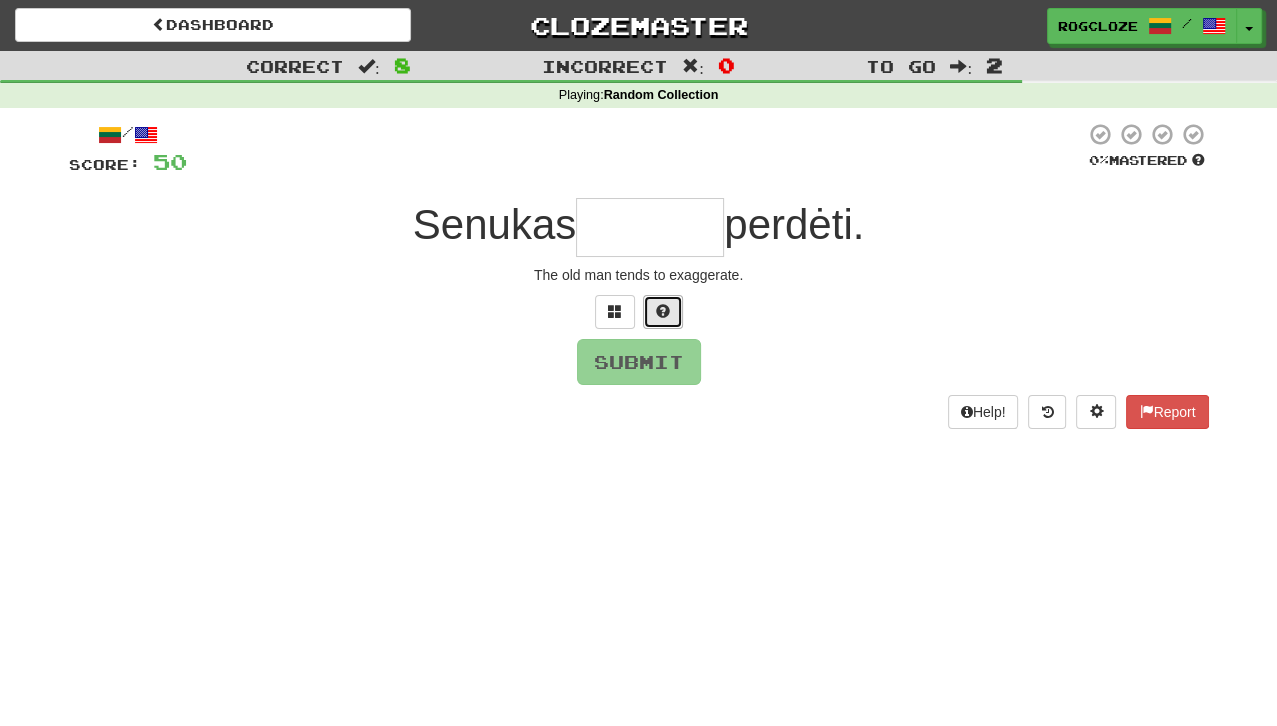 click at bounding box center (663, 311) 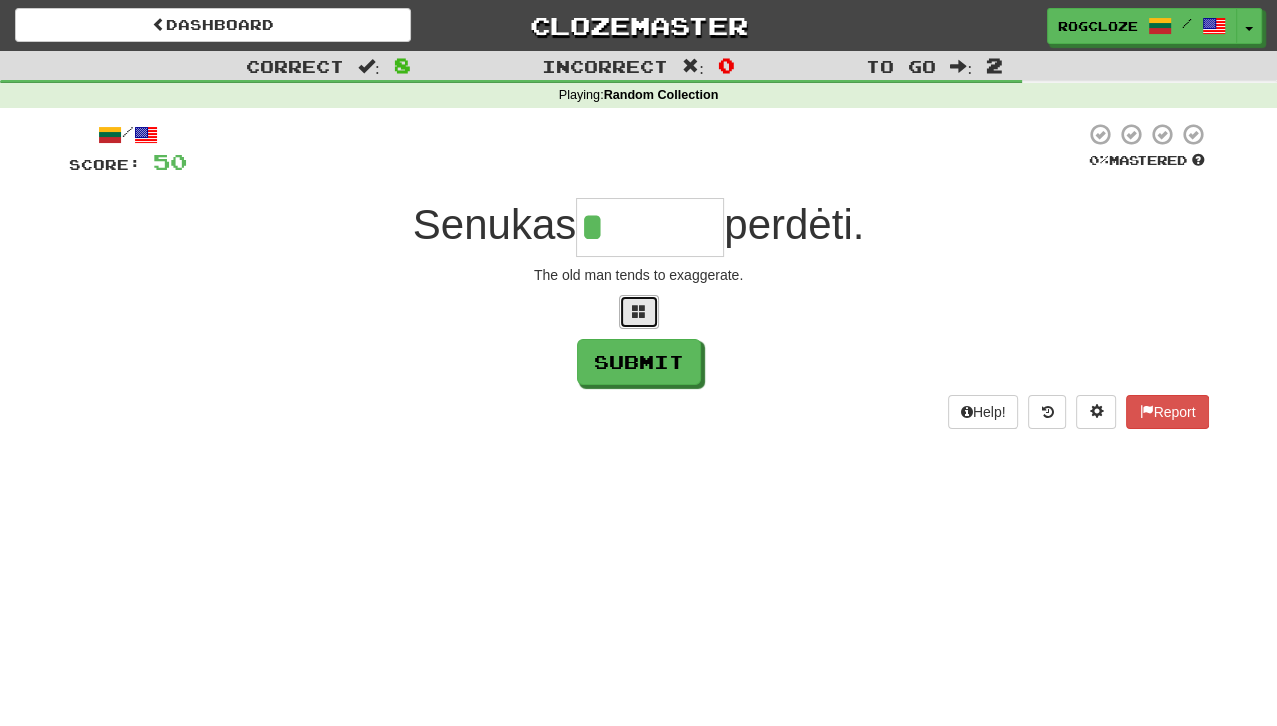 click at bounding box center [639, 312] 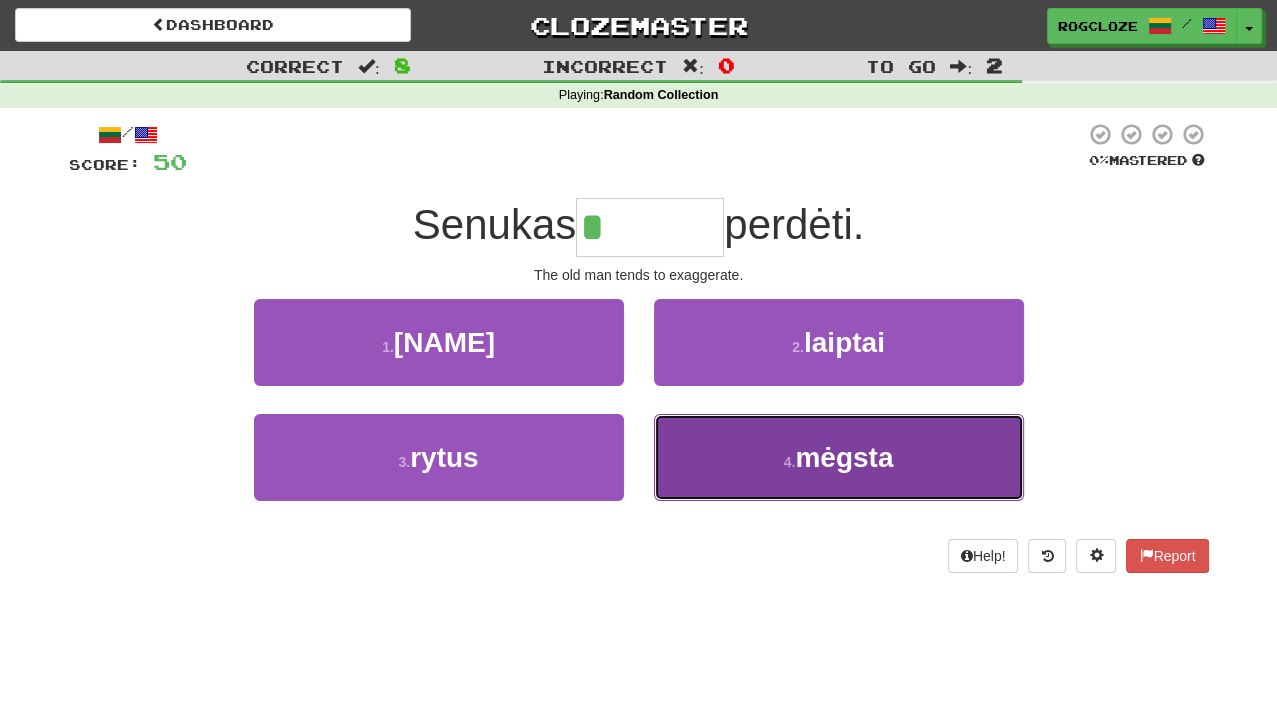 click on "4 .  mėgsta" at bounding box center [839, 457] 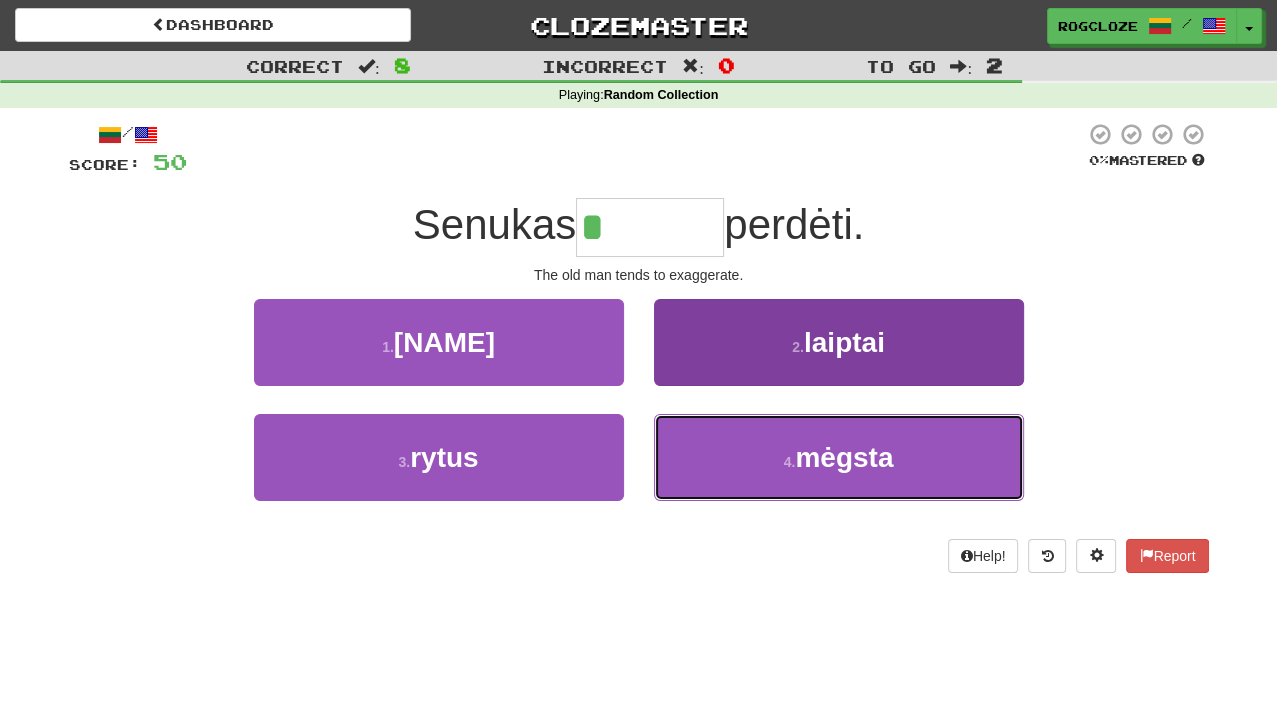 type on "******" 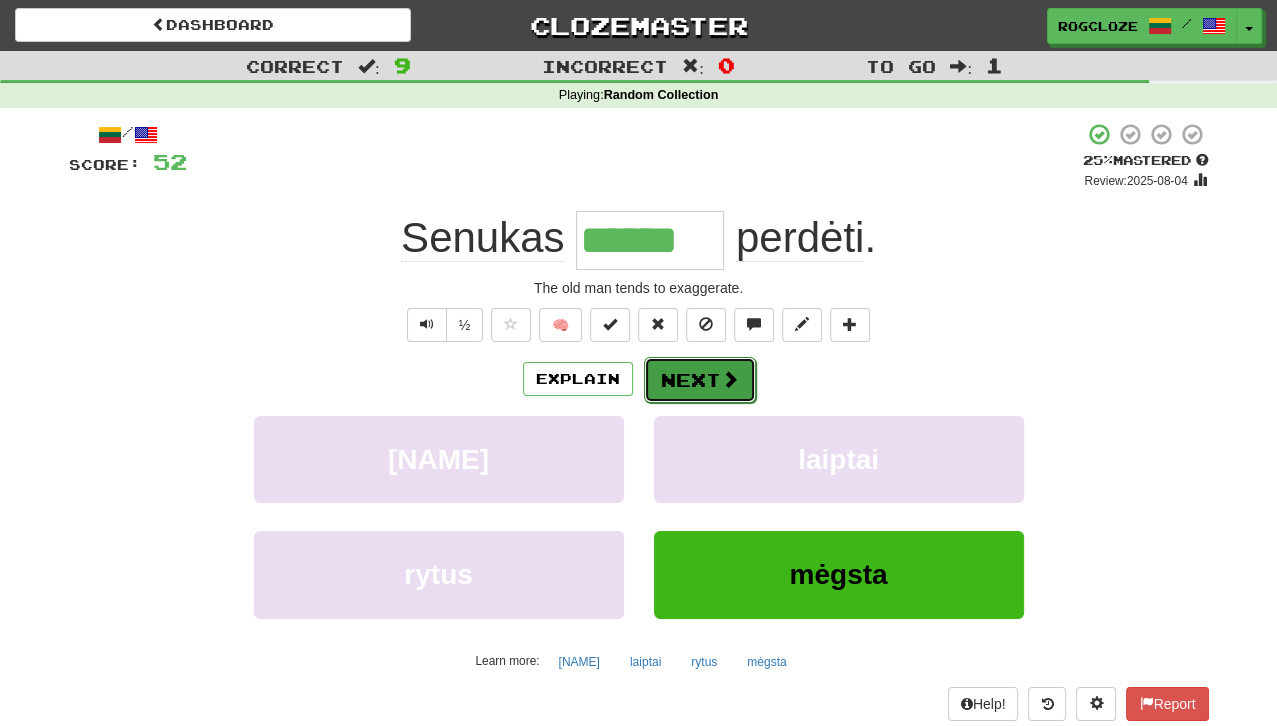 click on "Next" at bounding box center (700, 380) 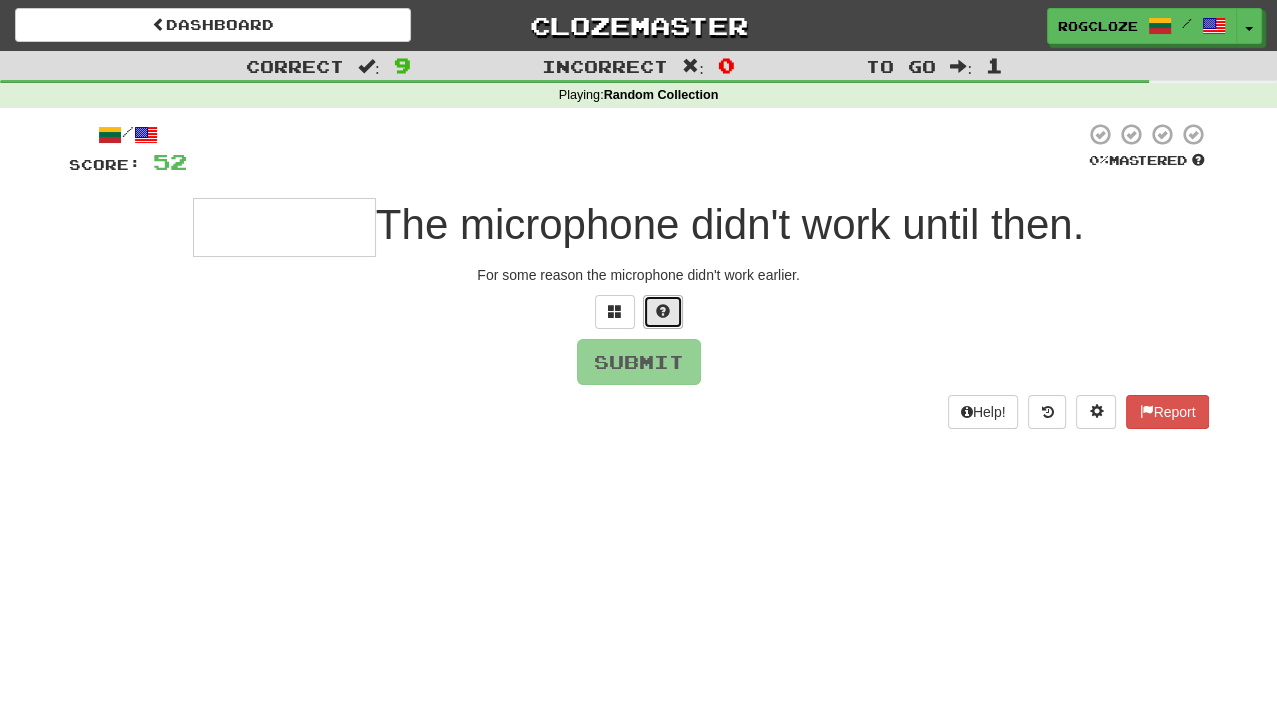 click at bounding box center (663, 311) 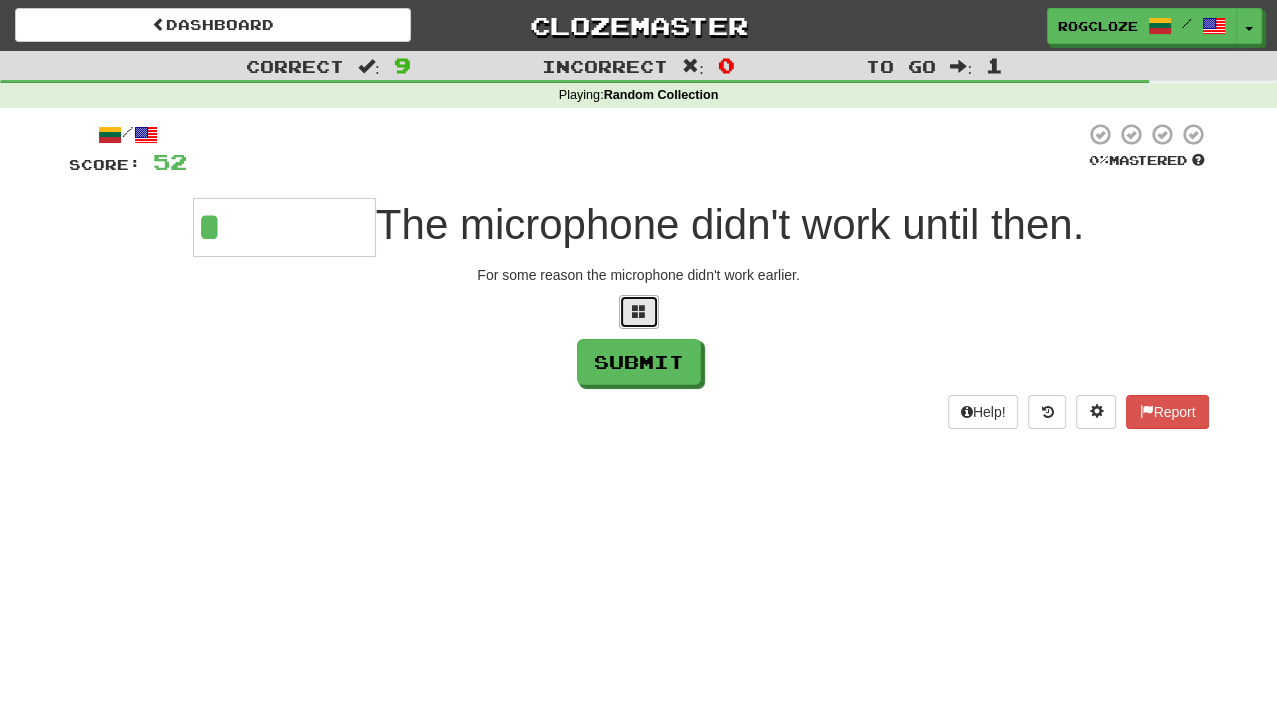 click at bounding box center [639, 311] 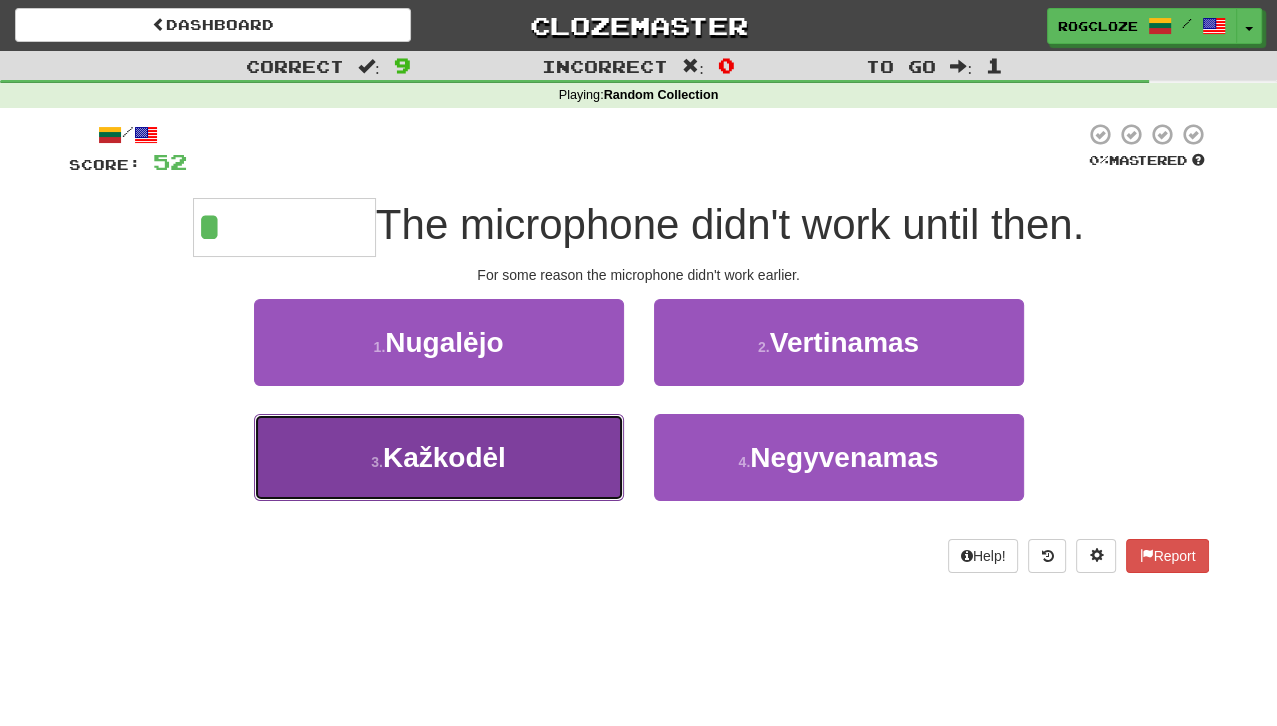 click on "3 .  Kažkodėl" at bounding box center [439, 457] 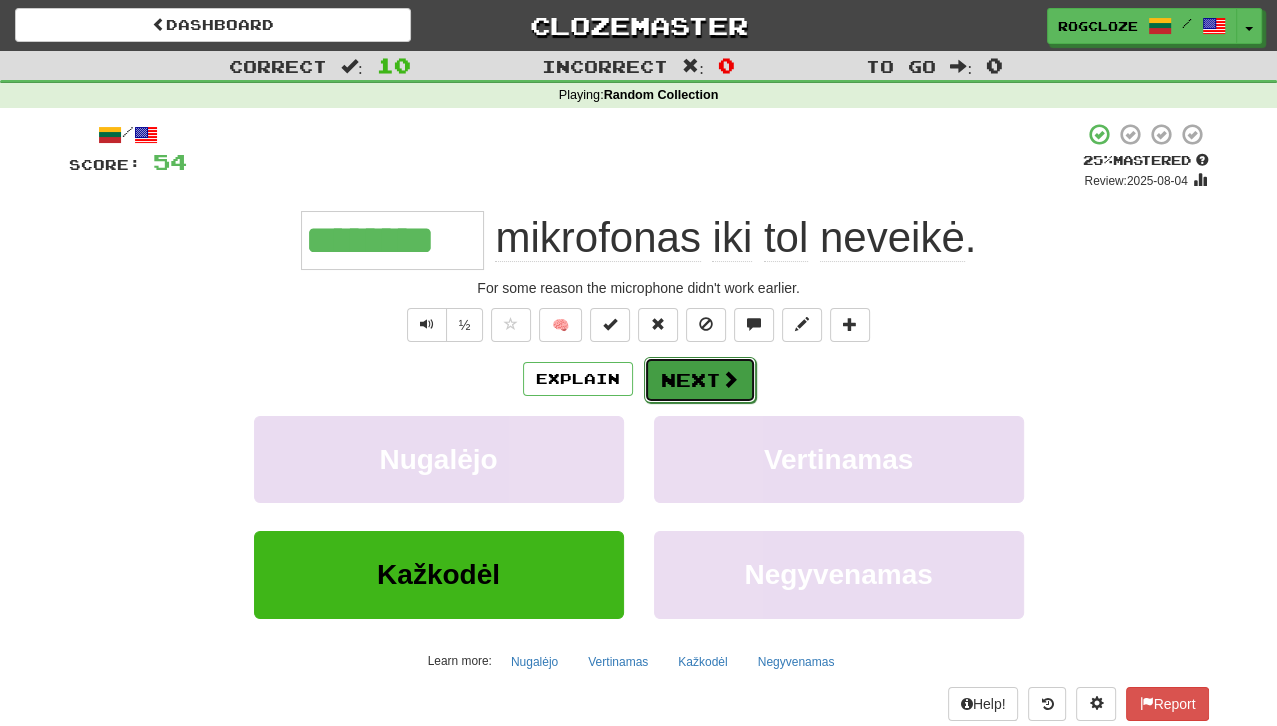 click on "Next" at bounding box center [700, 380] 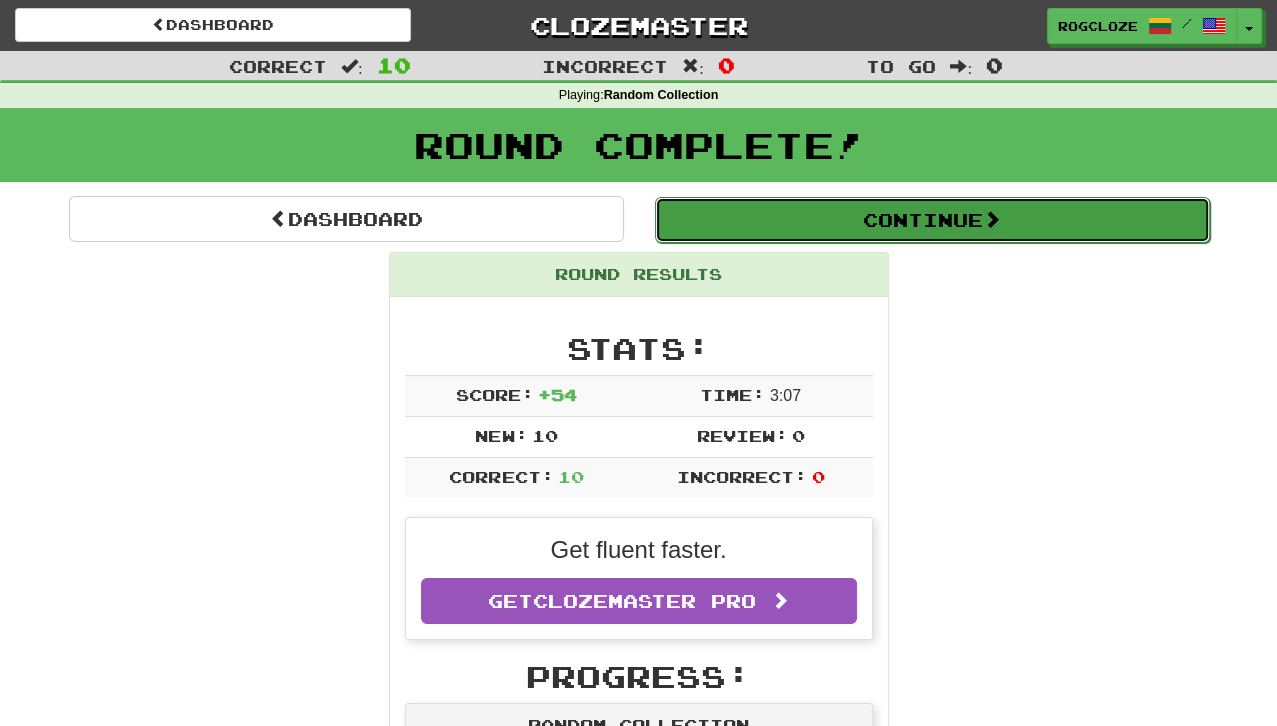 click on "Continue" at bounding box center [932, 220] 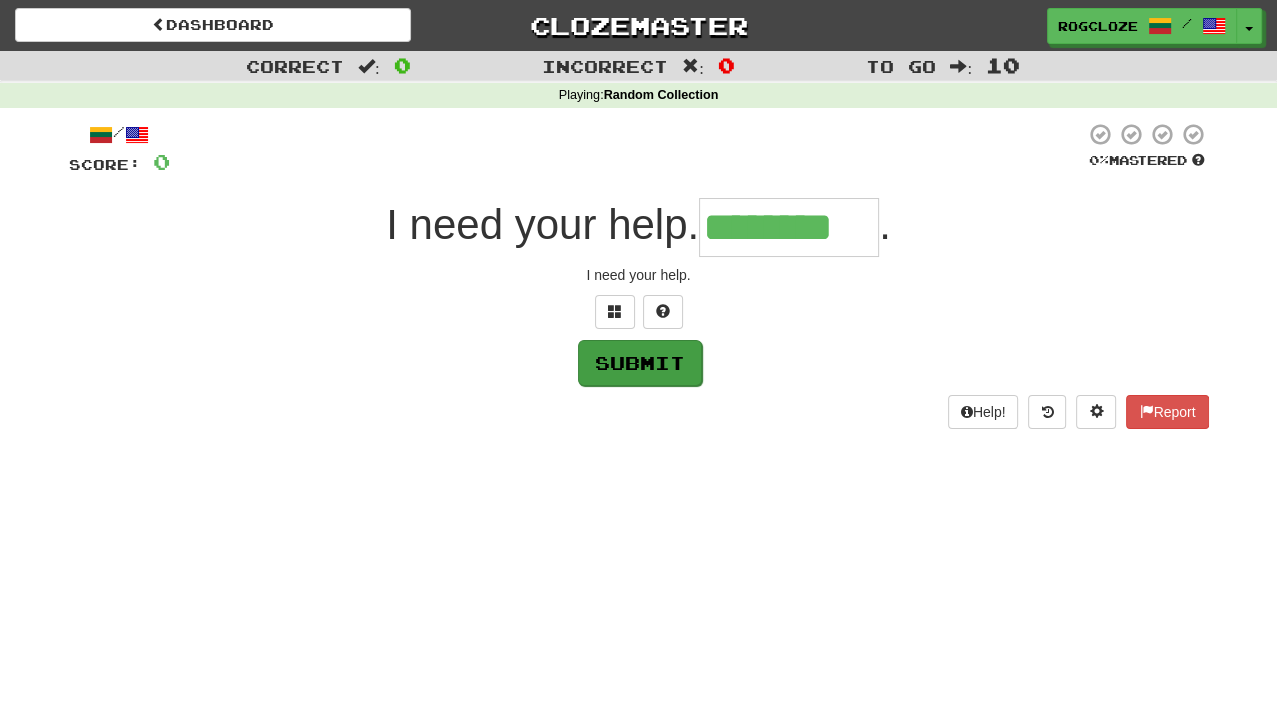 type on "********" 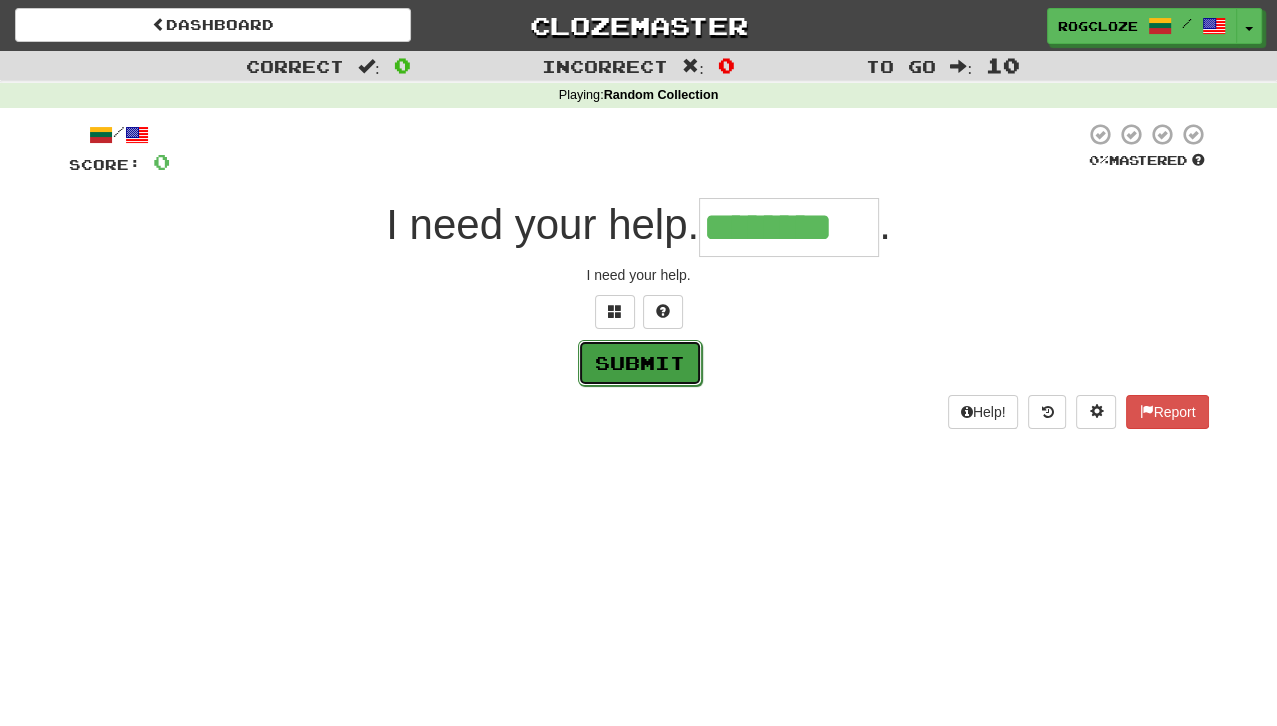 click on "Submit" at bounding box center (640, 363) 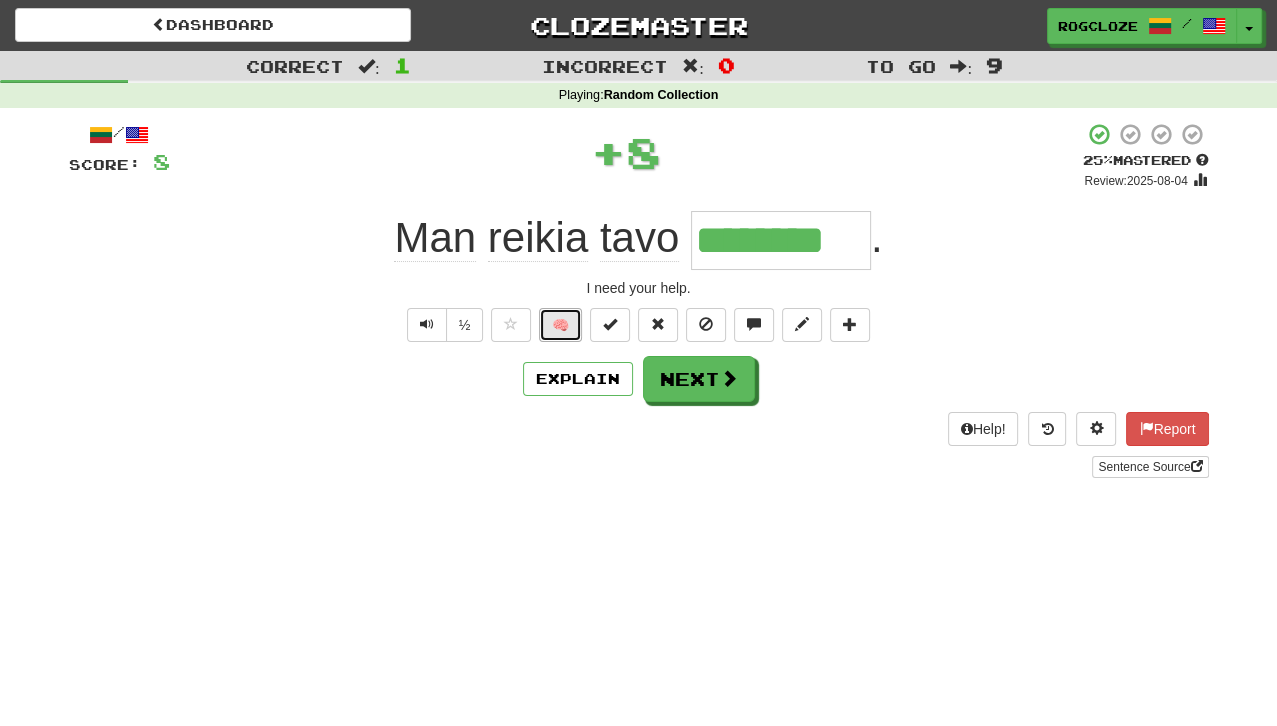 click on "🧠" at bounding box center (560, 325) 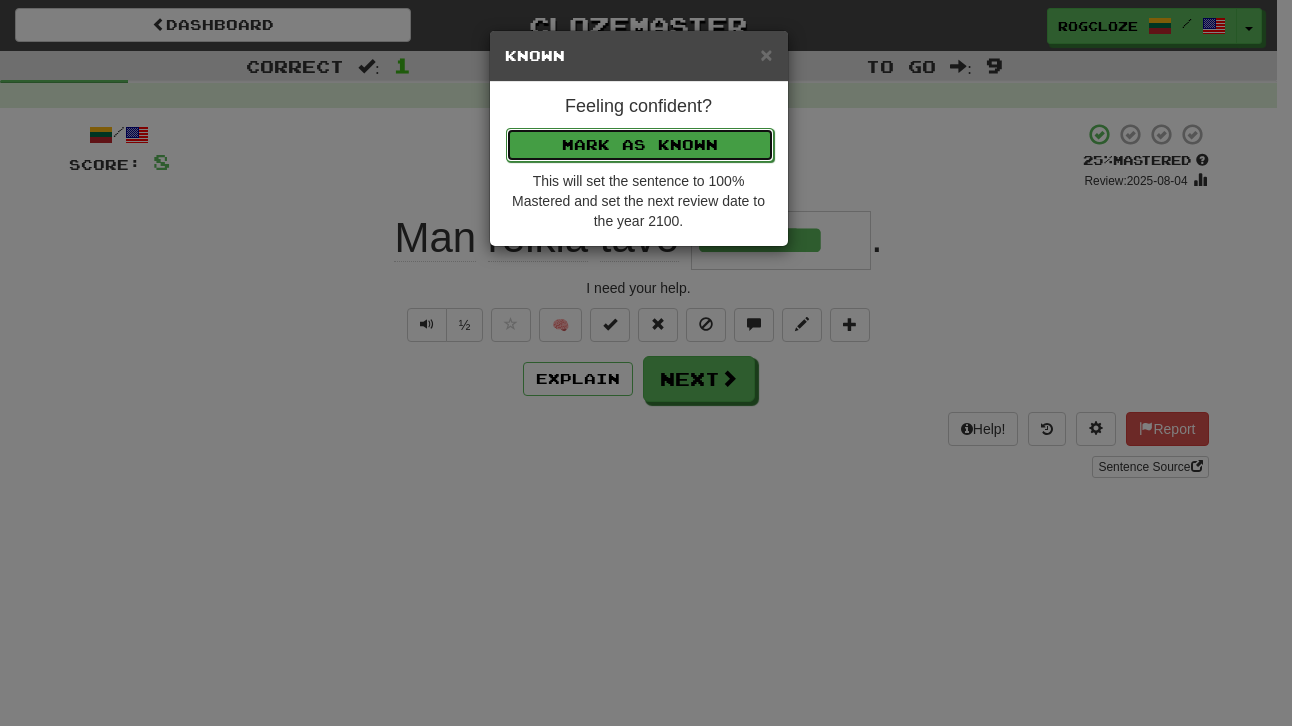 drag, startPoint x: 614, startPoint y: 146, endPoint x: 627, endPoint y: 194, distance: 49.729267 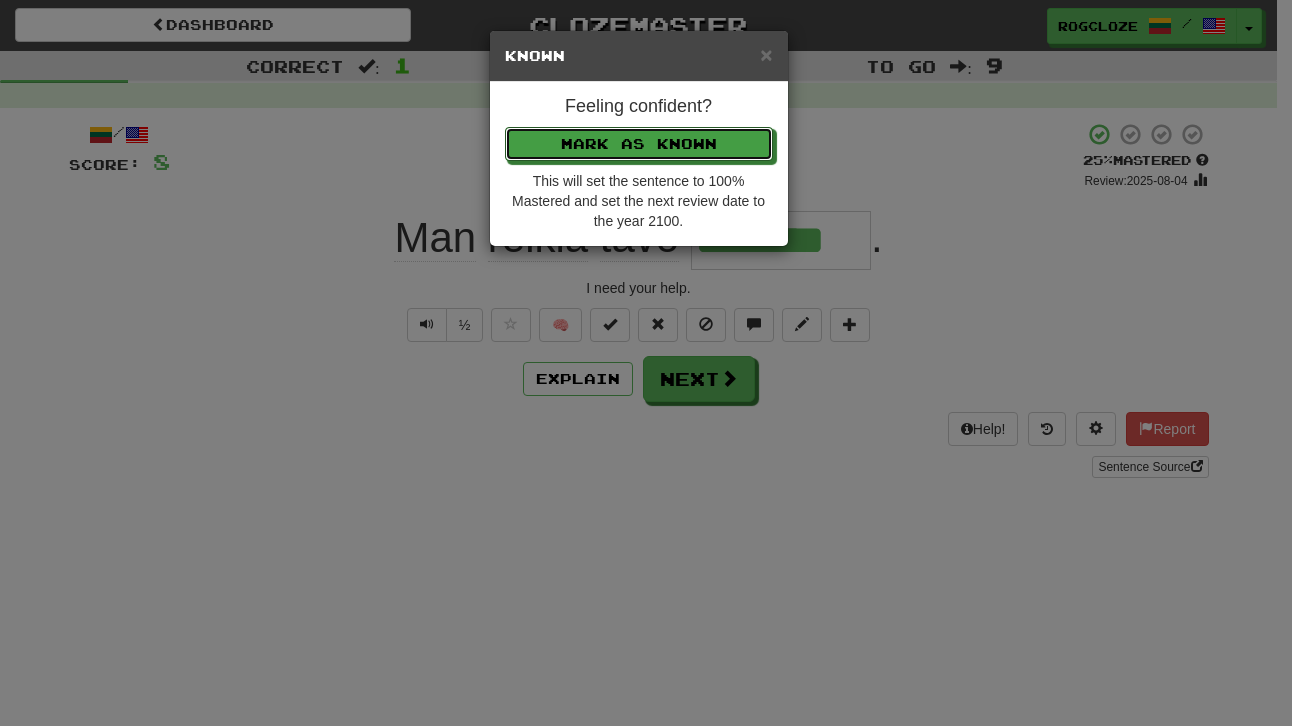 click on "Mark as Known" at bounding box center (639, 144) 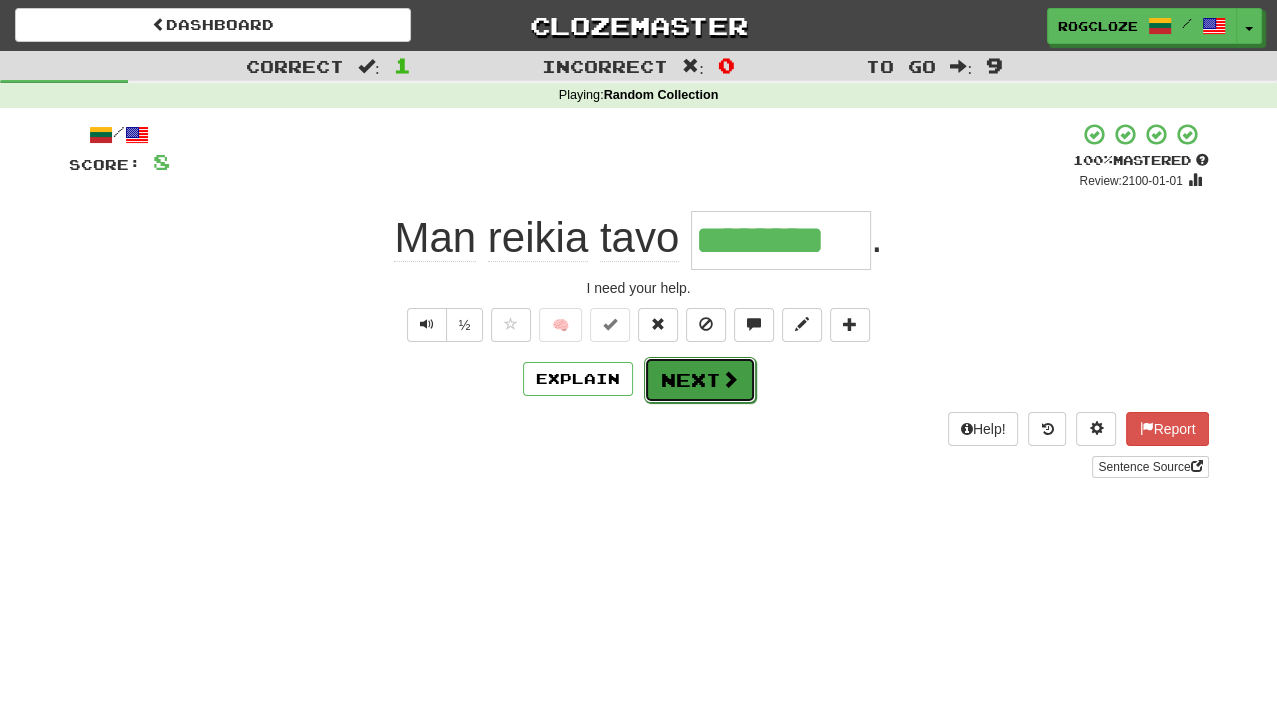 click on "Next" at bounding box center (700, 380) 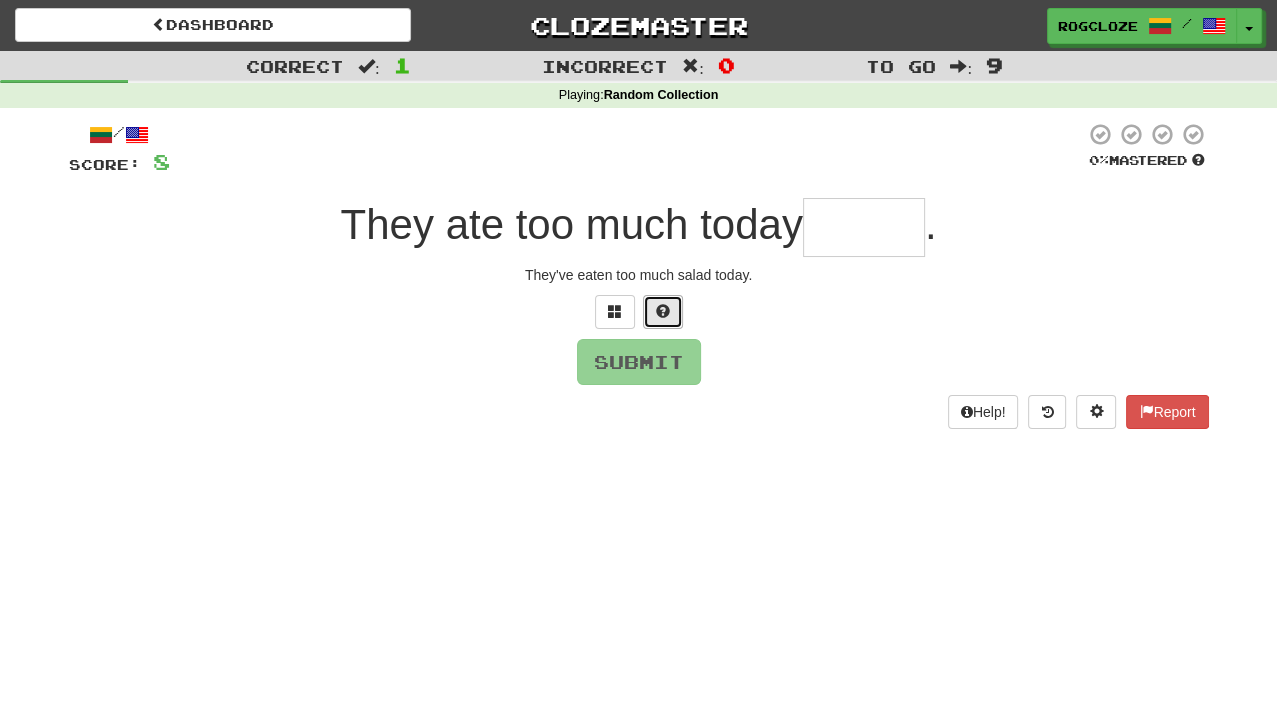 click at bounding box center (663, 311) 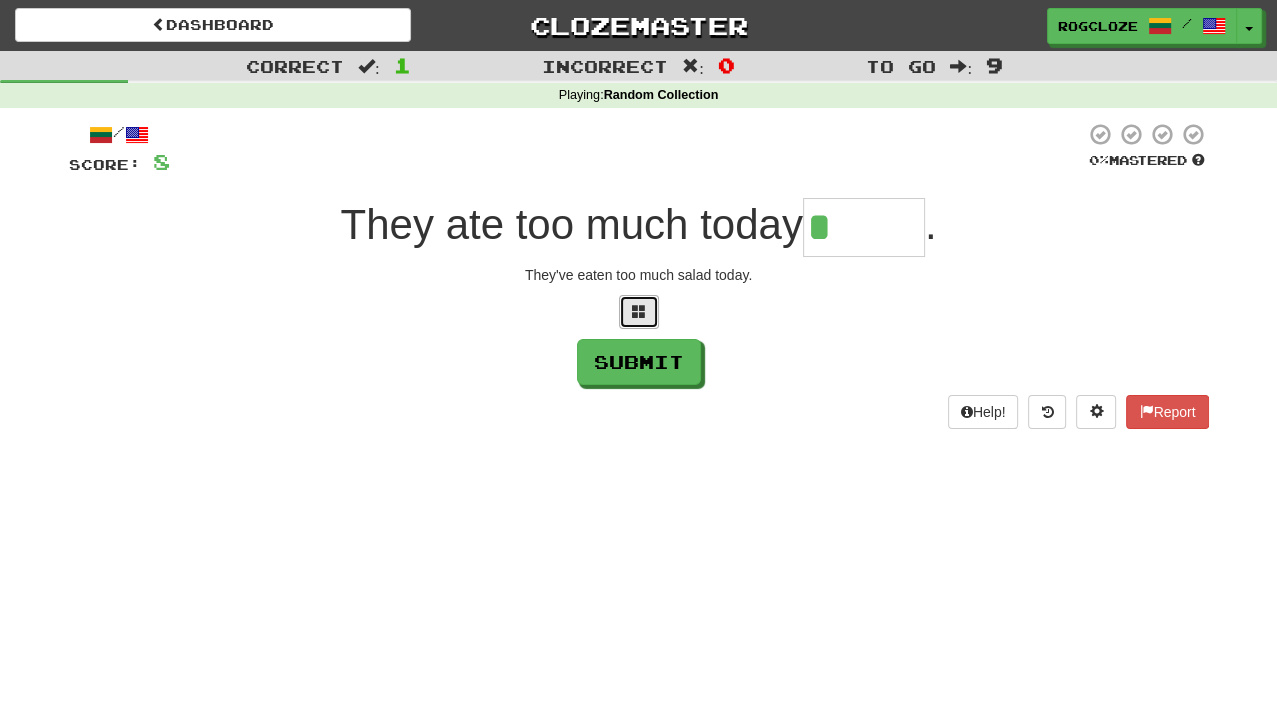 click at bounding box center [639, 312] 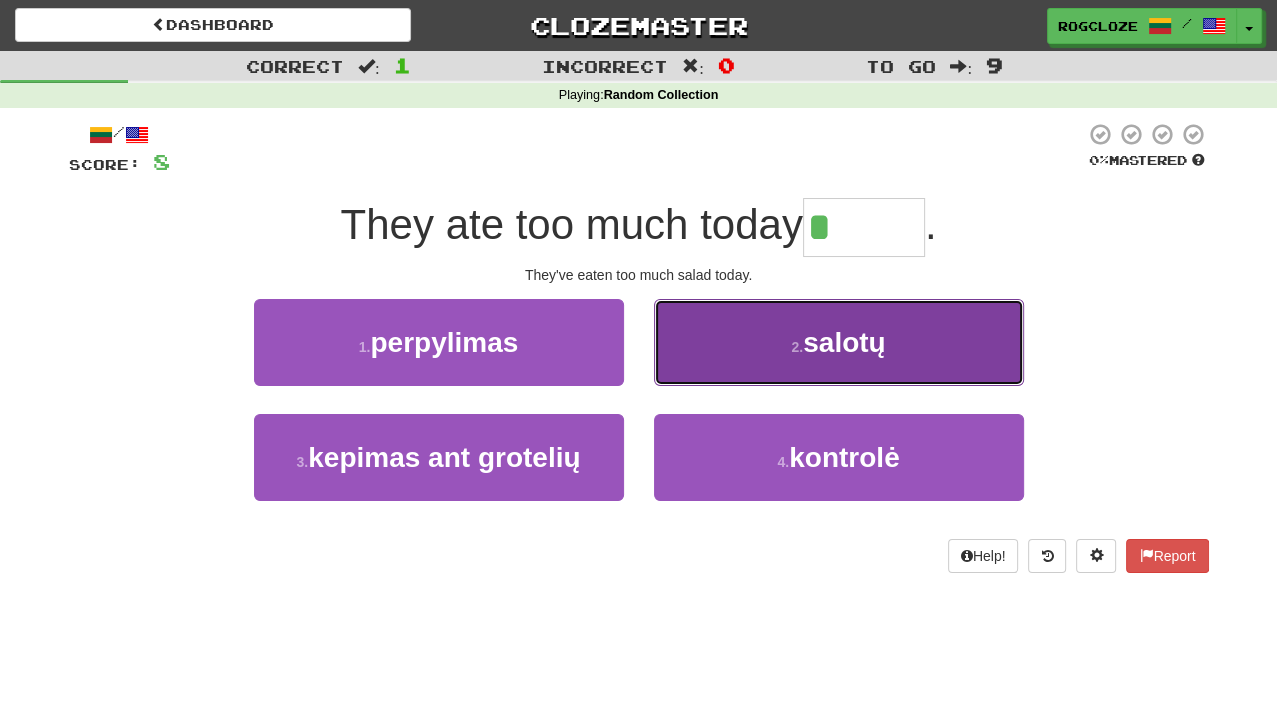 click on "salotų" at bounding box center (844, 342) 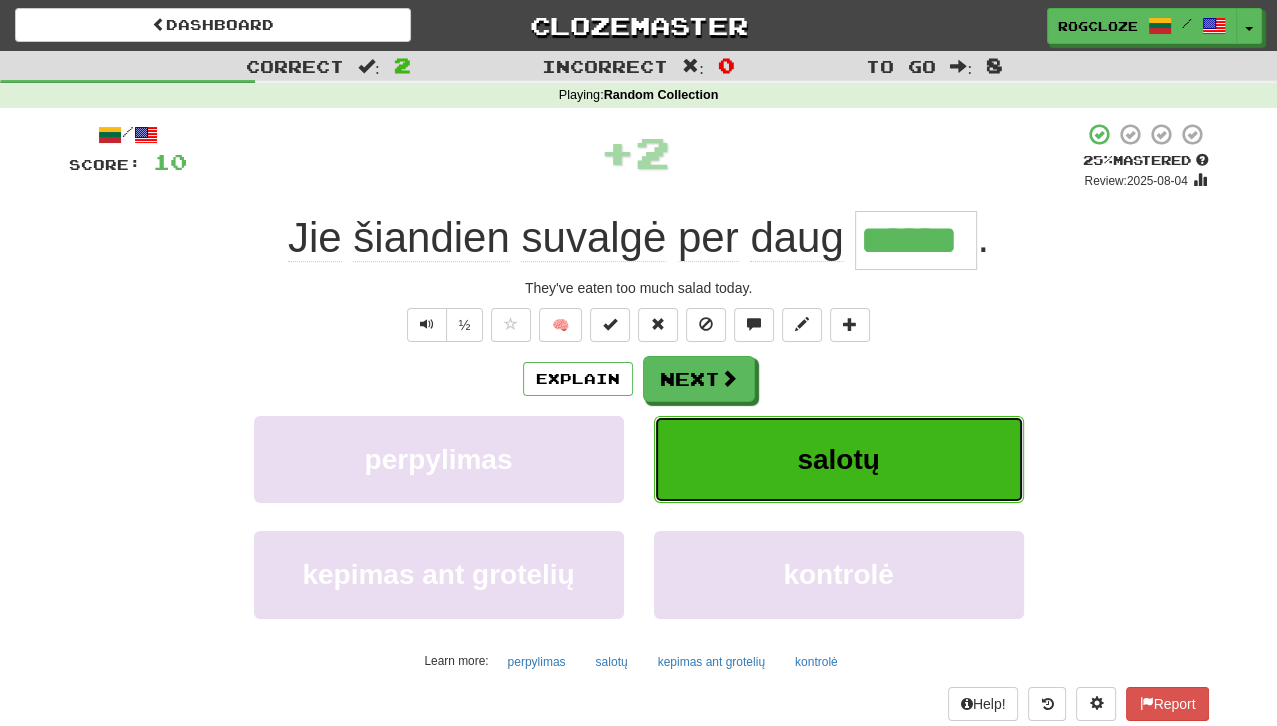 click on "salotų" at bounding box center [839, 459] 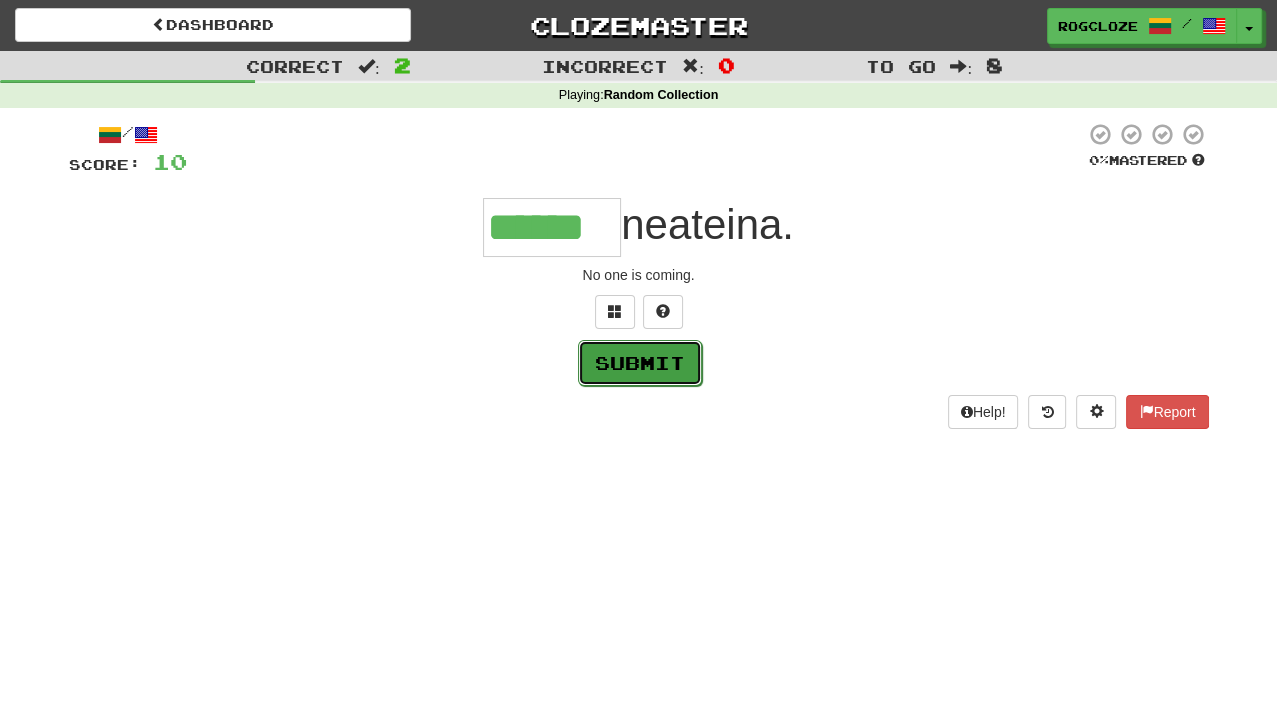 click on "Submit" at bounding box center (640, 363) 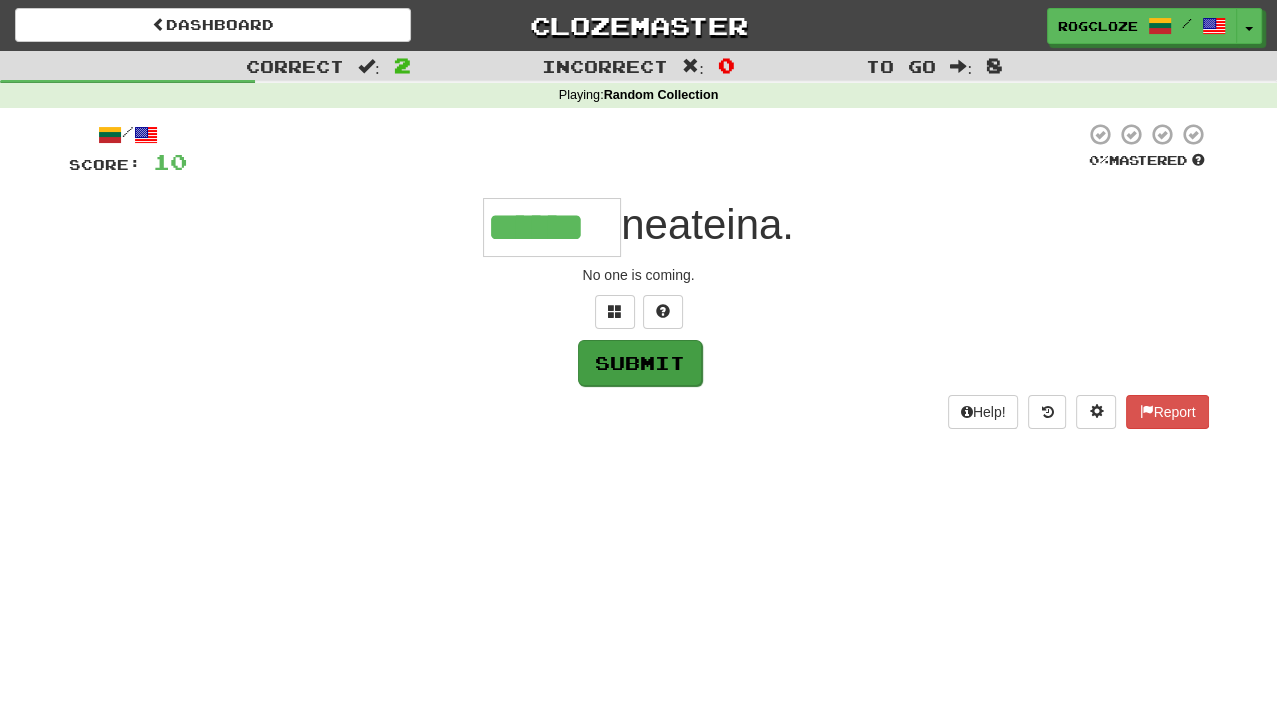 type on "******" 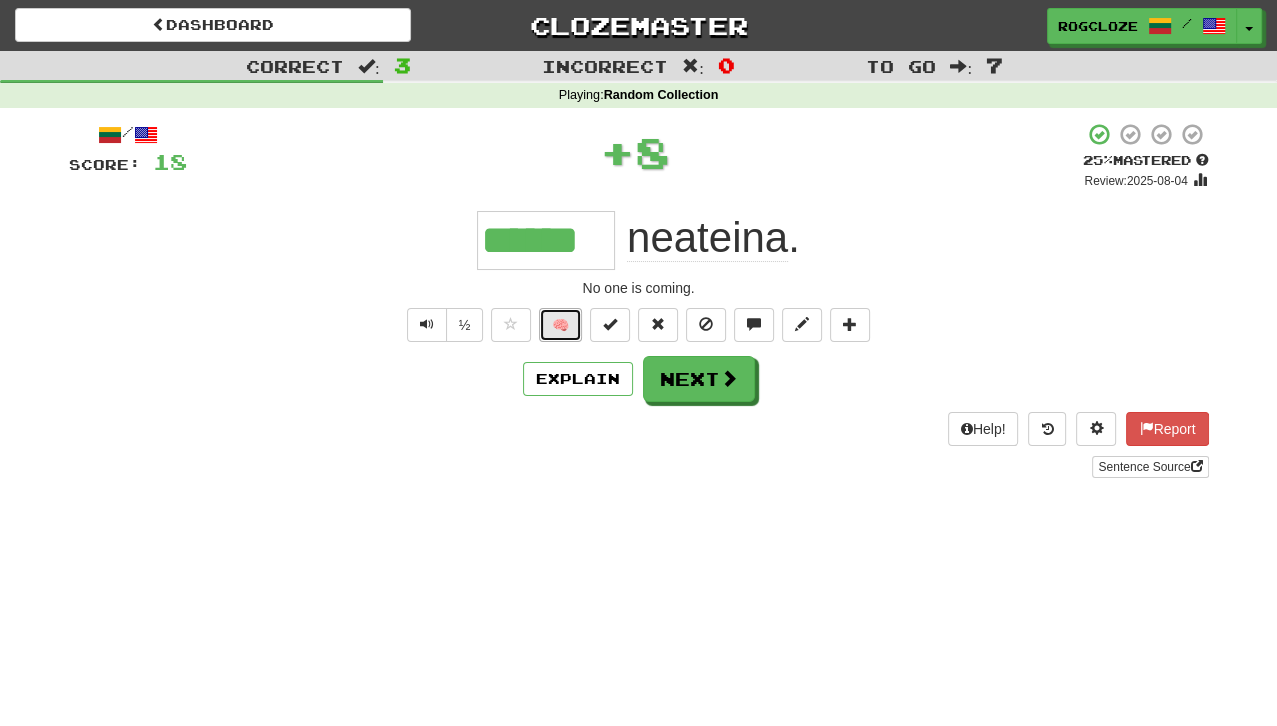 click on "🧠" at bounding box center [560, 325] 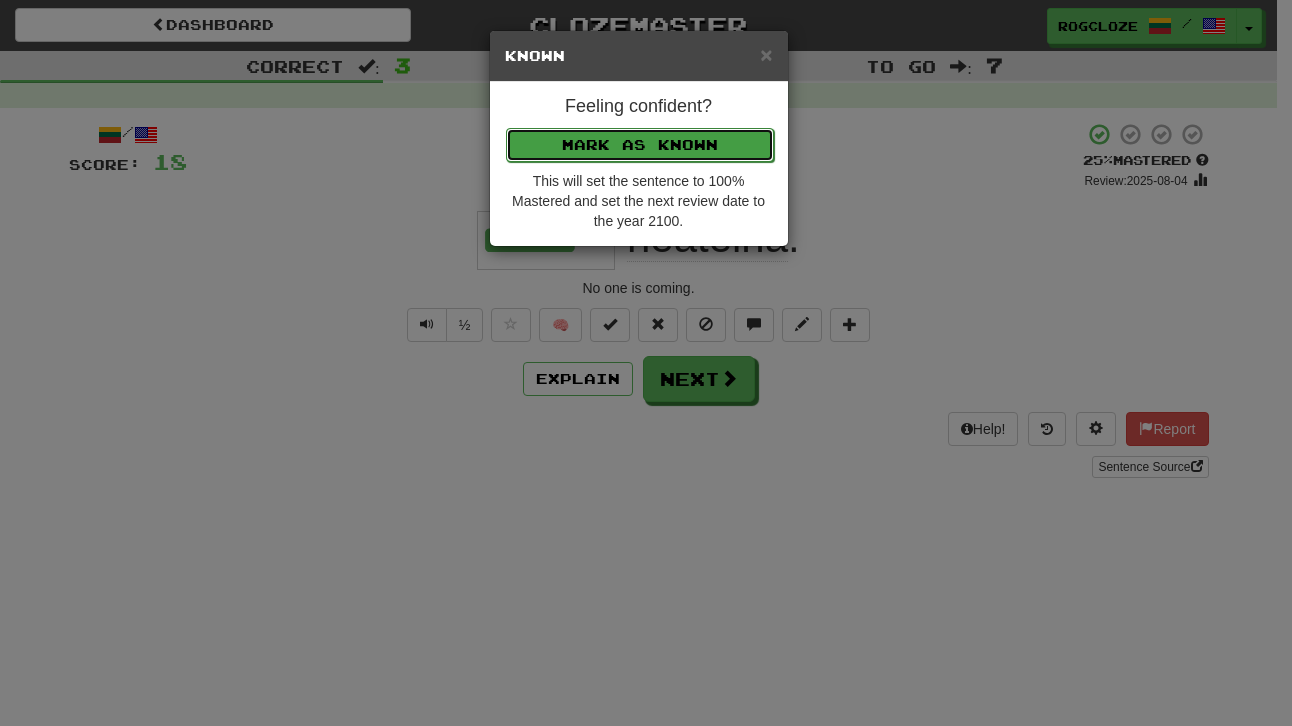 click on "Mark as Known" at bounding box center [640, 145] 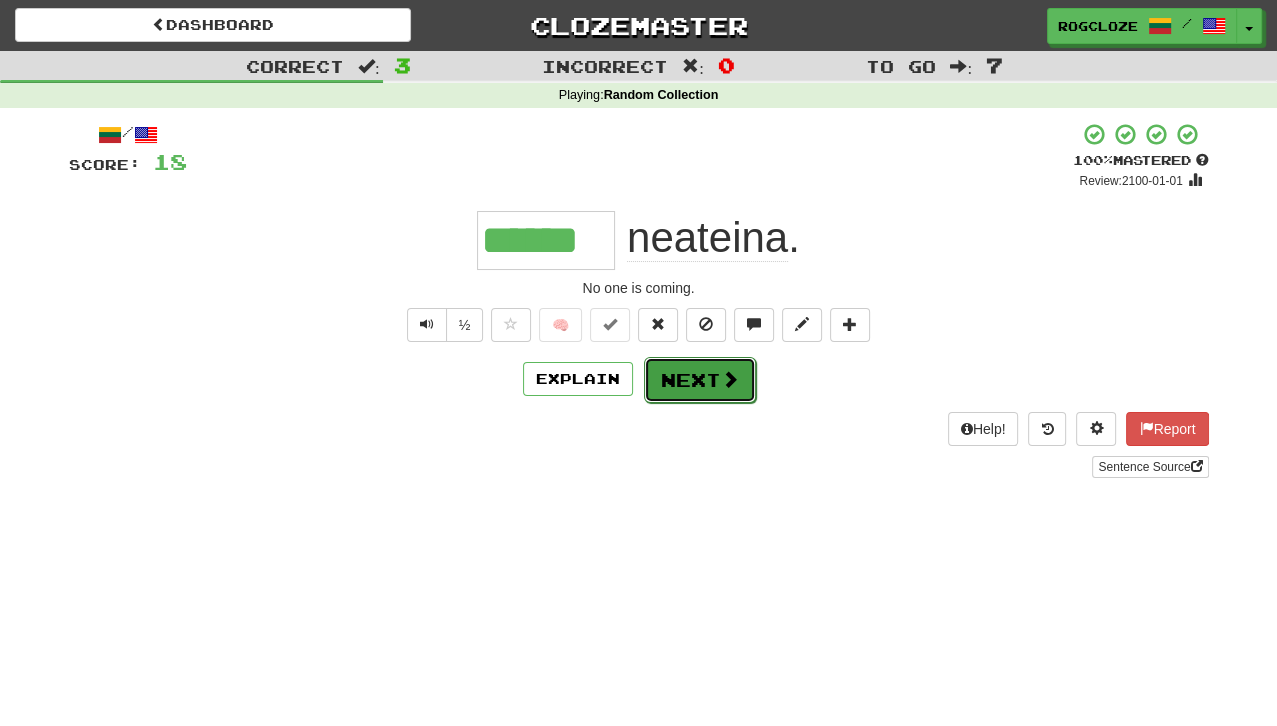 click on "Next" at bounding box center (700, 380) 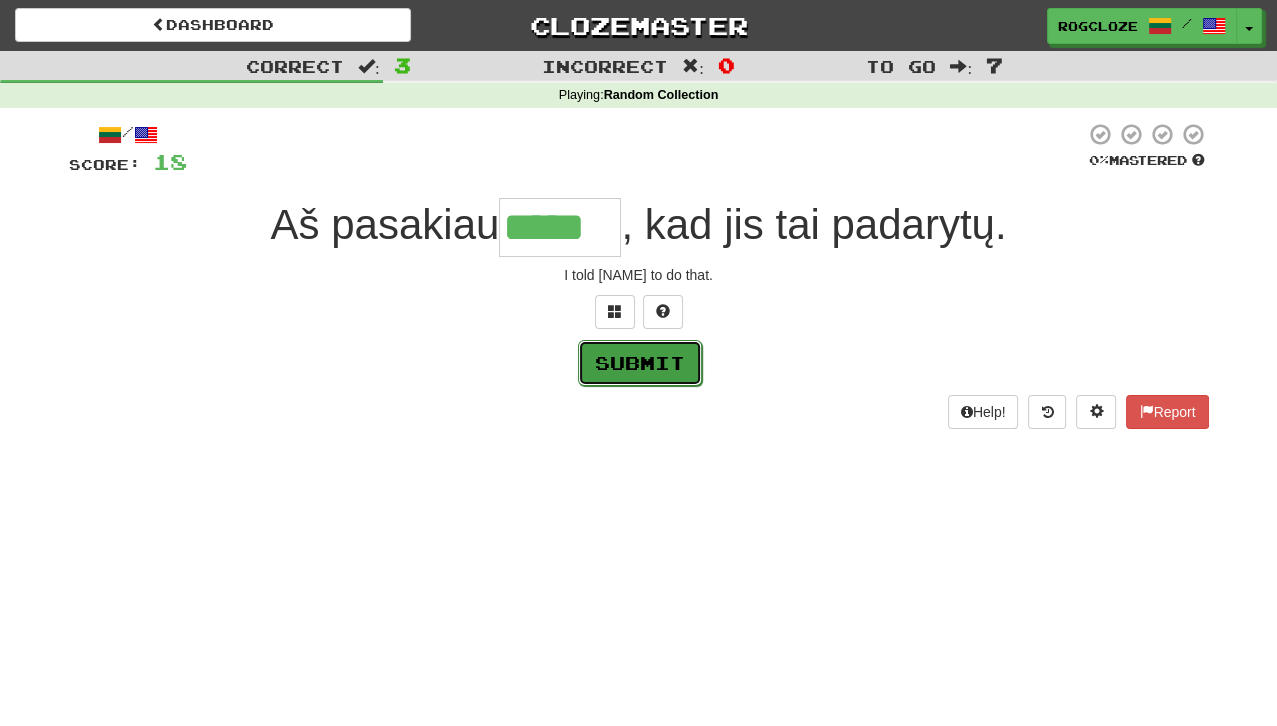 click on "Submit" at bounding box center [640, 363] 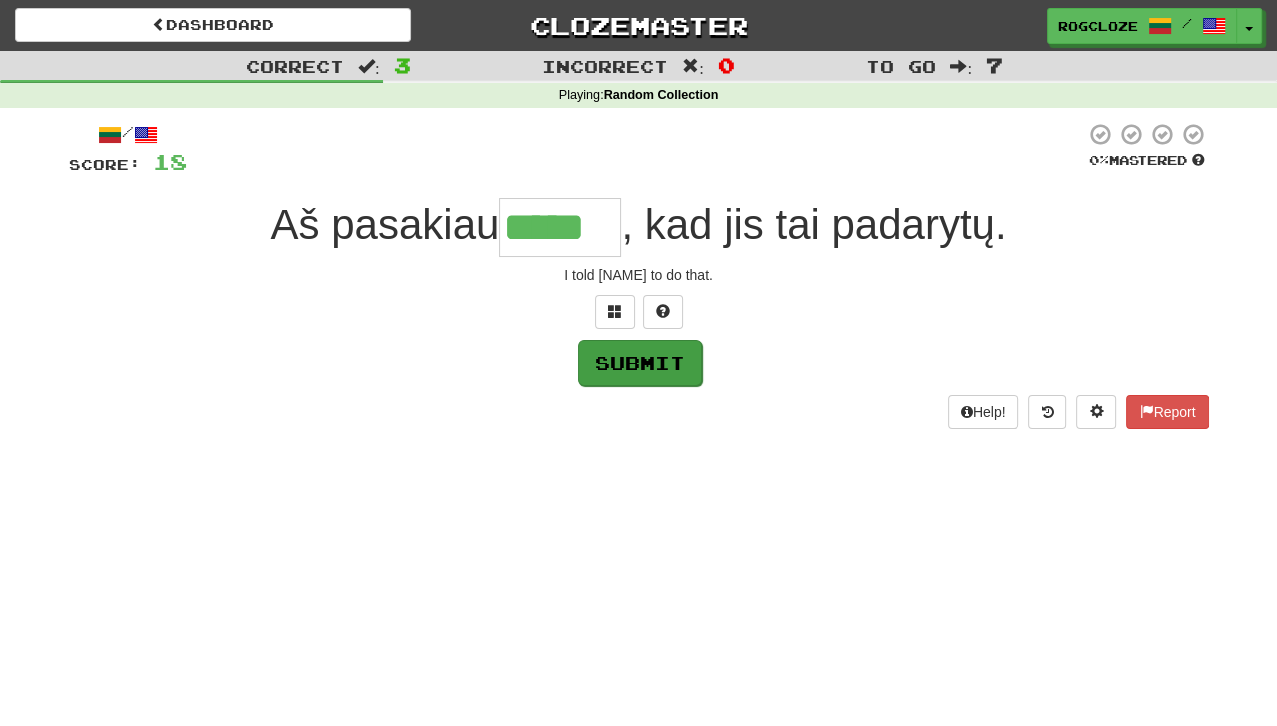 type on "*****" 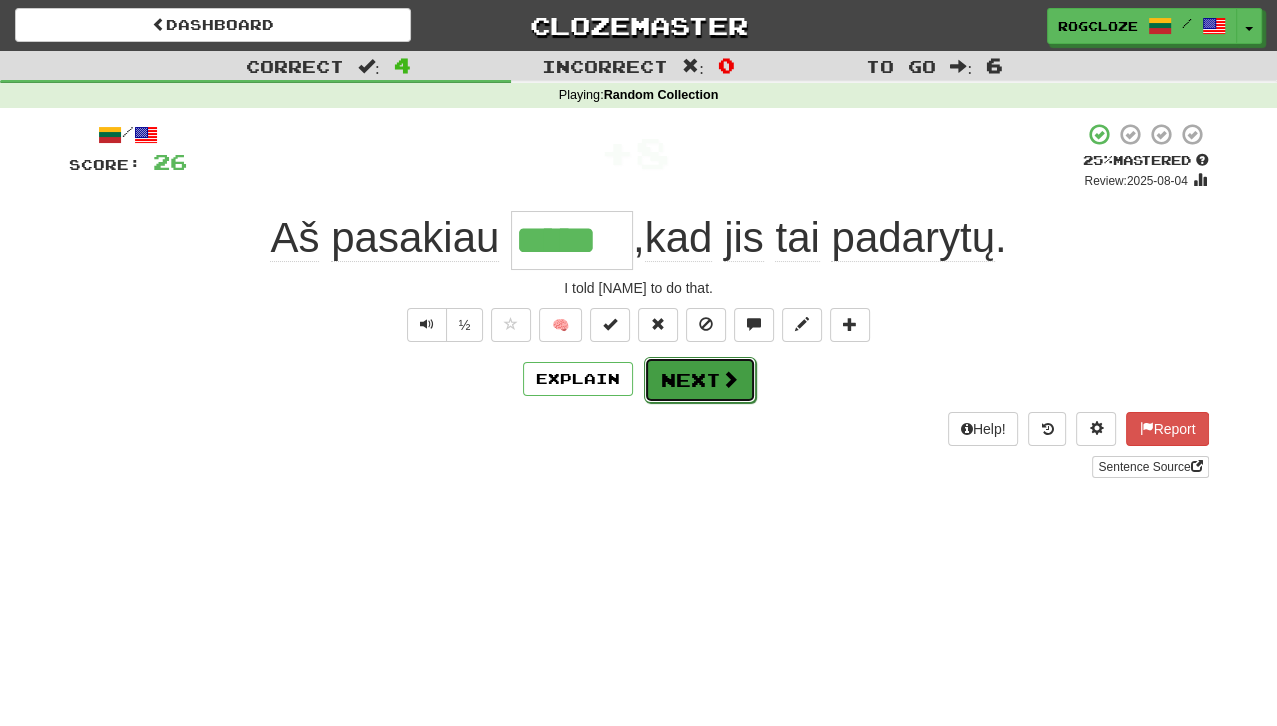 click on "Next" at bounding box center [700, 380] 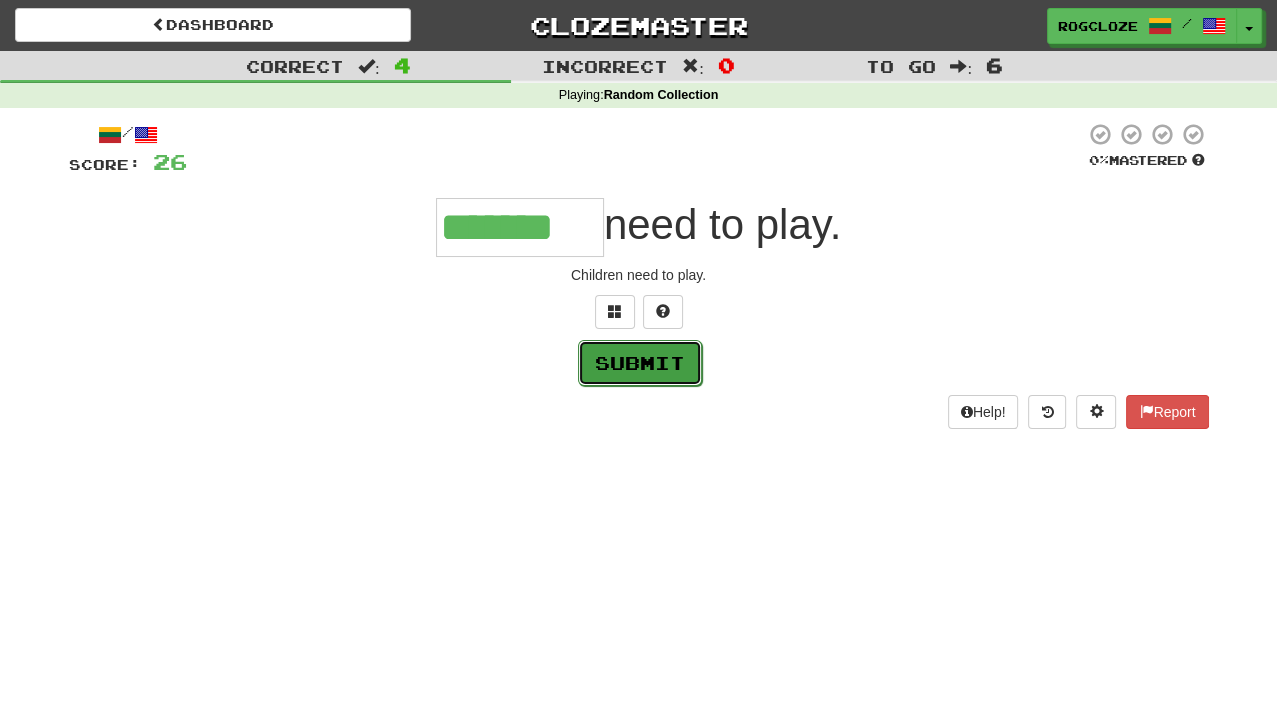 click on "Submit" at bounding box center [640, 363] 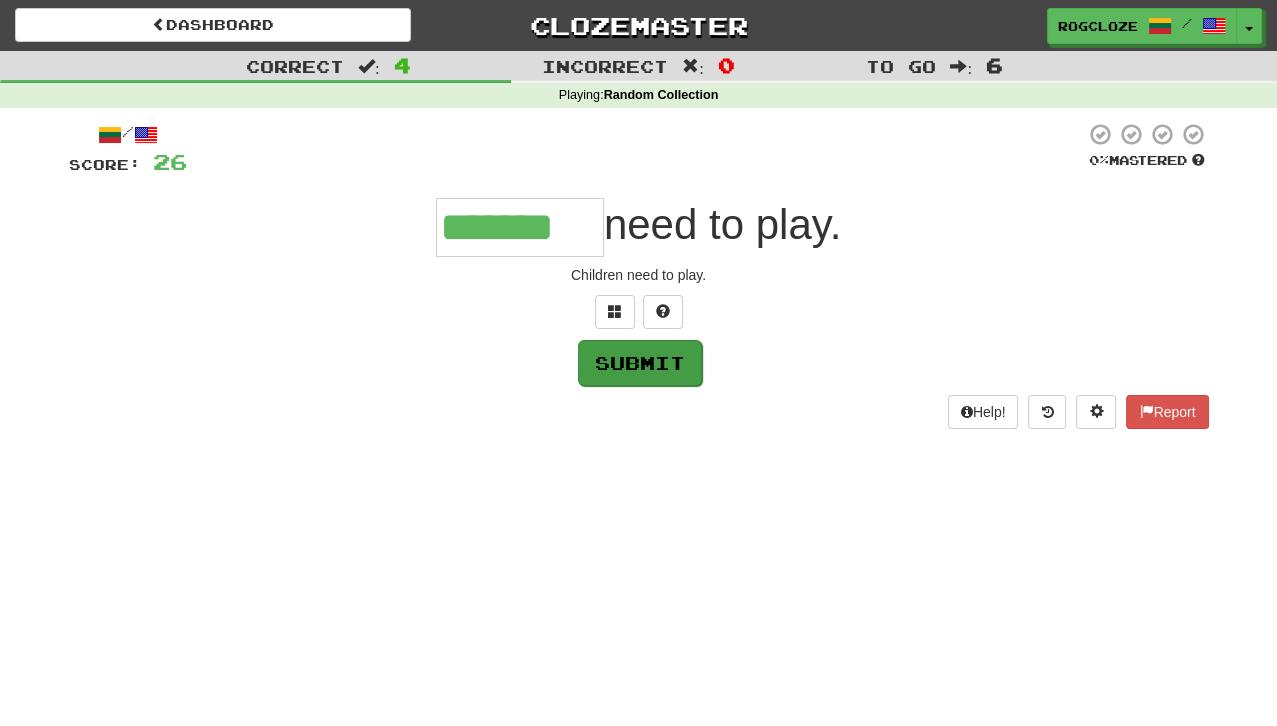 type on "*******" 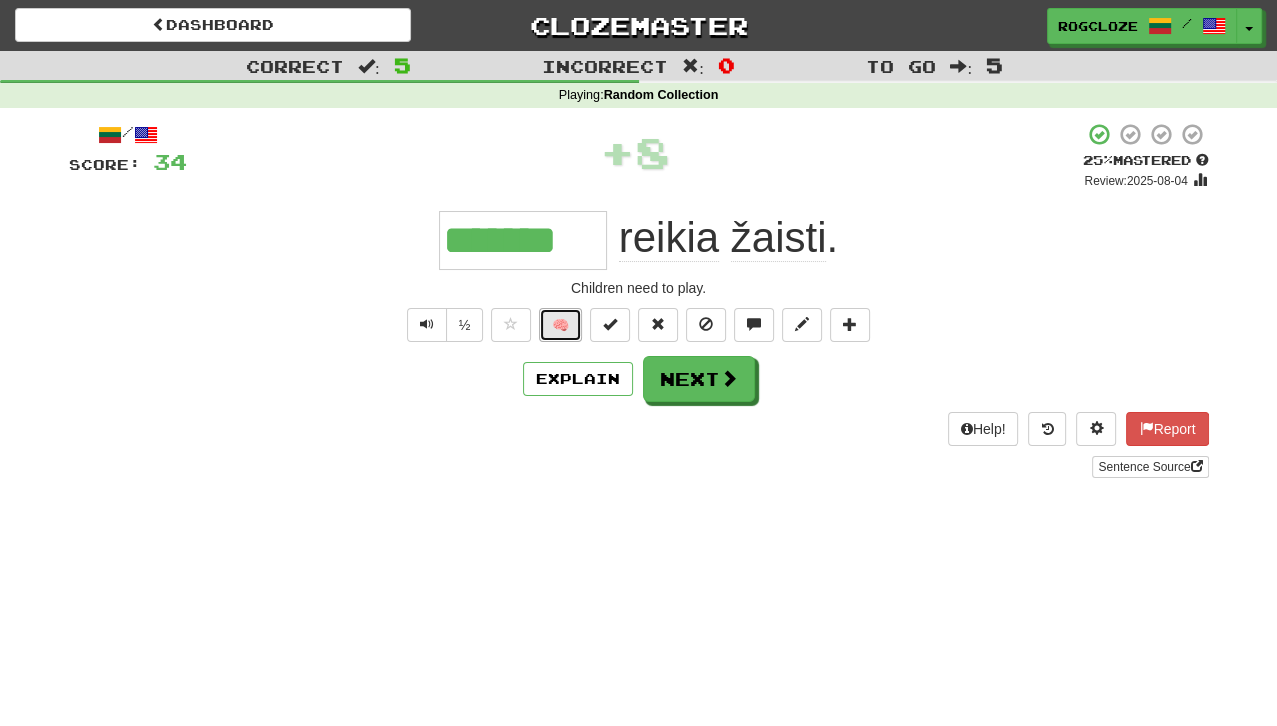 click on "🧠" at bounding box center (560, 325) 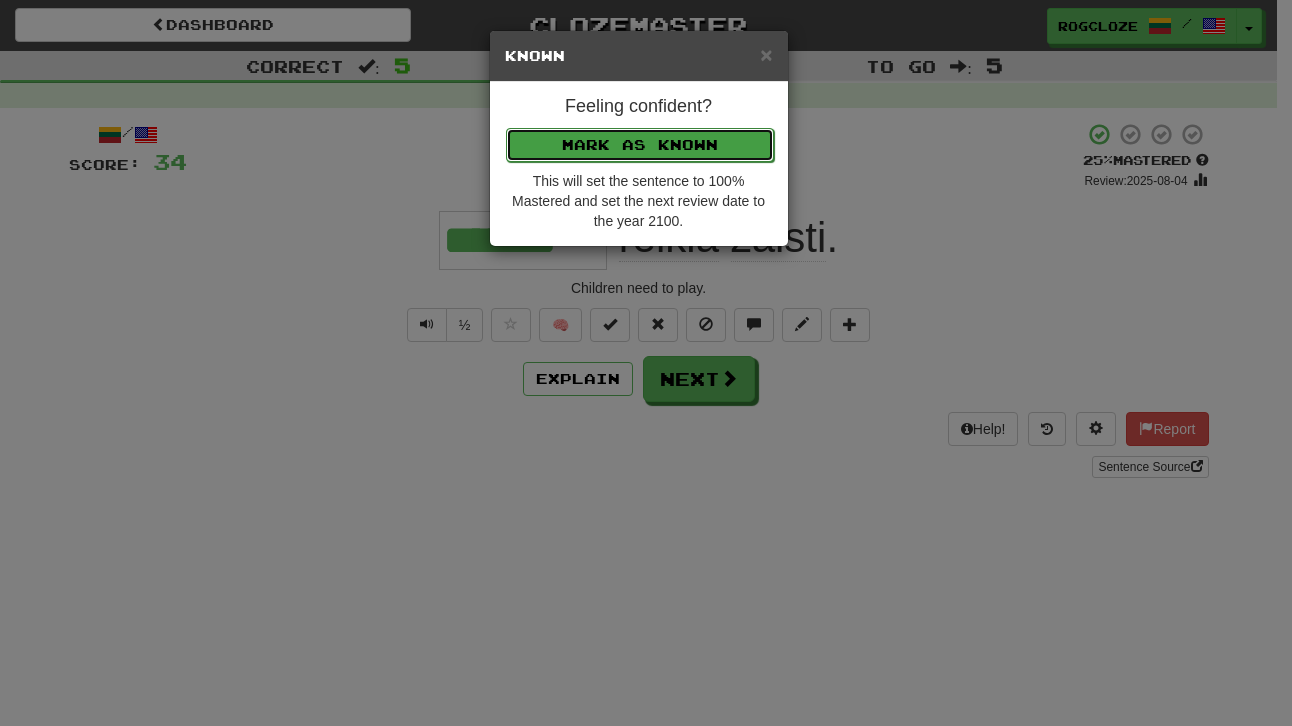 click on "Mark as Known" at bounding box center [640, 145] 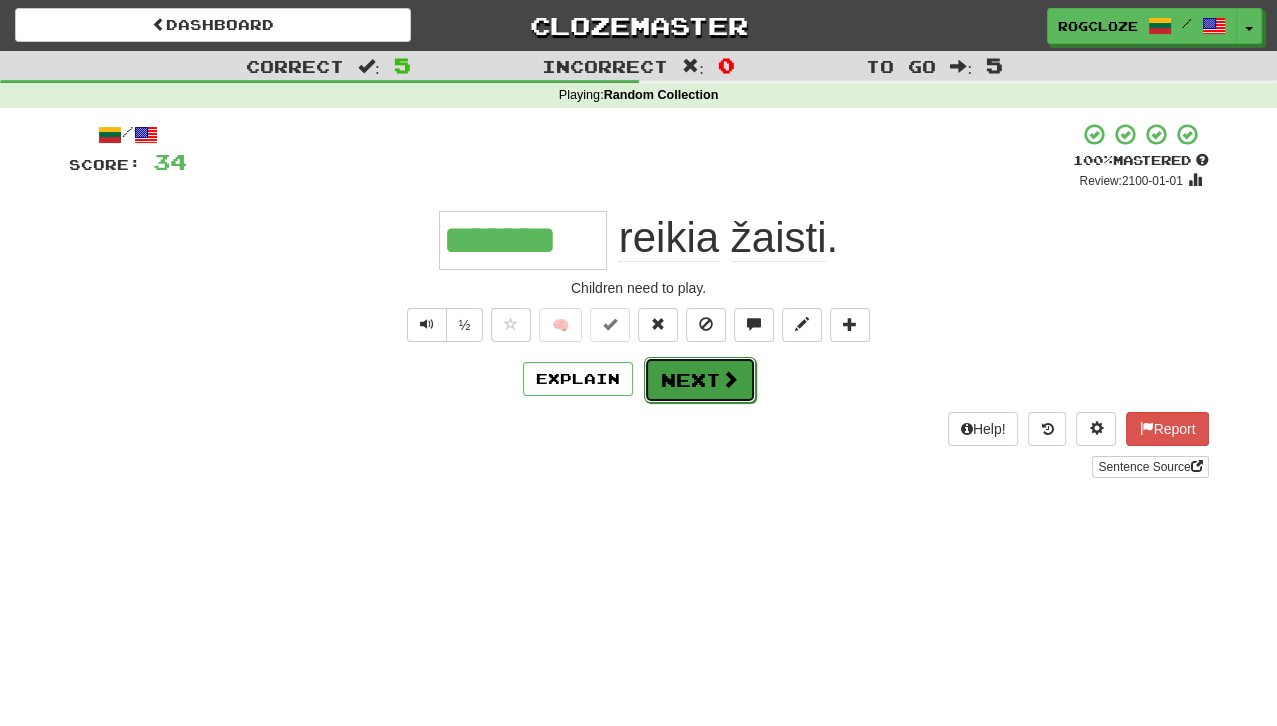 click on "Next" at bounding box center (700, 380) 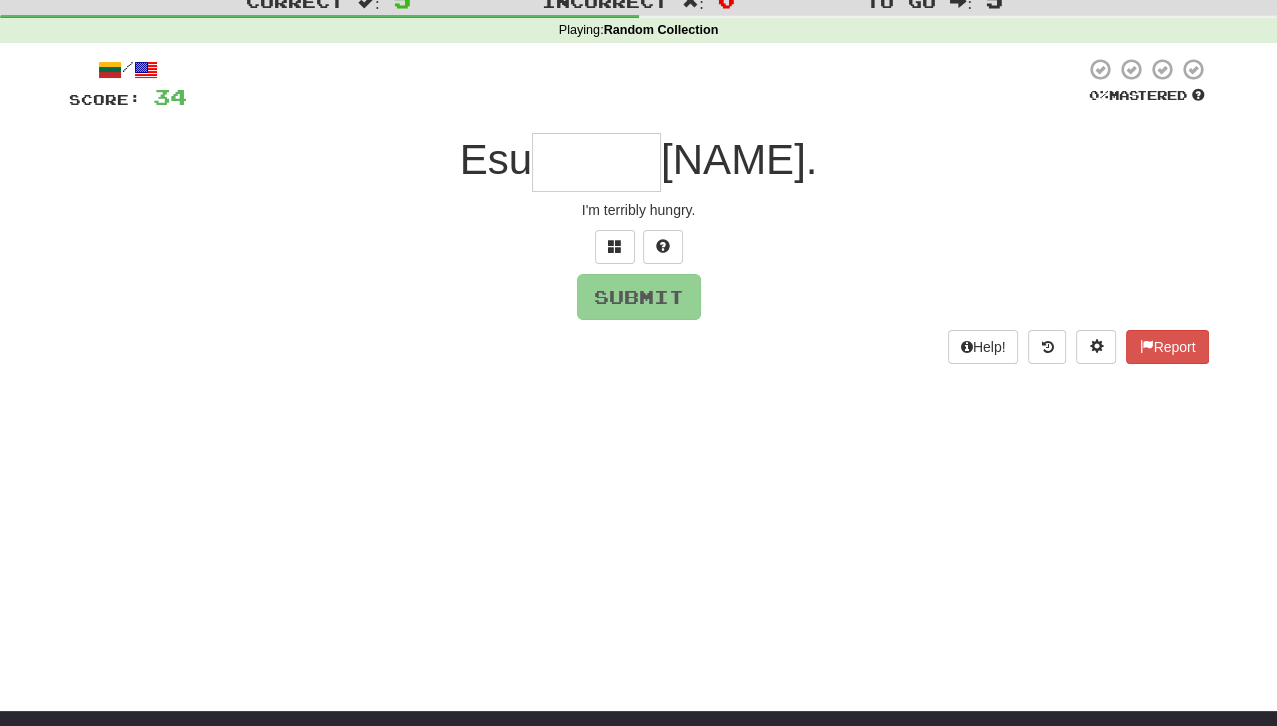 scroll, scrollTop: 100, scrollLeft: 0, axis: vertical 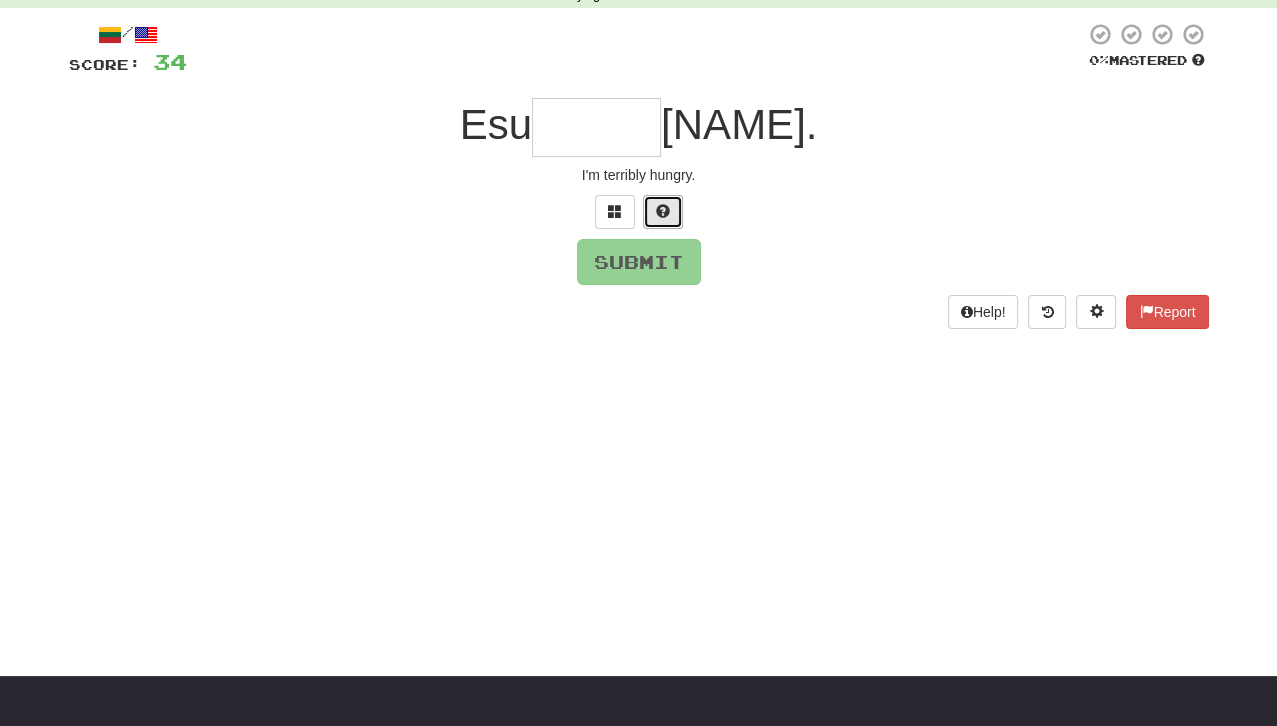 click at bounding box center [663, 211] 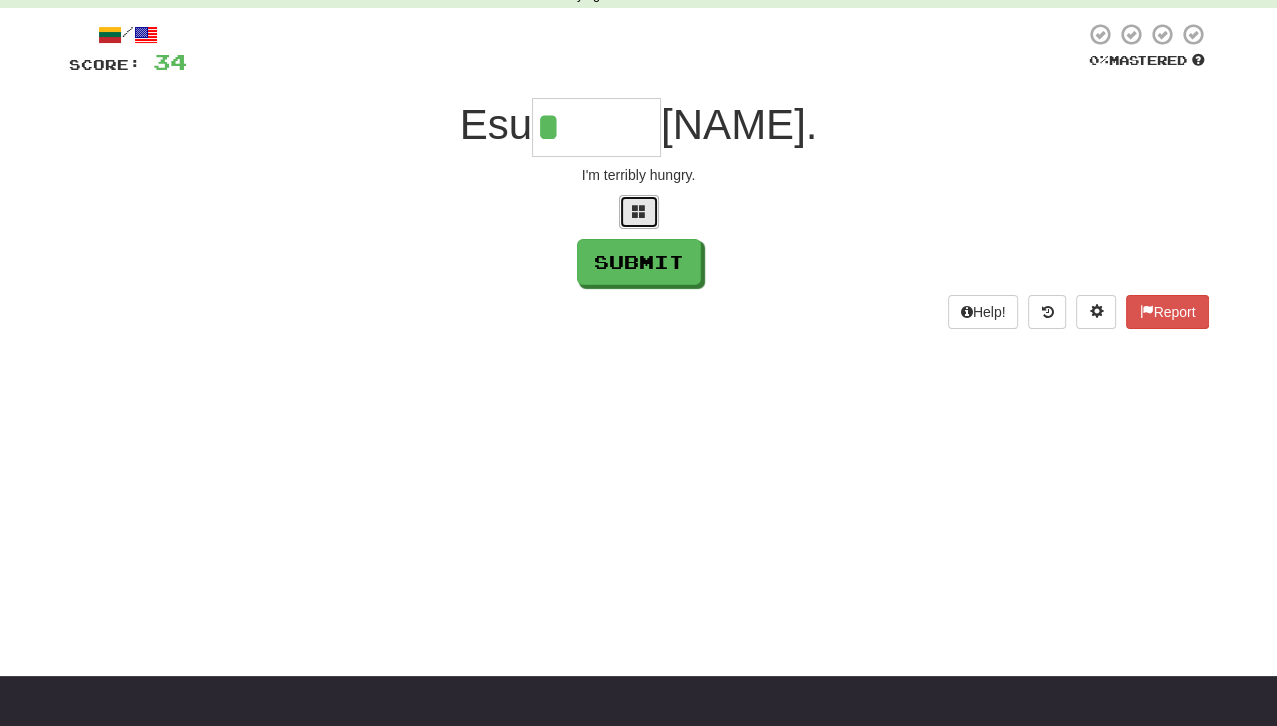click at bounding box center [639, 211] 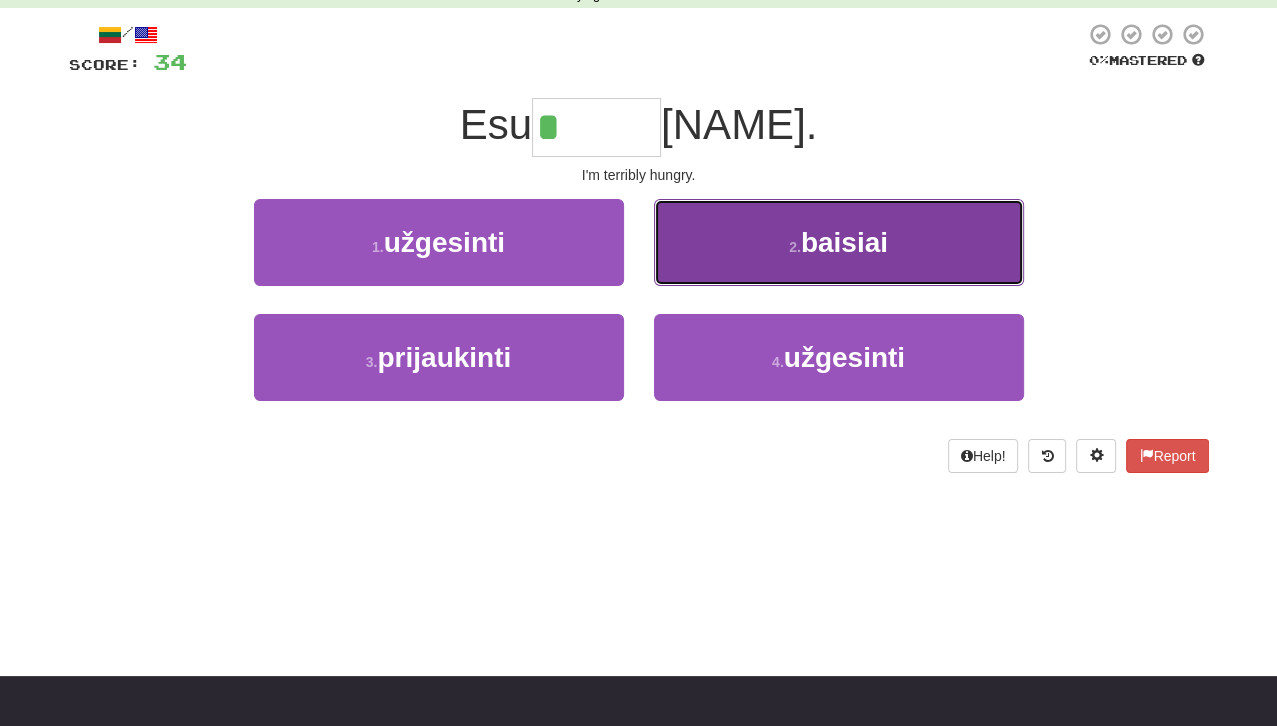 click on "2 .  baisiai" at bounding box center [839, 242] 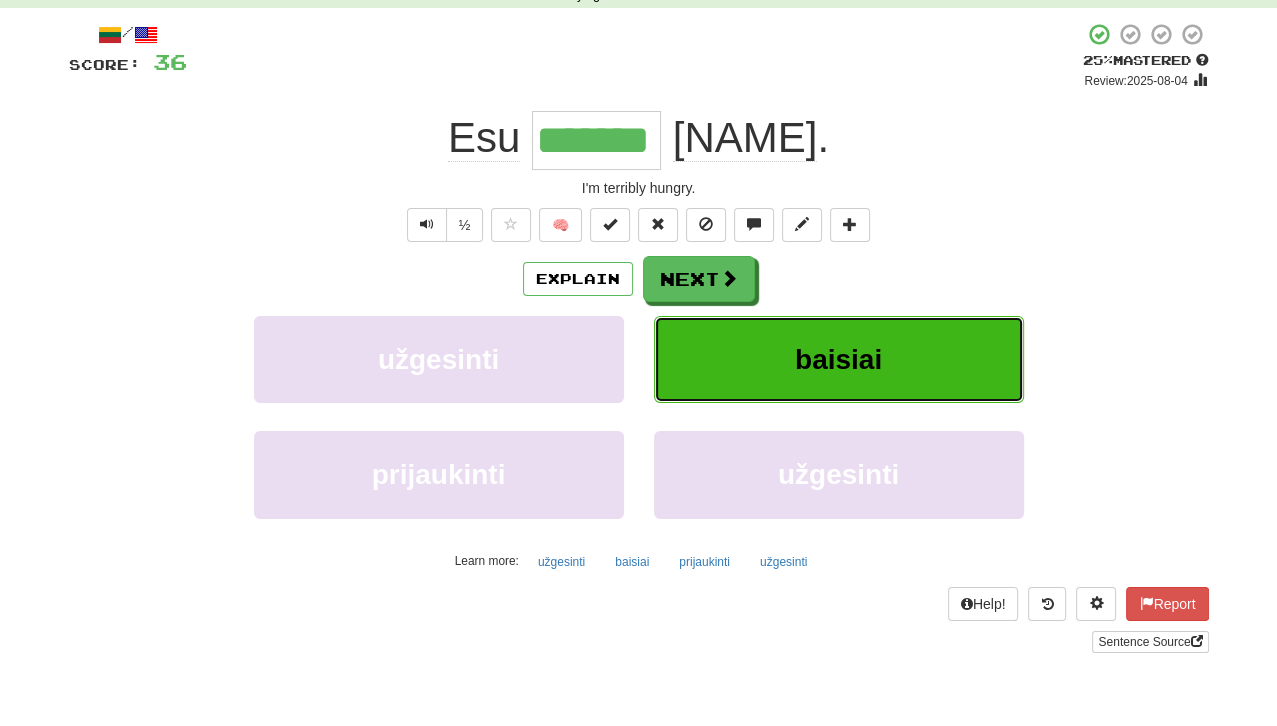 click on "baisiai" at bounding box center (839, 359) 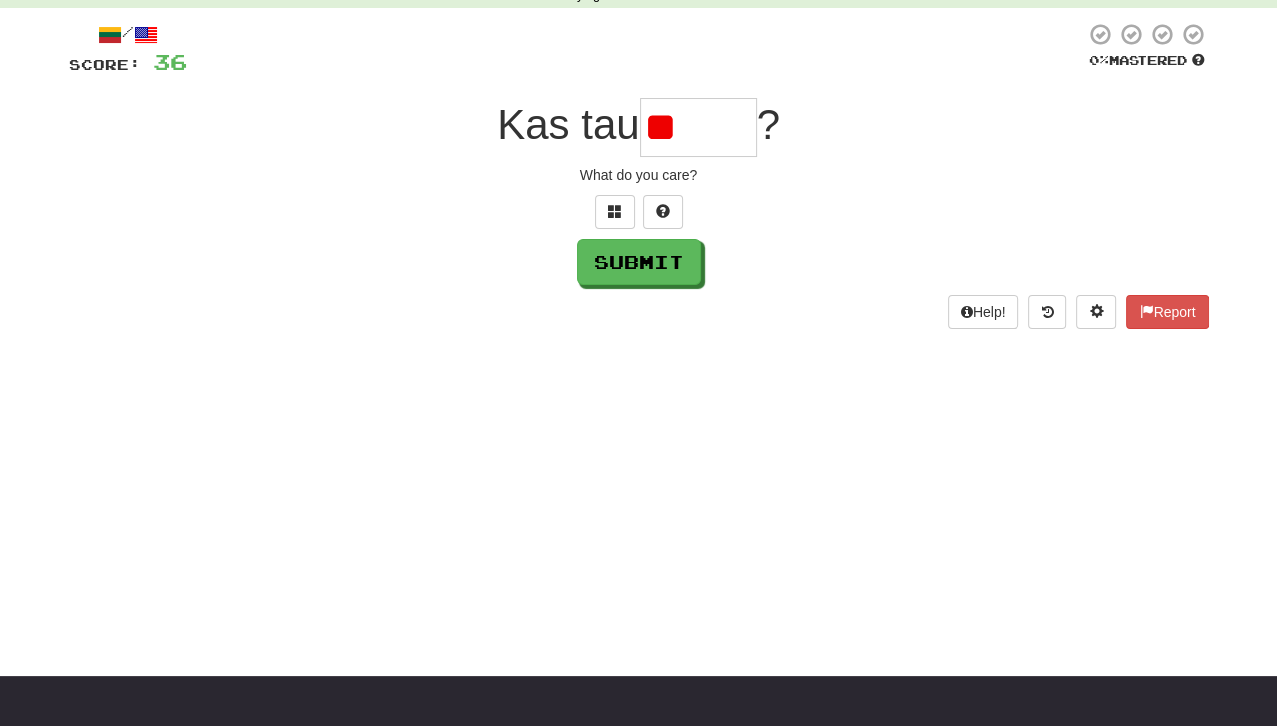 type on "*" 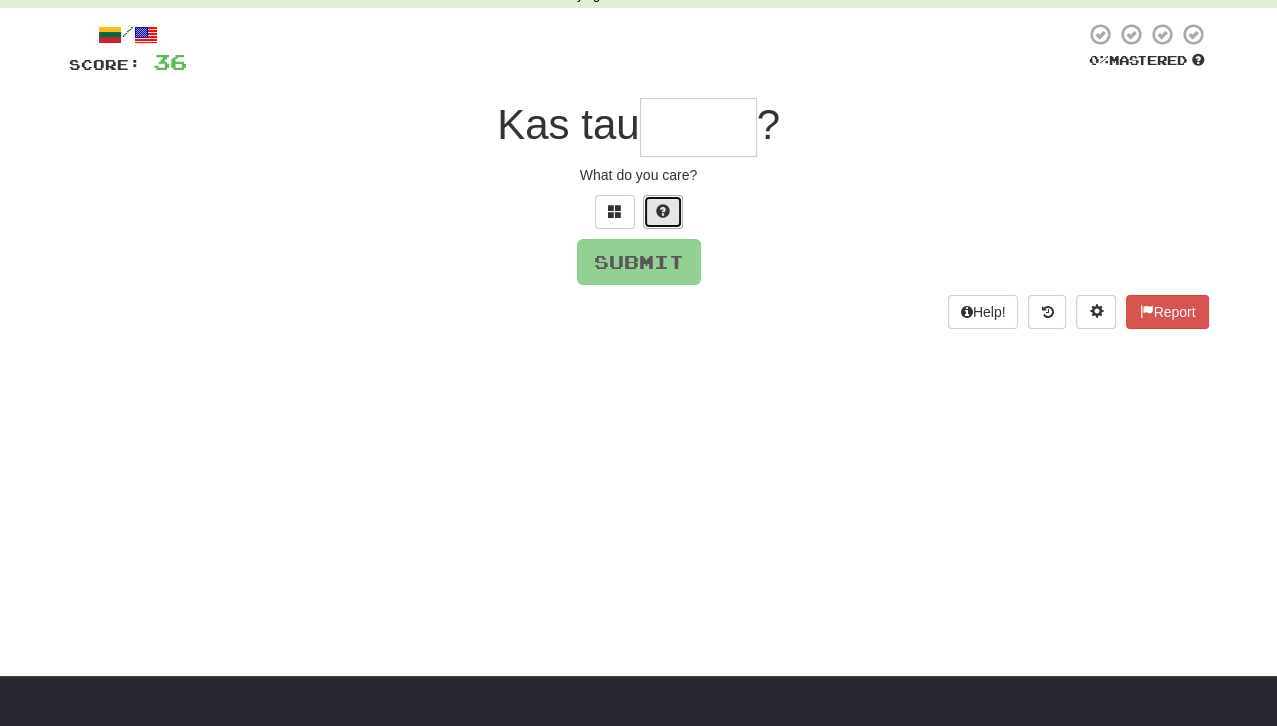 click at bounding box center (663, 212) 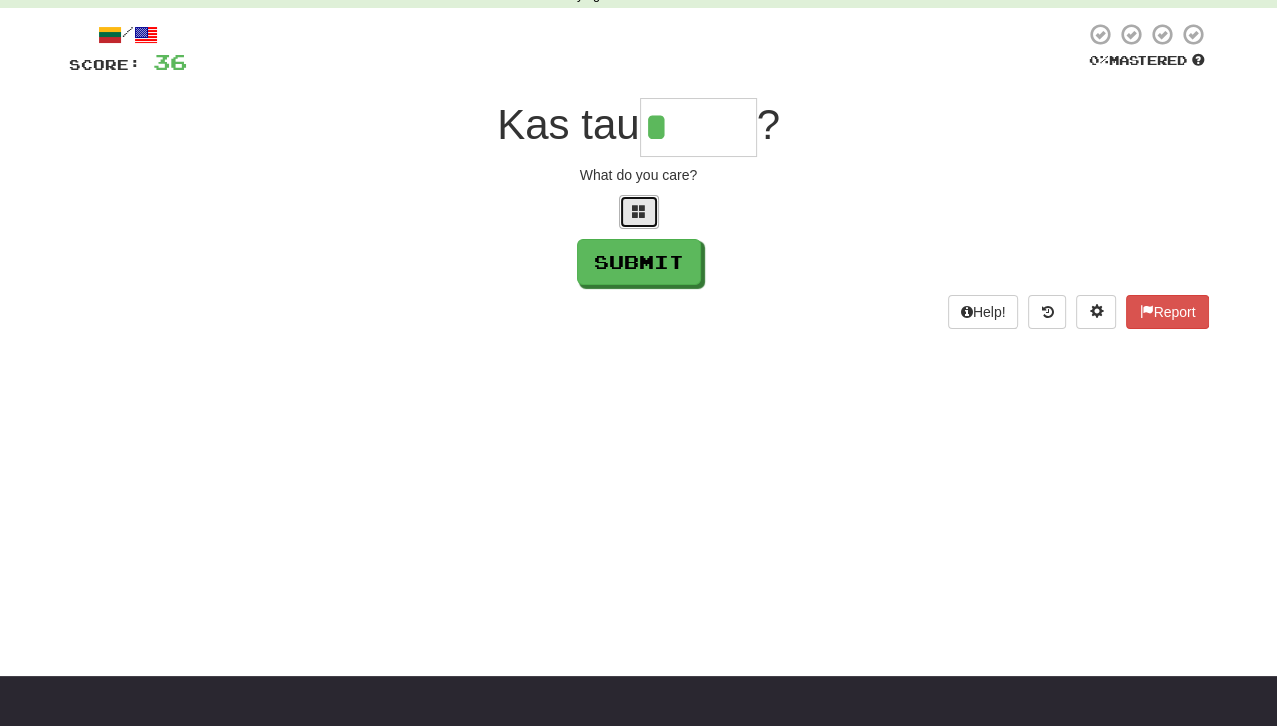 click at bounding box center [639, 212] 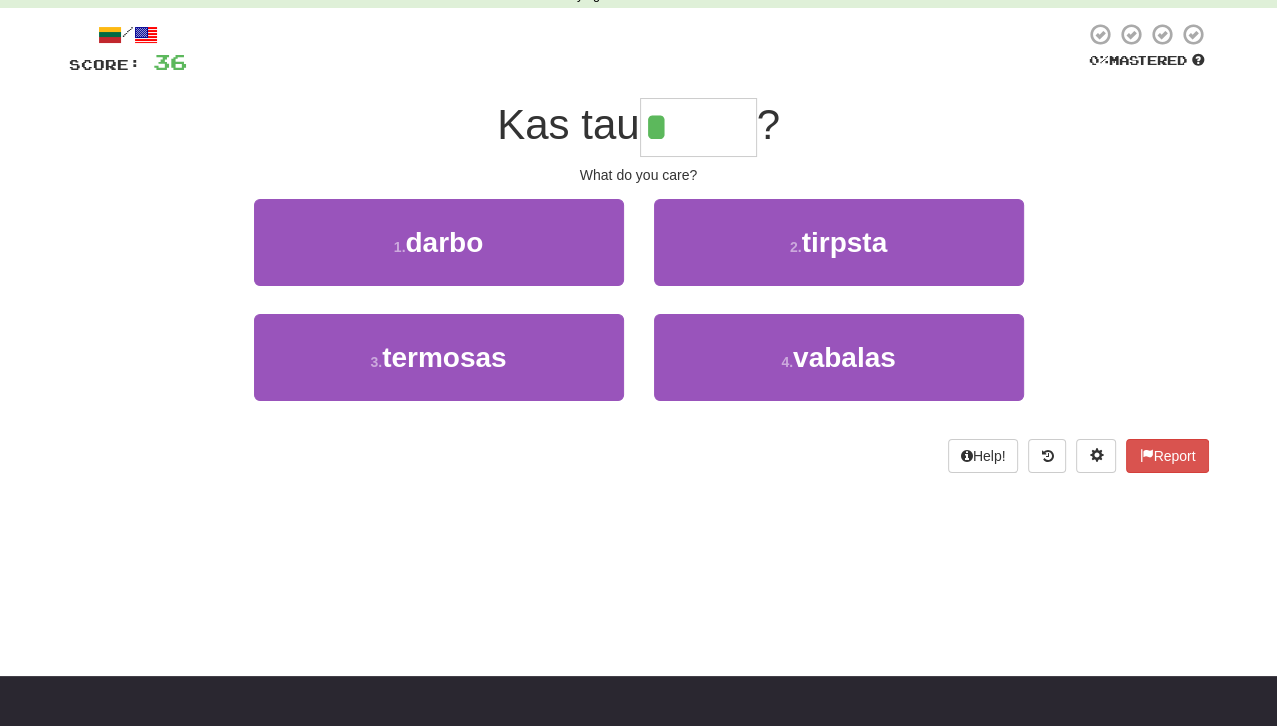 drag, startPoint x: 625, startPoint y: 253, endPoint x: 641, endPoint y: 250, distance: 16.27882 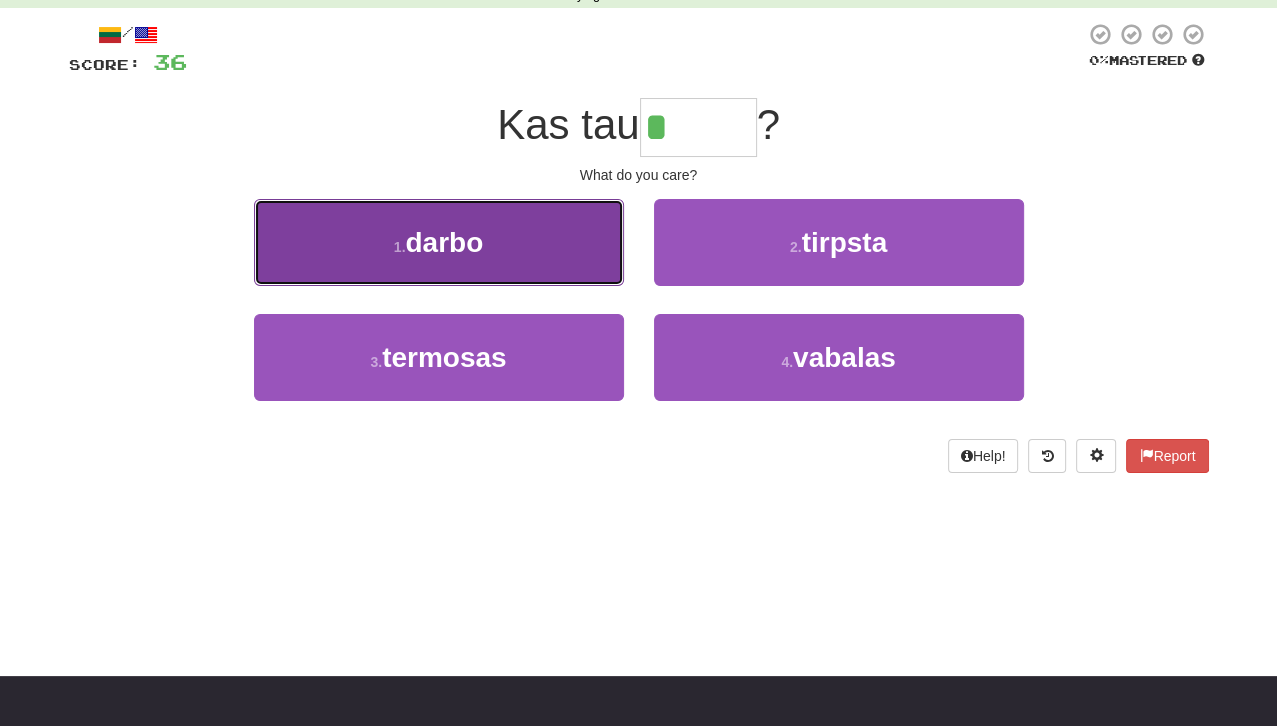 click on "1 .  darbo" at bounding box center [439, 242] 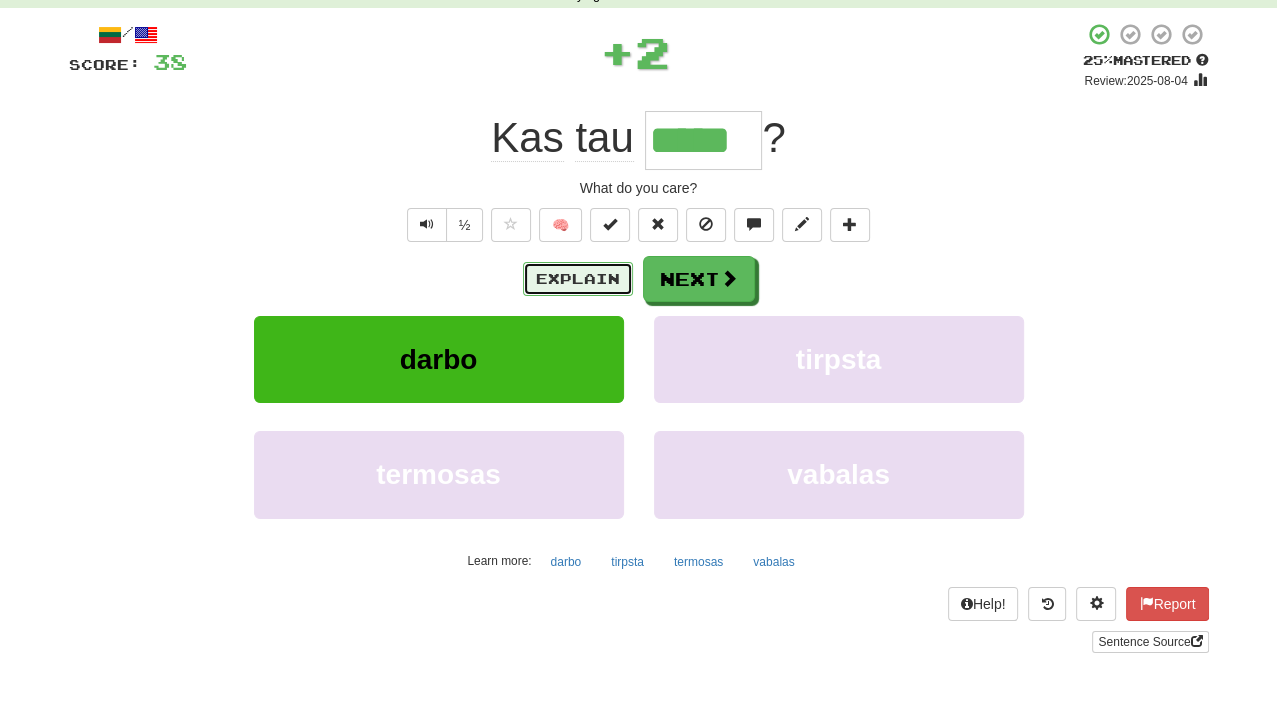 click on "Explain" at bounding box center [578, 279] 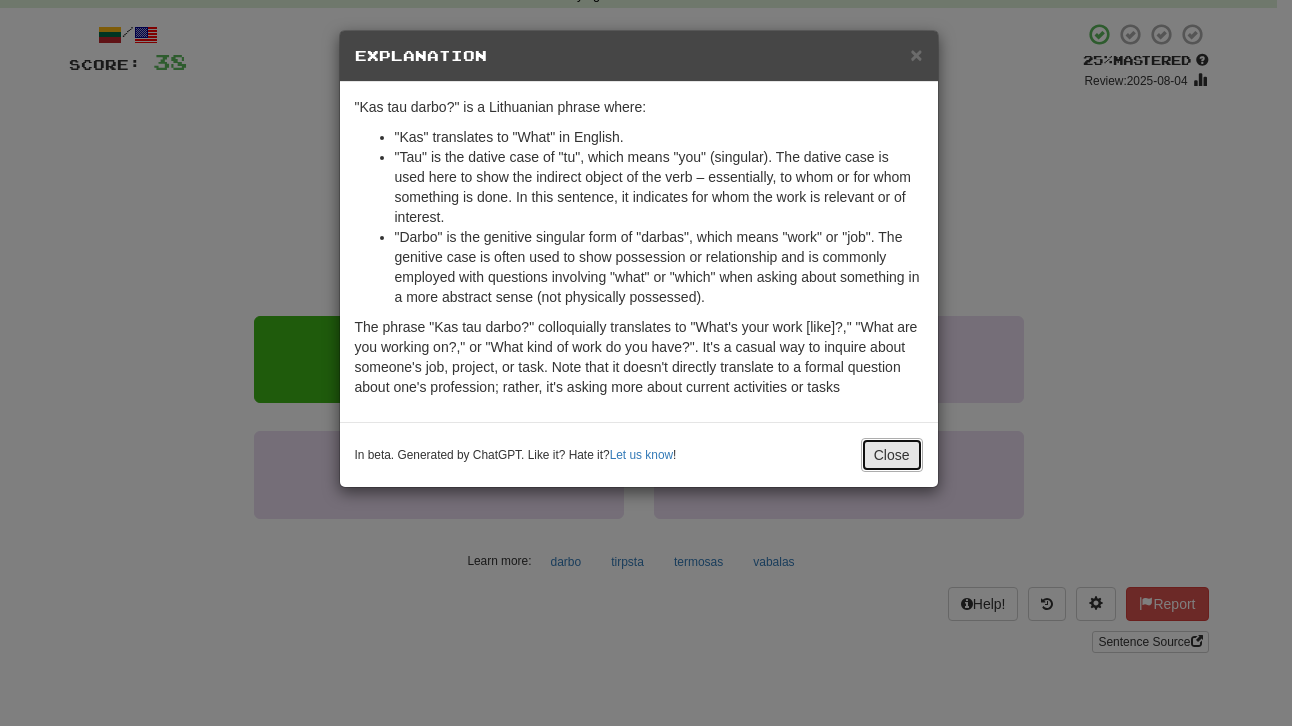 click on "Close" at bounding box center [892, 455] 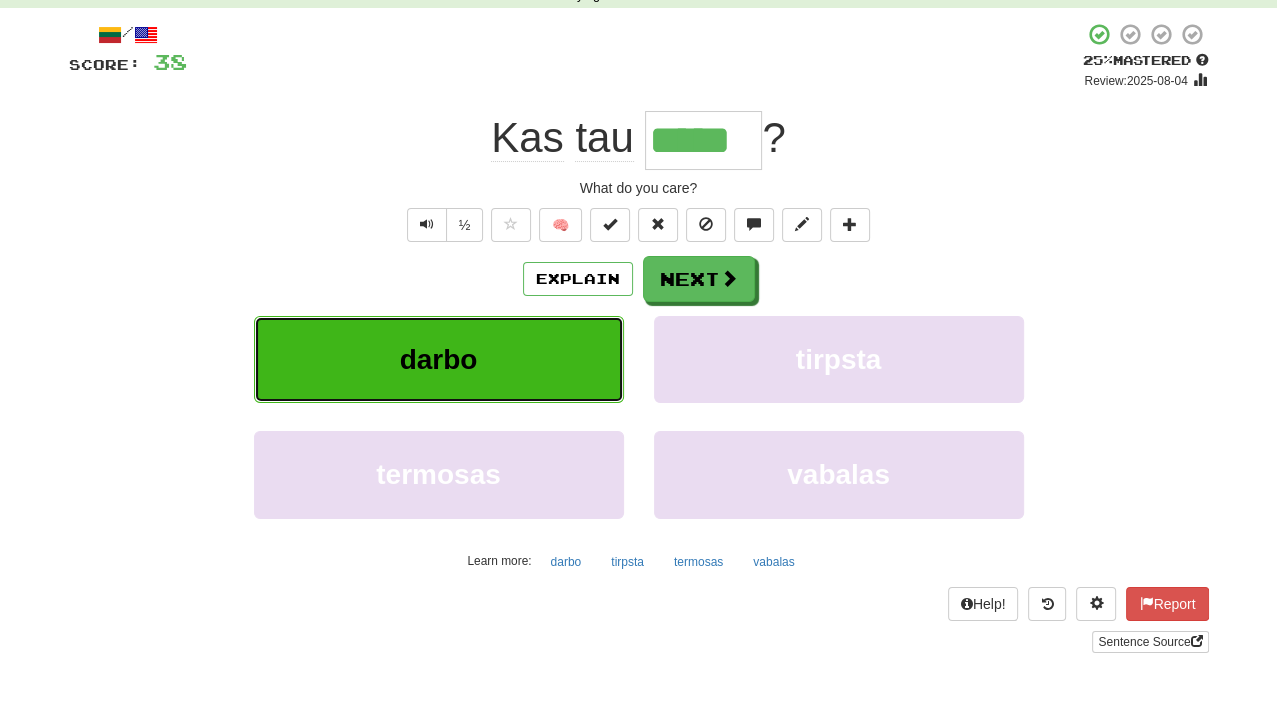 click on "darbo" at bounding box center [439, 359] 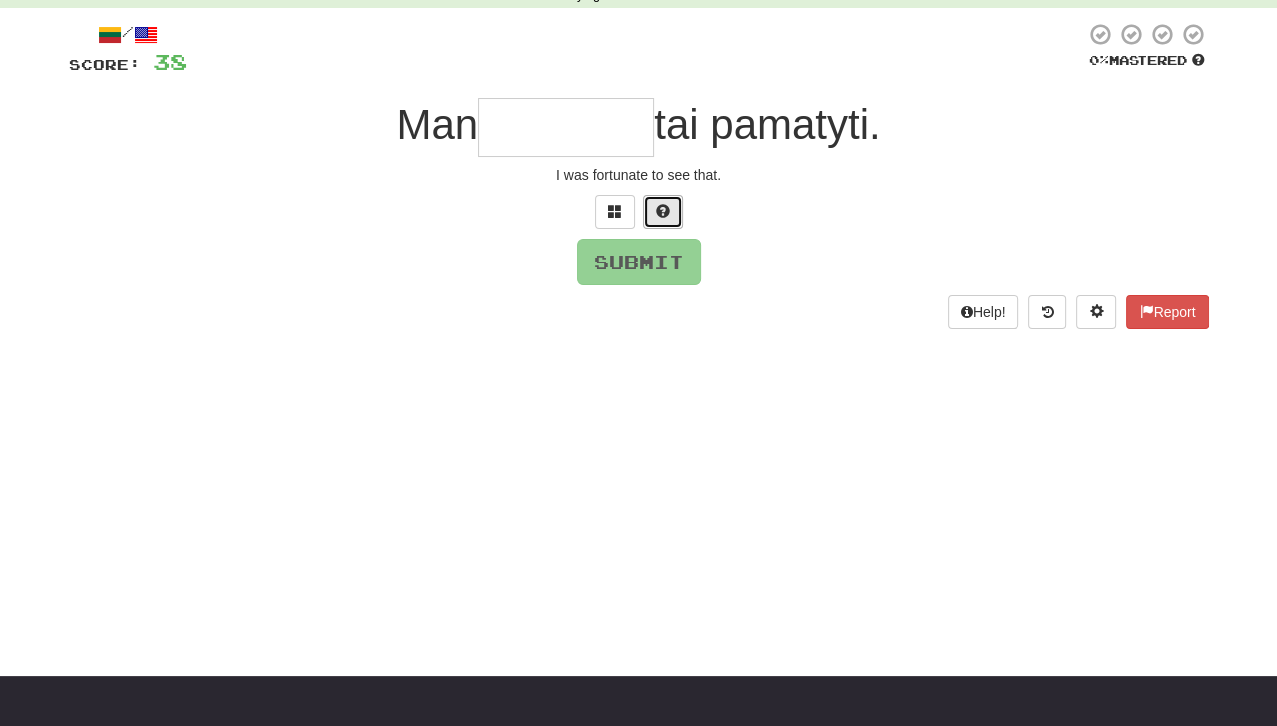 click at bounding box center [663, 211] 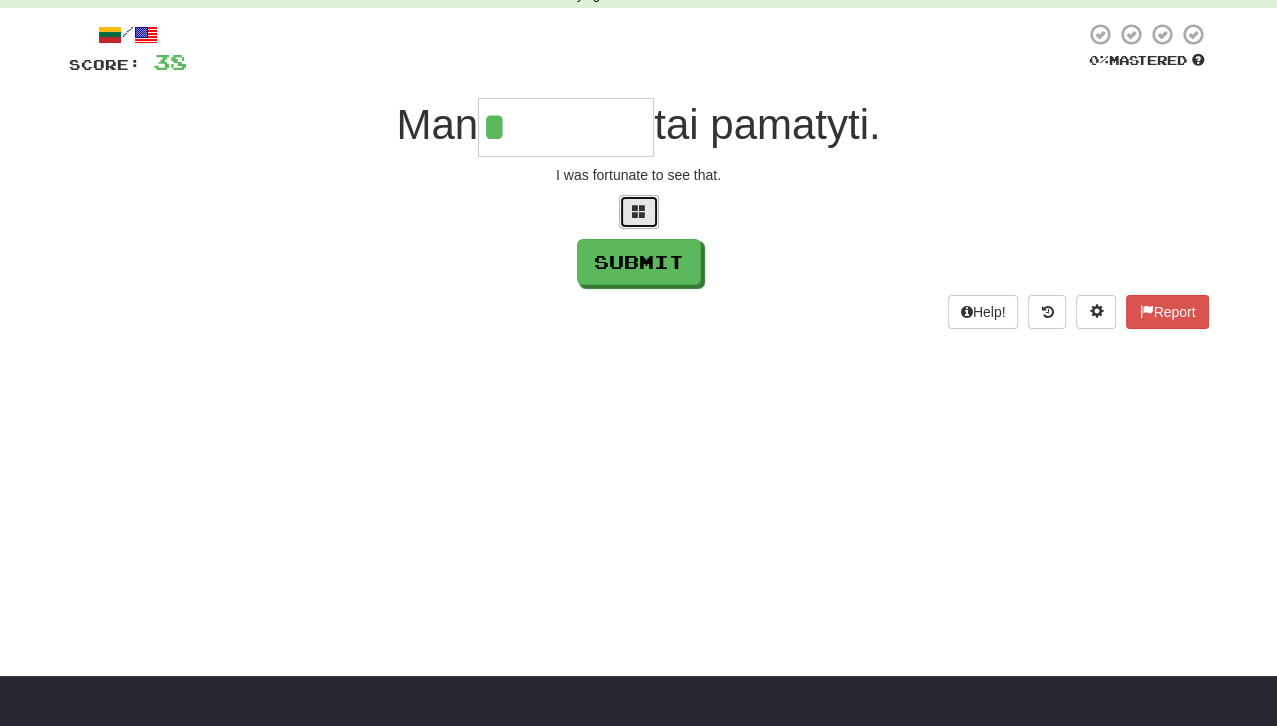 click at bounding box center [639, 212] 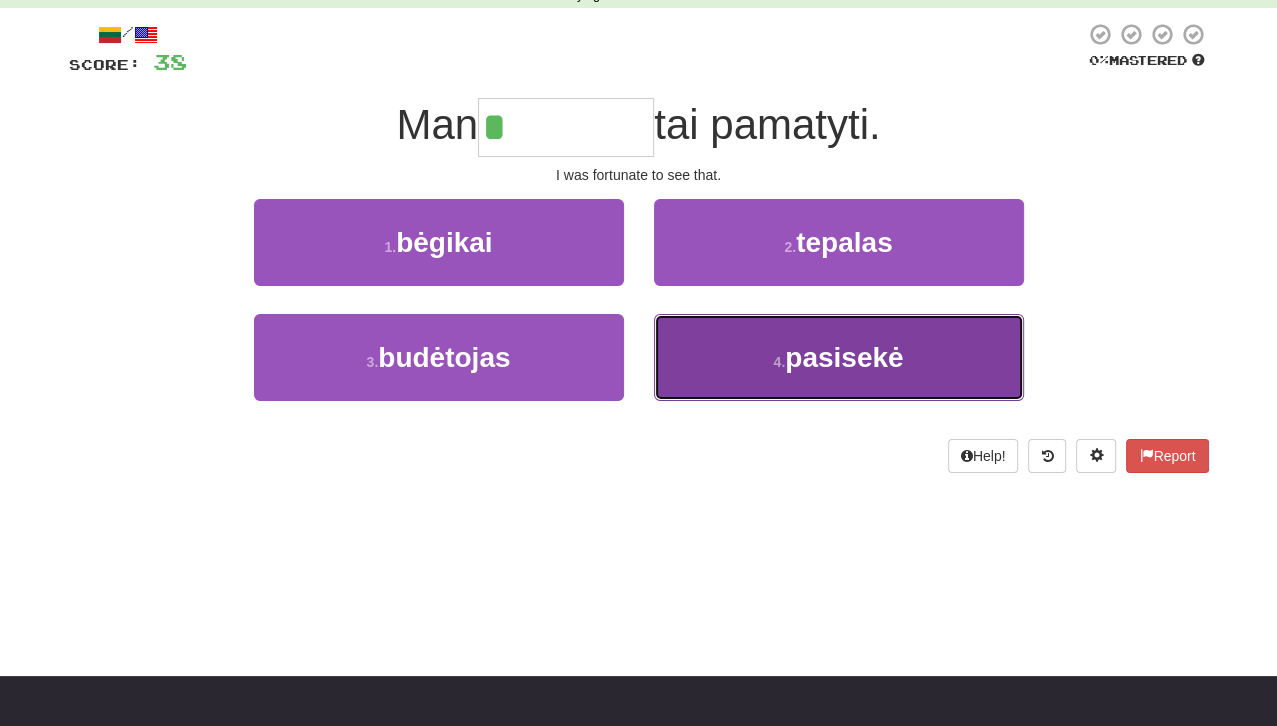 click on "4 .  pasisekė" at bounding box center (839, 357) 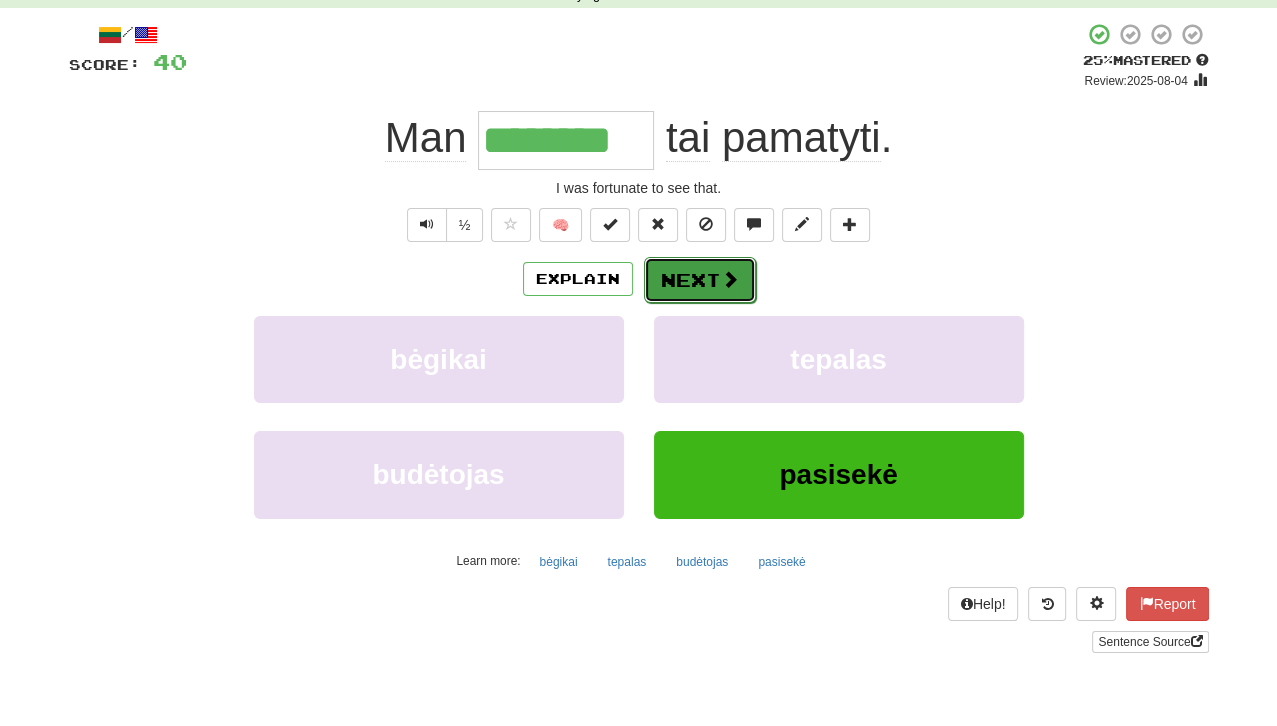 click on "Next" at bounding box center [700, 280] 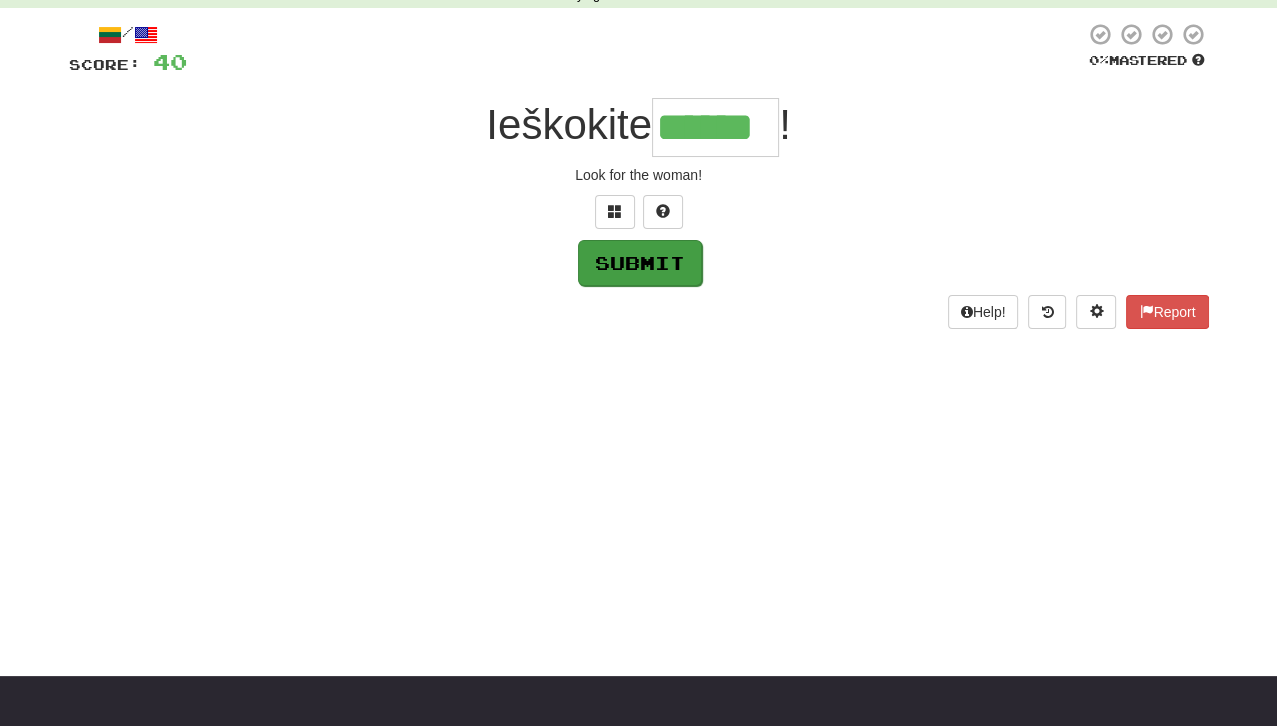 type on "******" 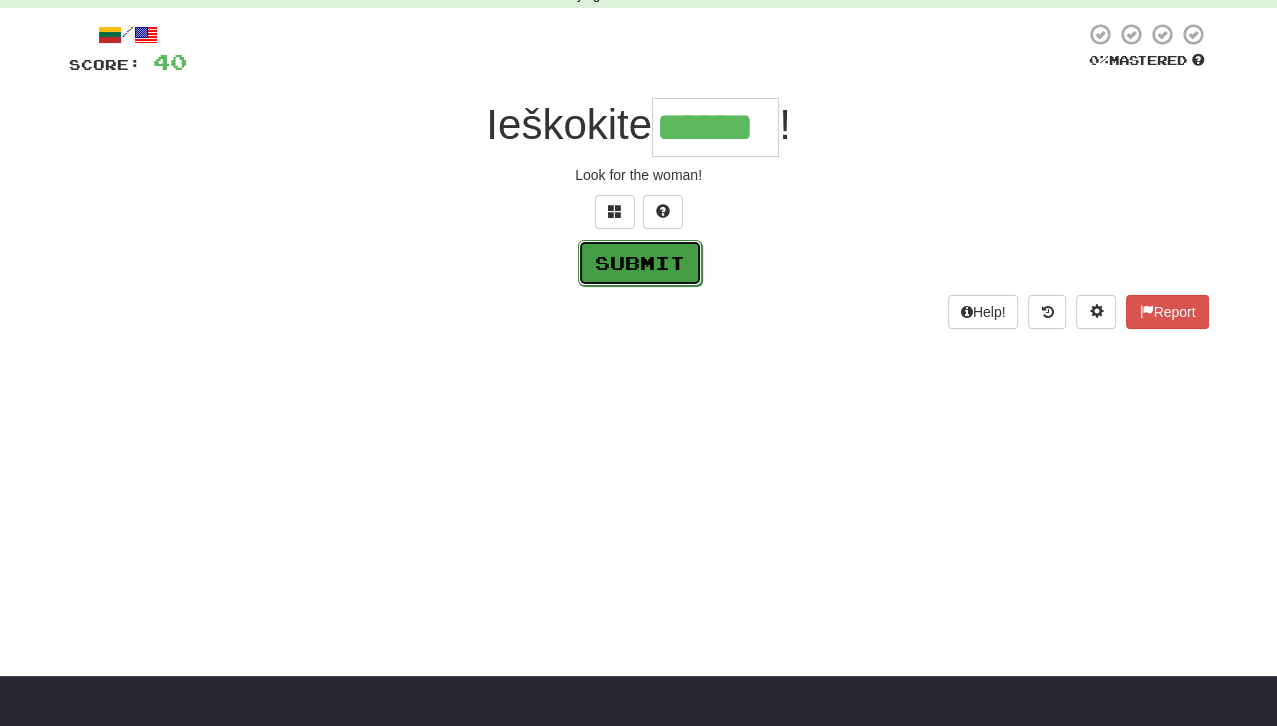 click on "Submit" at bounding box center (640, 263) 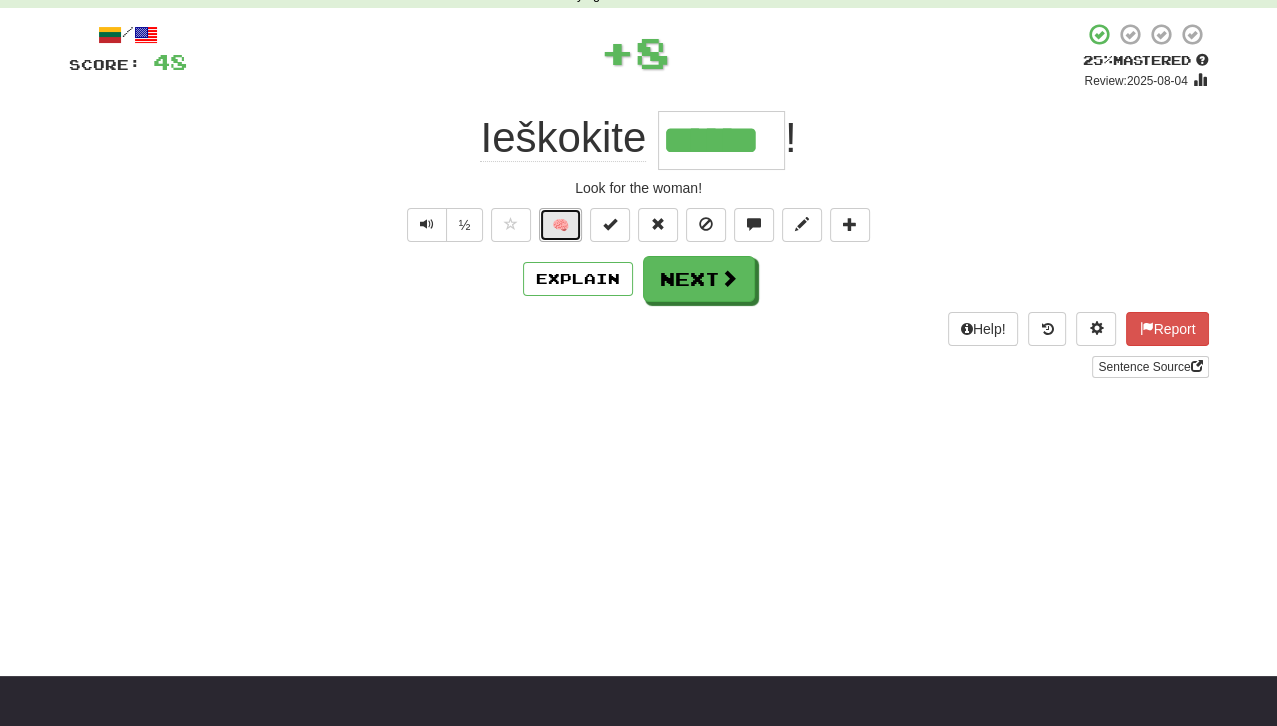click on "🧠" at bounding box center (560, 225) 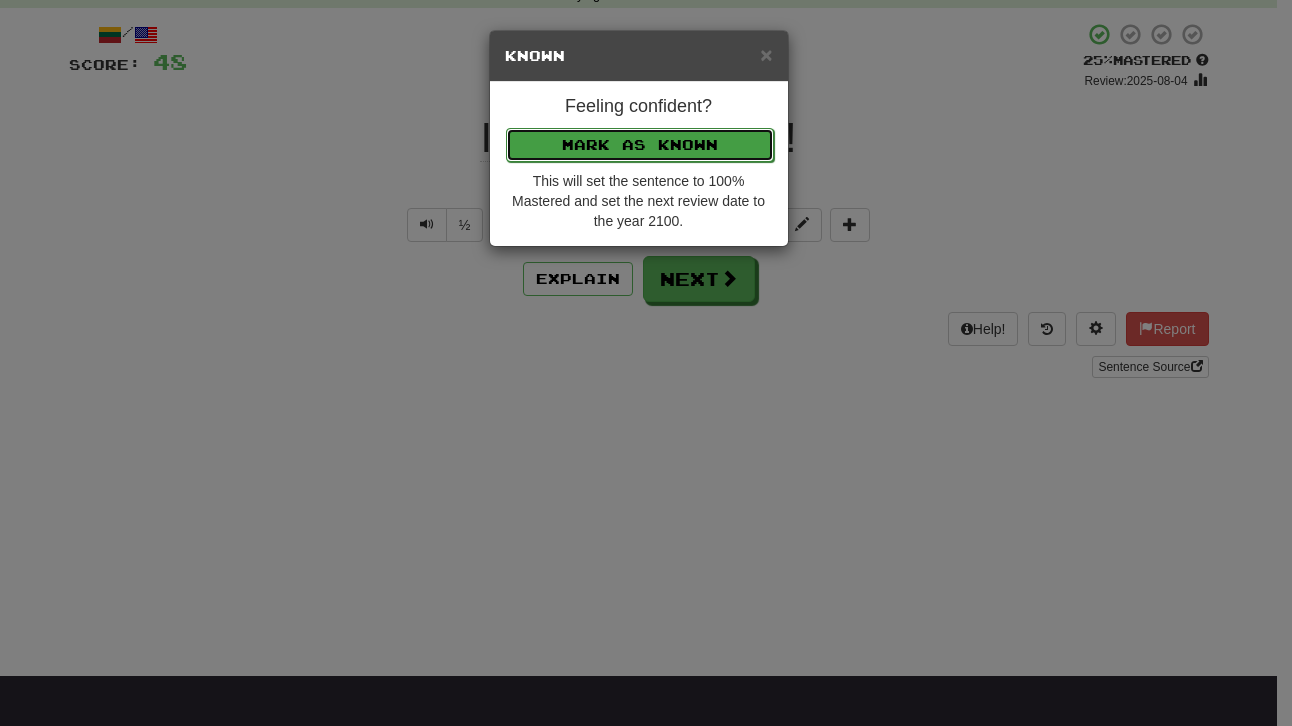 click on "Mark as Known" at bounding box center [640, 145] 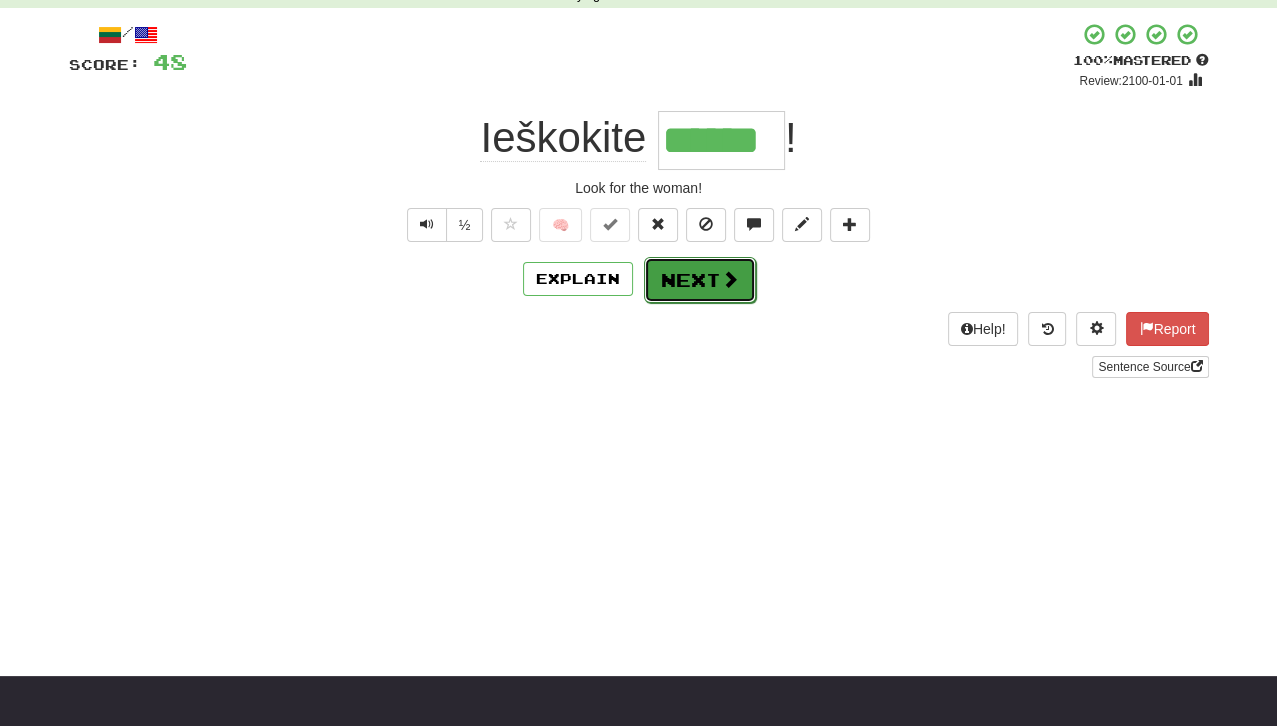 click on "Next" at bounding box center [700, 280] 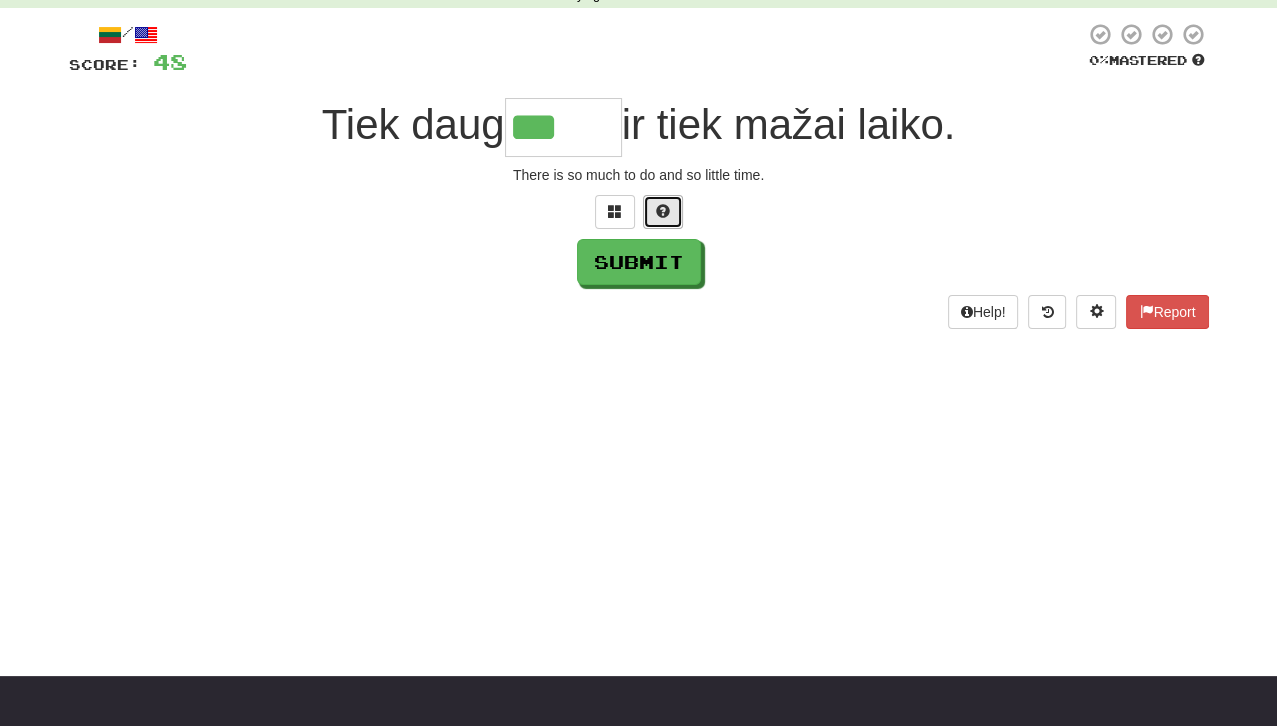 click at bounding box center [663, 212] 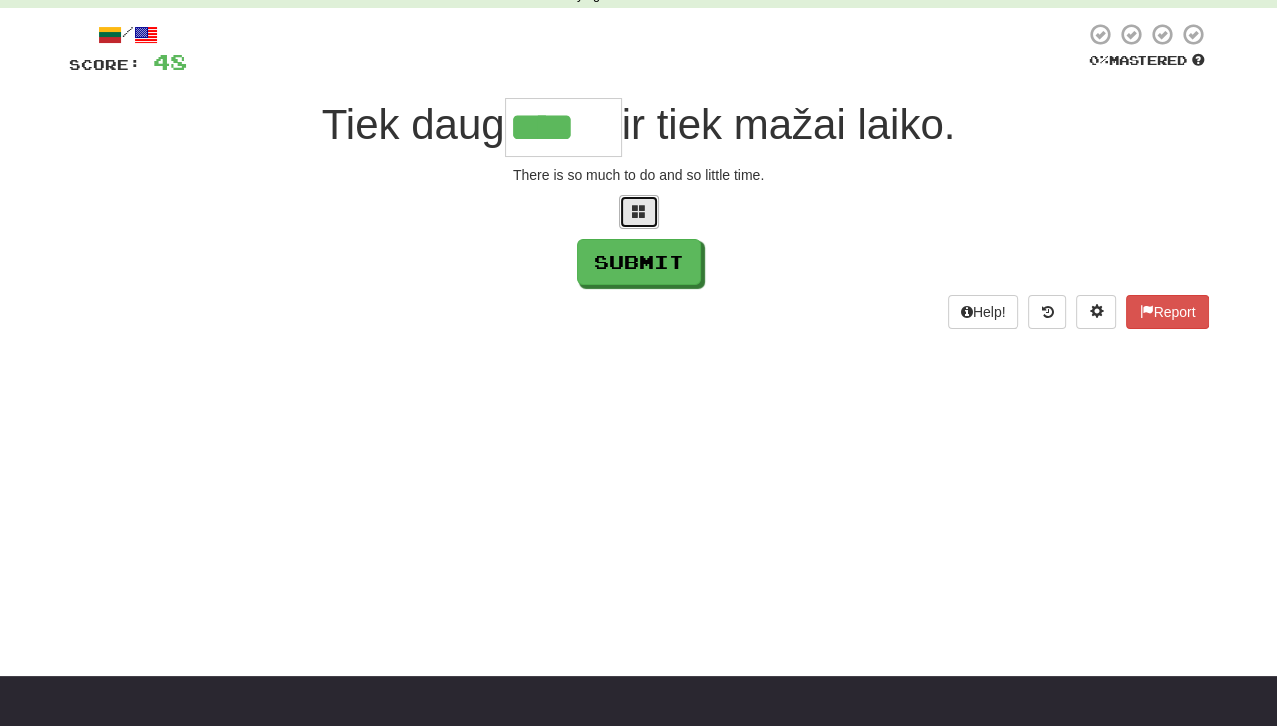 drag, startPoint x: 662, startPoint y: 237, endPoint x: 648, endPoint y: 219, distance: 22.803509 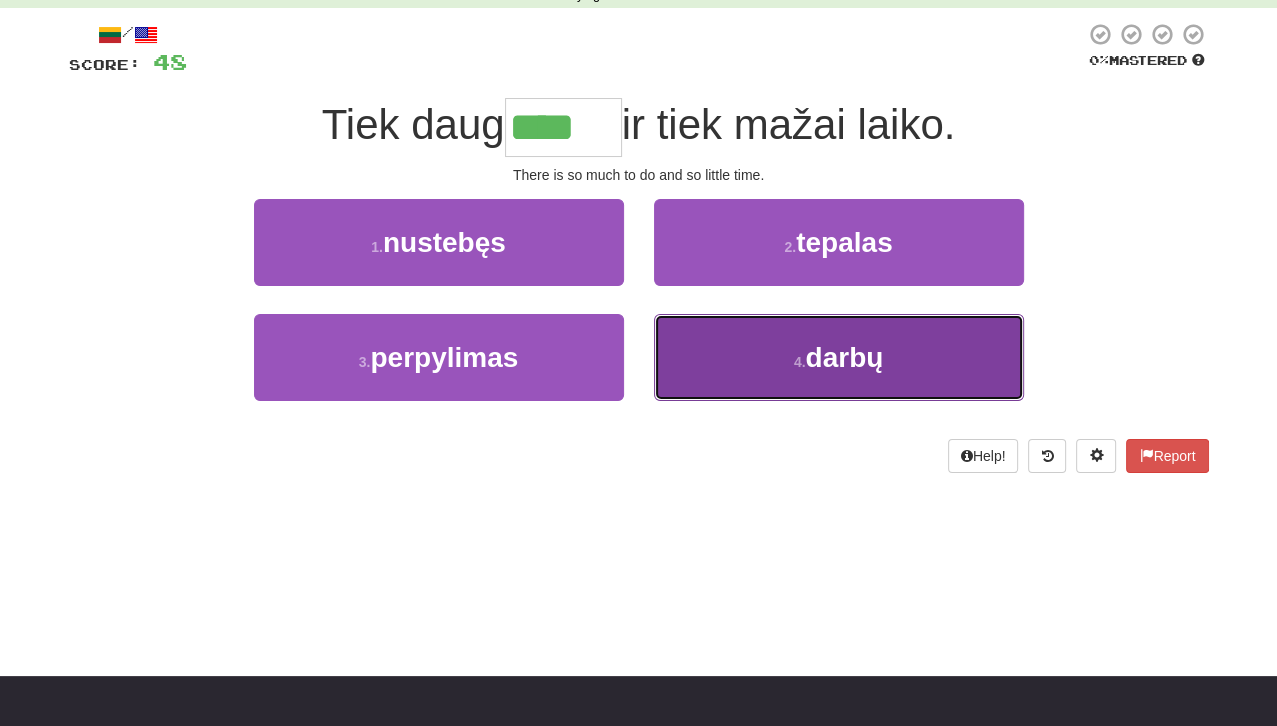 click on "4 .  darbų" at bounding box center (839, 357) 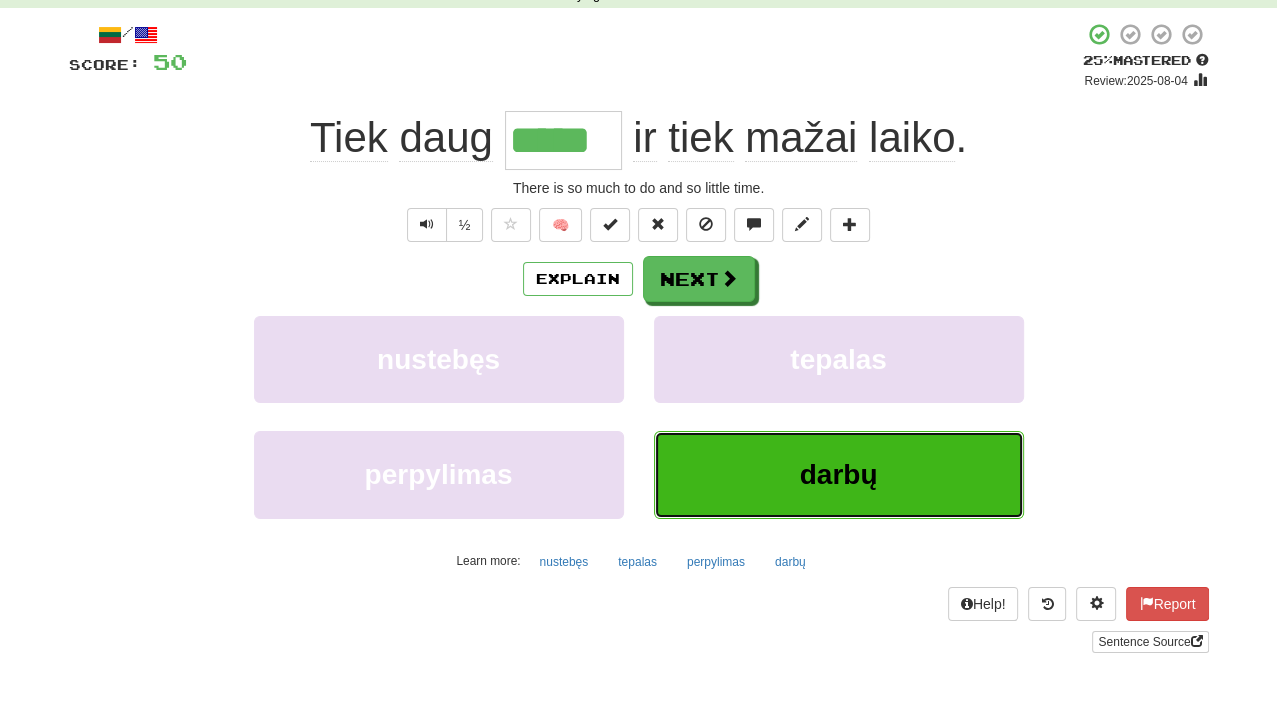 click on "darbų" at bounding box center [839, 474] 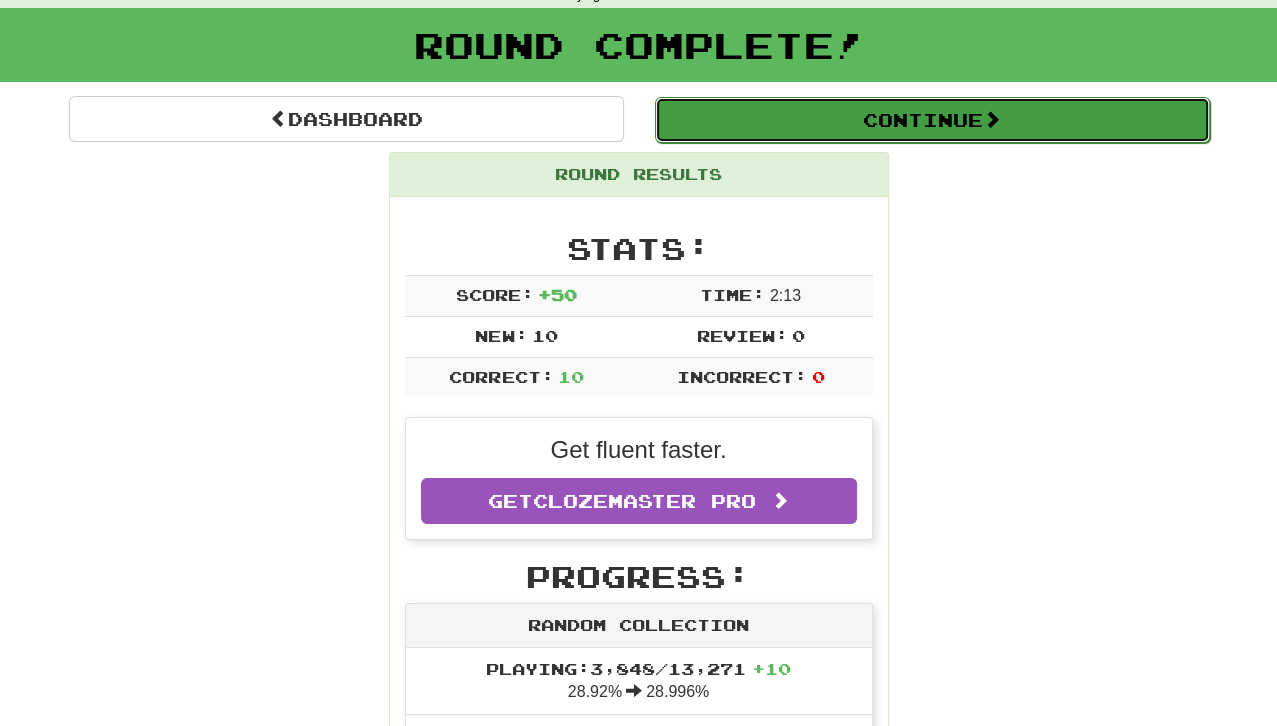 click on "Continue" at bounding box center (932, 120) 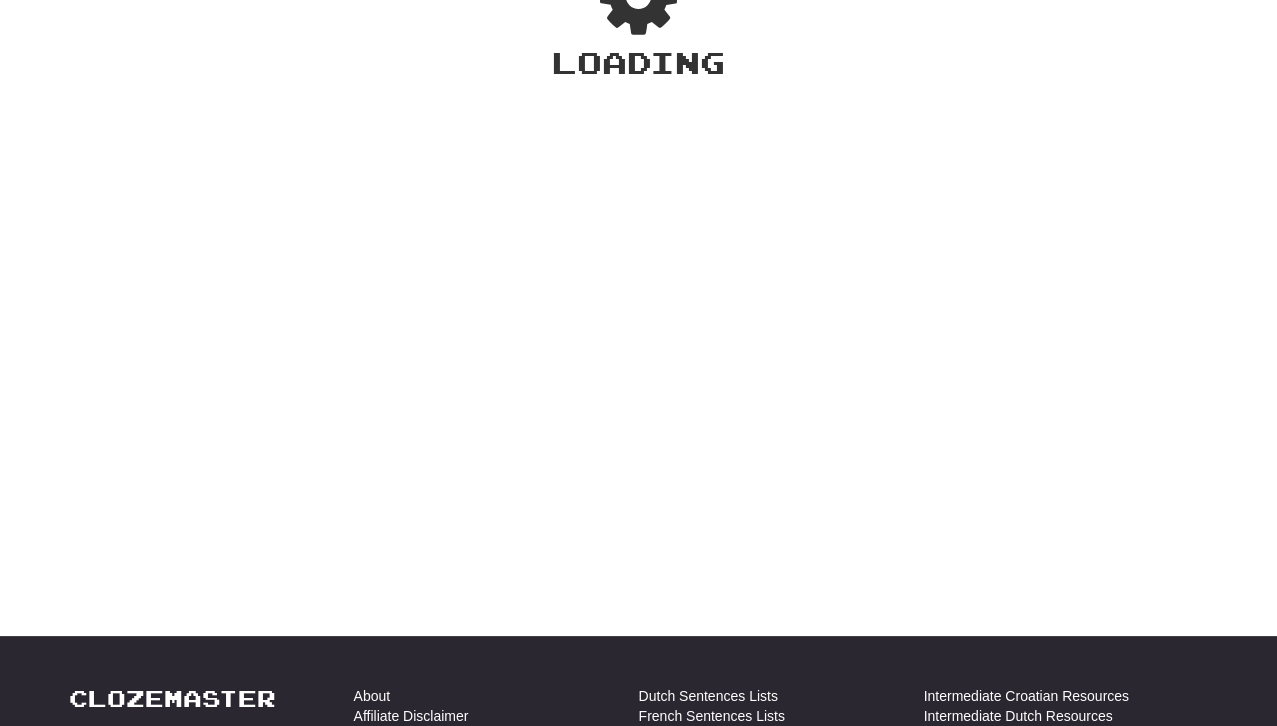 scroll, scrollTop: 100, scrollLeft: 0, axis: vertical 